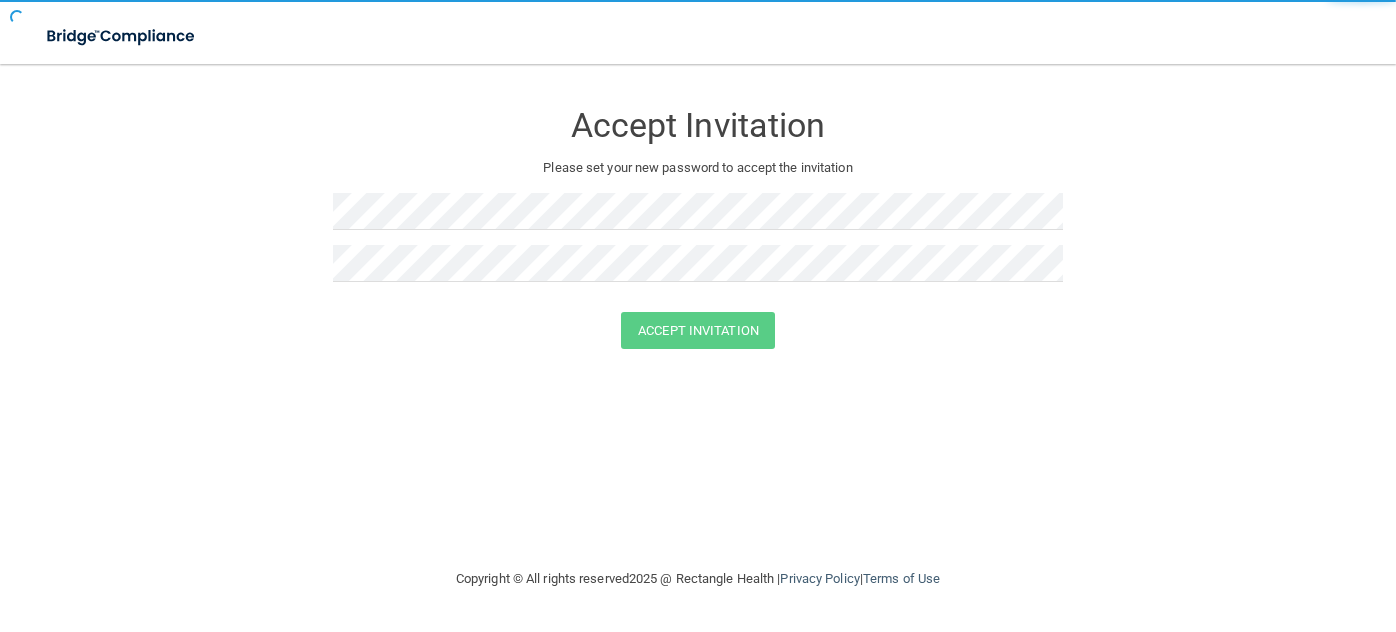 scroll, scrollTop: 0, scrollLeft: 0, axis: both 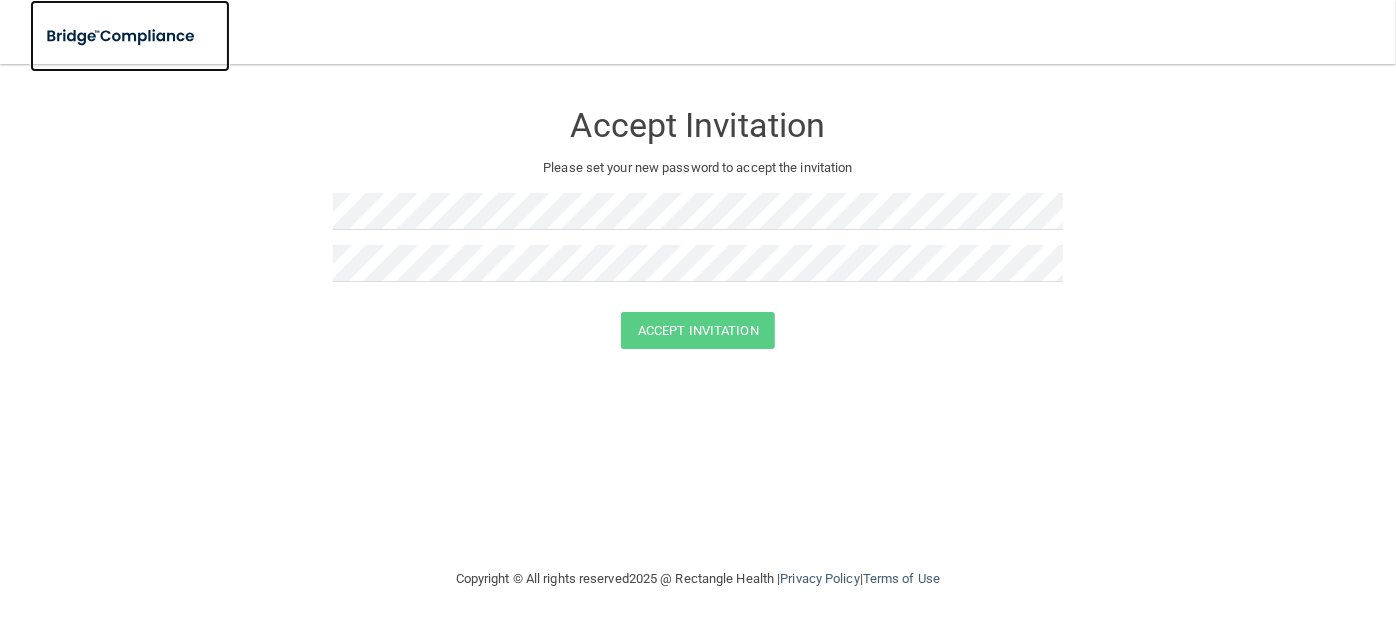 click at bounding box center (122, 36) 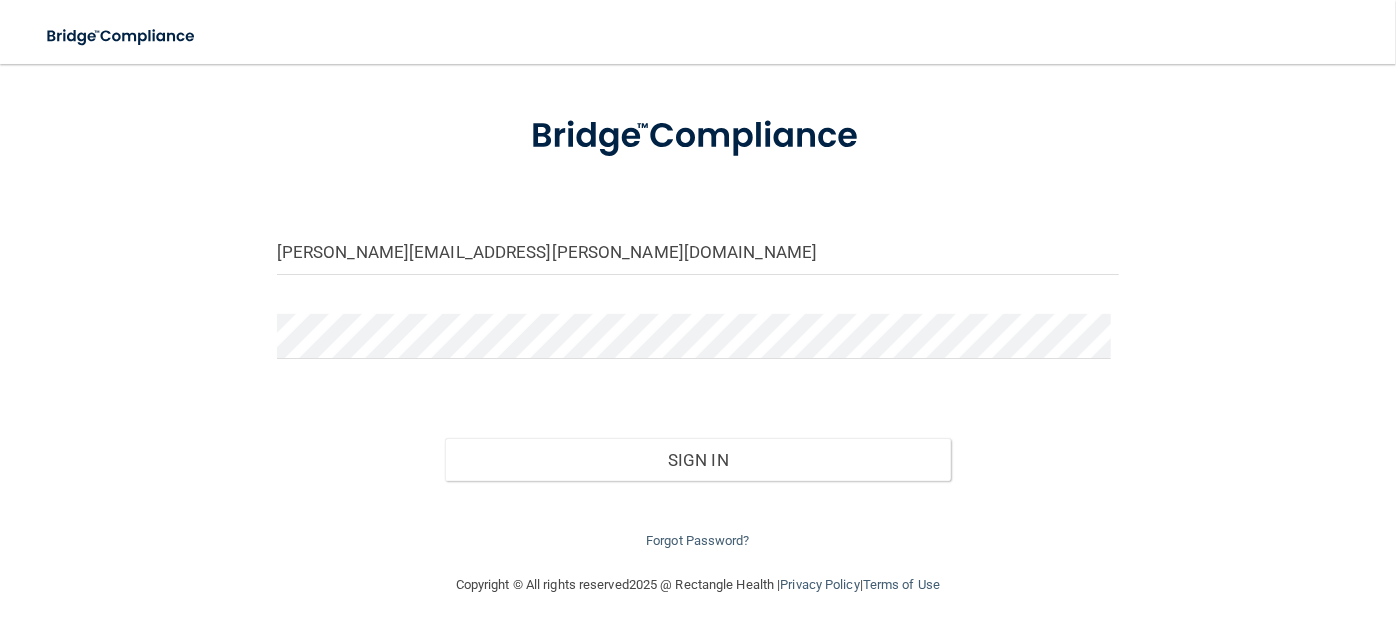 scroll, scrollTop: 92, scrollLeft: 0, axis: vertical 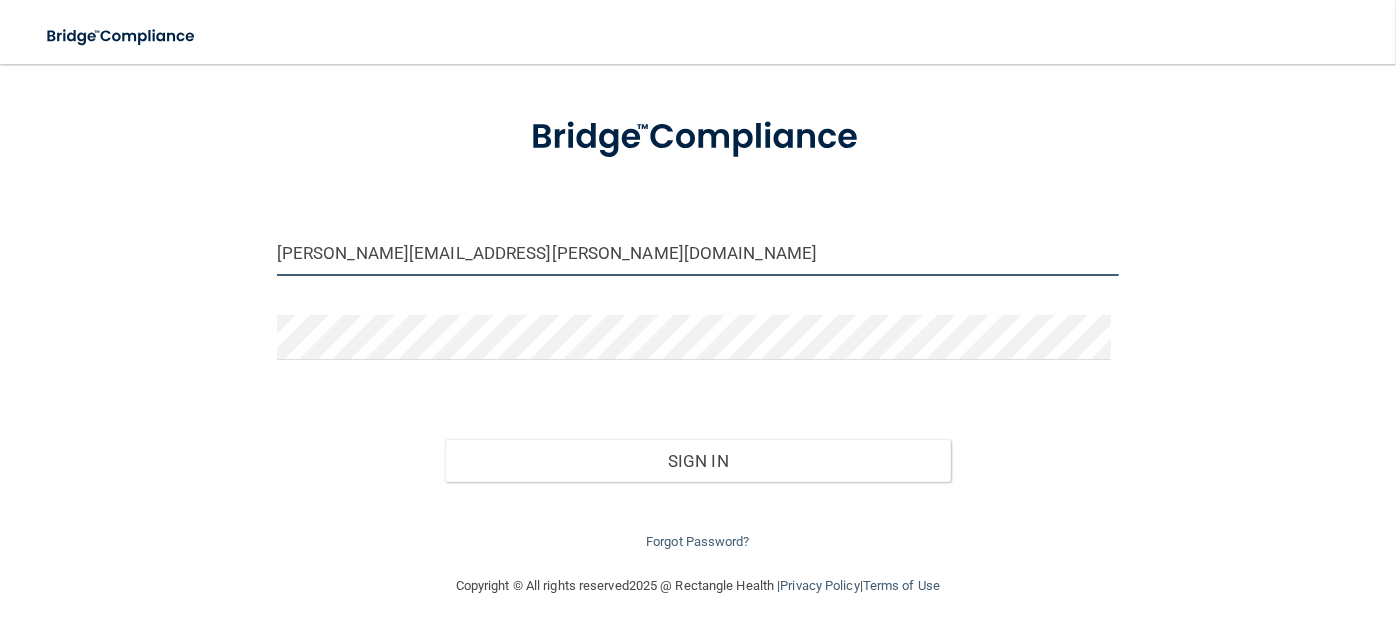 click on "diana.estrada@bansalneuro.com" at bounding box center (698, 253) 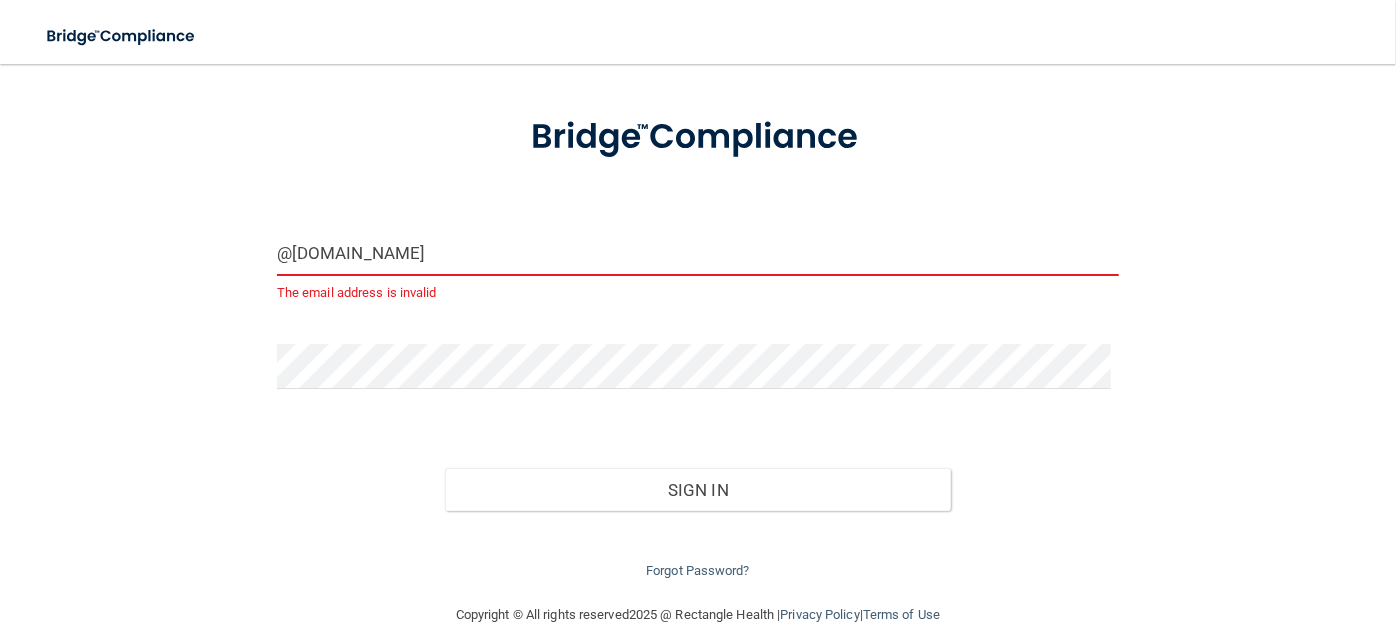 click on "@bansalneuro.com" at bounding box center [698, 253] 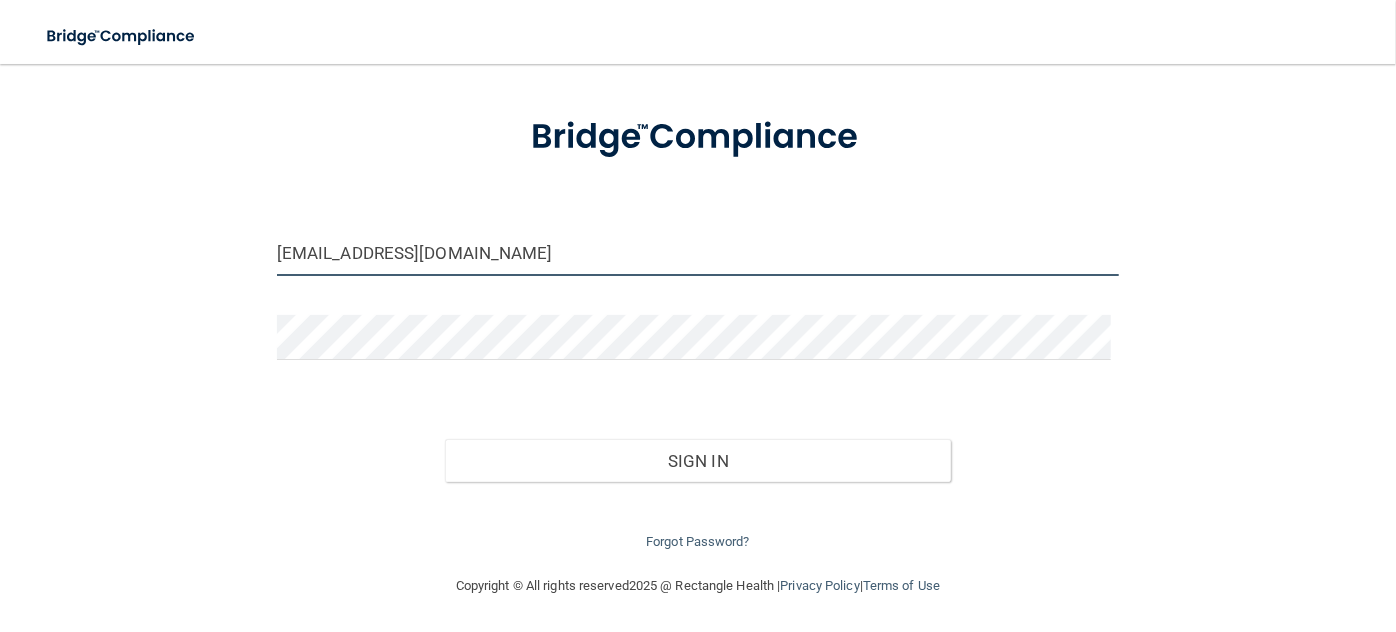 type on "Geeta.Bansal@bansalneuro.com" 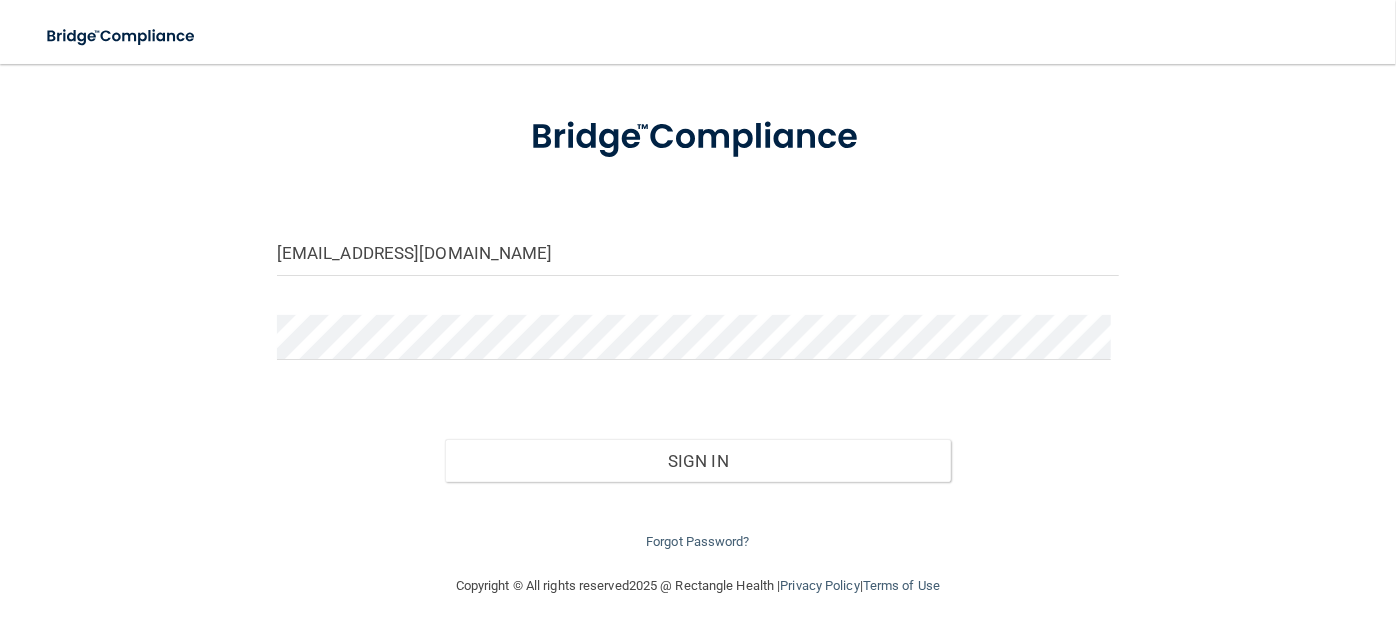 click on "Geeta.Bansal@bansalneuro.com                                    Invalid email/password.     You don't have permission to access that page.       Sign In            Forgot Password?" at bounding box center [698, 273] 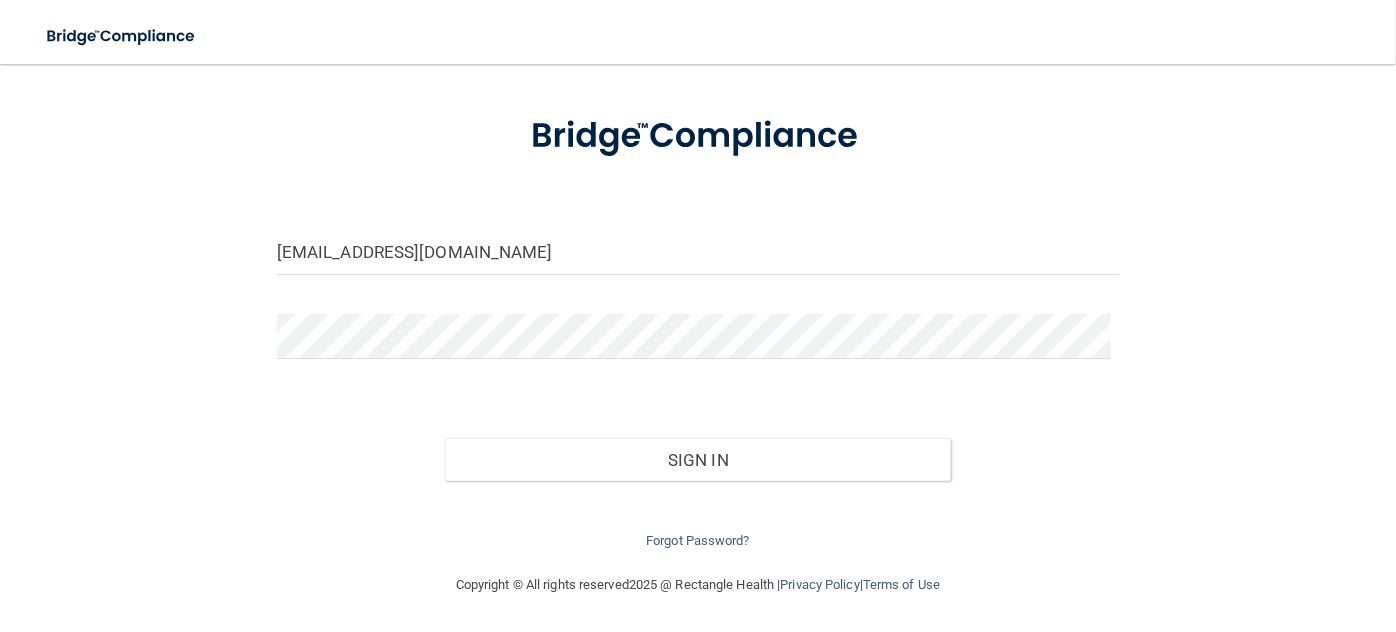 click on "Geeta.Bansal@bansalneuro.com                                    Invalid email/password.     You don't have permission to access that page.       Sign In            Forgot Password?" at bounding box center (698, 322) 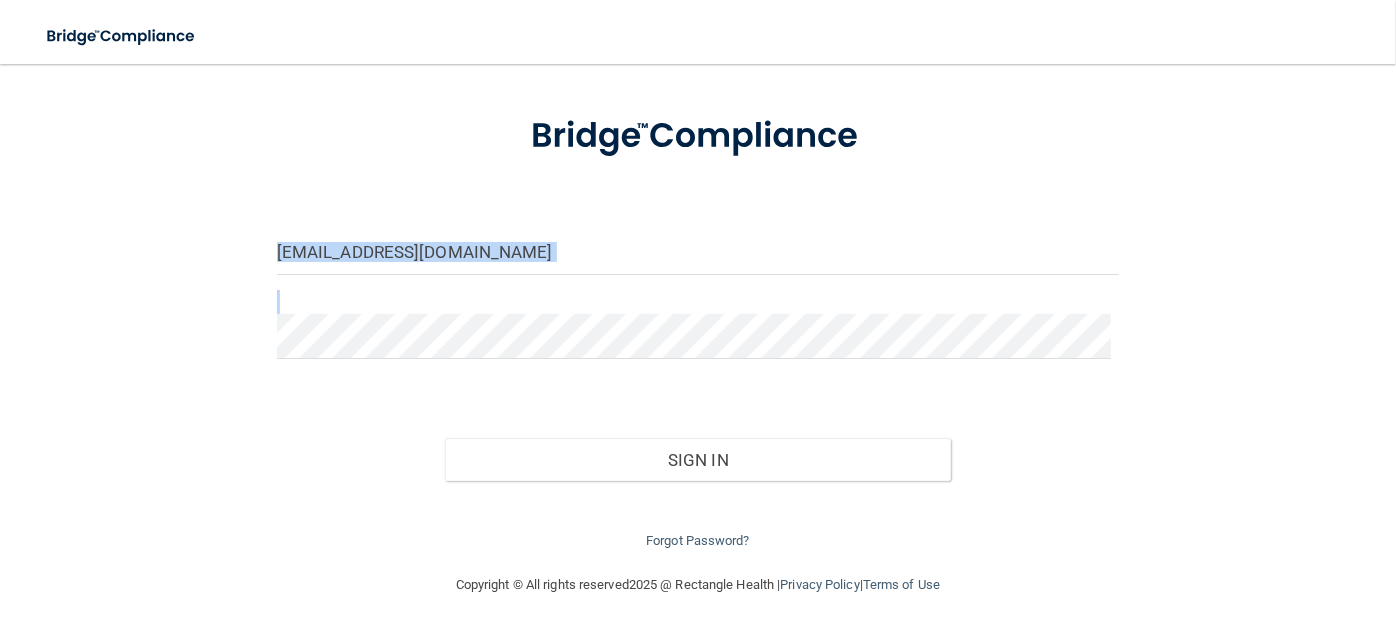 click on "Geeta.Bansal@bansalneuro.com                                    Invalid email/password.     You don't have permission to access that page.       Sign In            Forgot Password?" at bounding box center (698, 322) 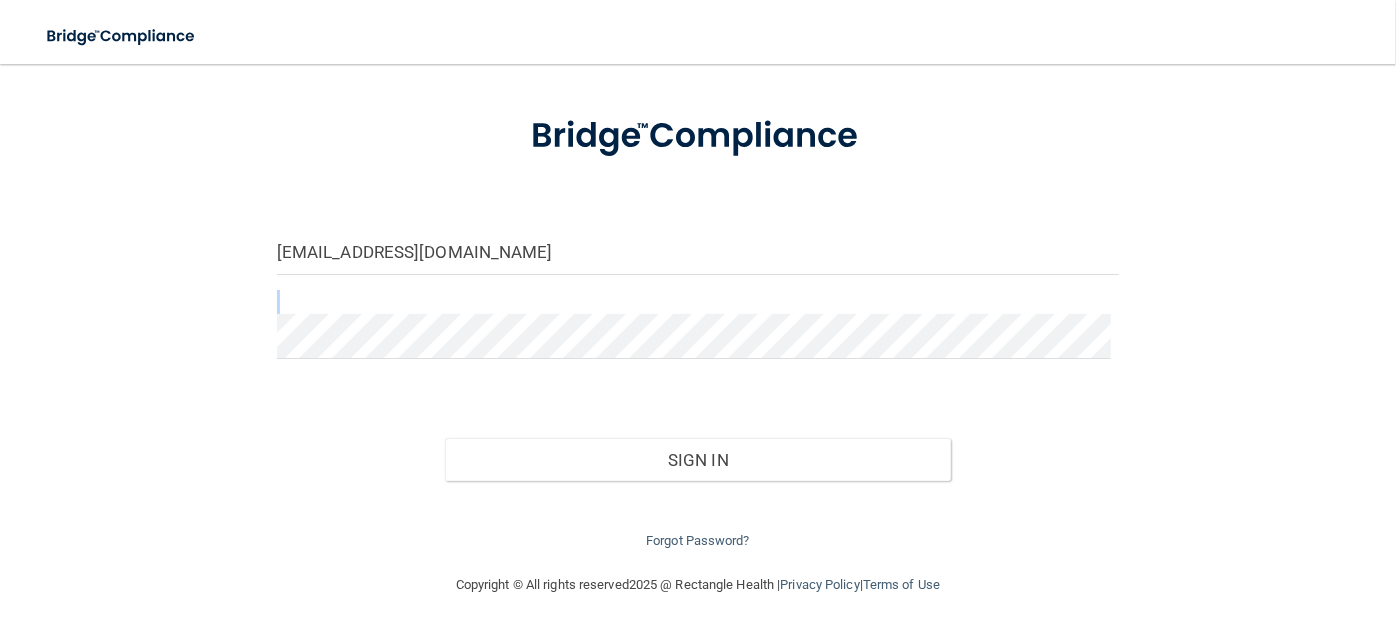 click on "Geeta.Bansal@bansalneuro.com                                    Invalid email/password.     You don't have permission to access that page.       Sign In            Forgot Password?" at bounding box center (698, 322) 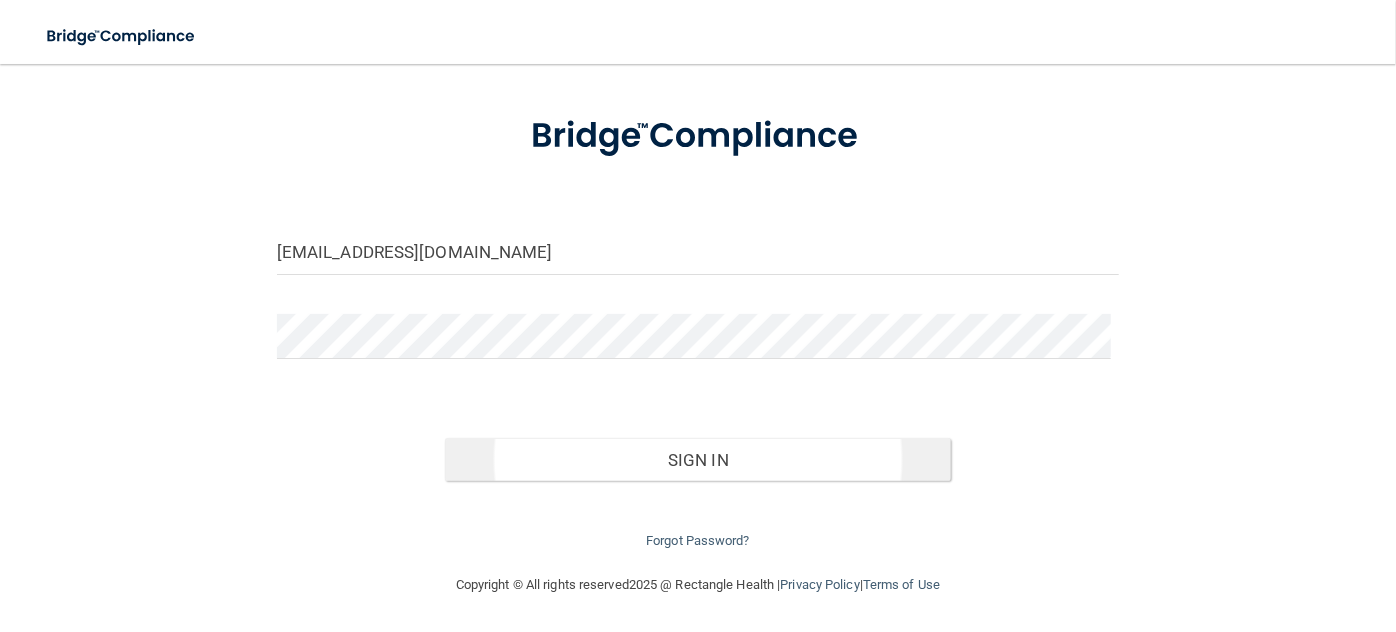 click on "Sign In" at bounding box center [697, 460] 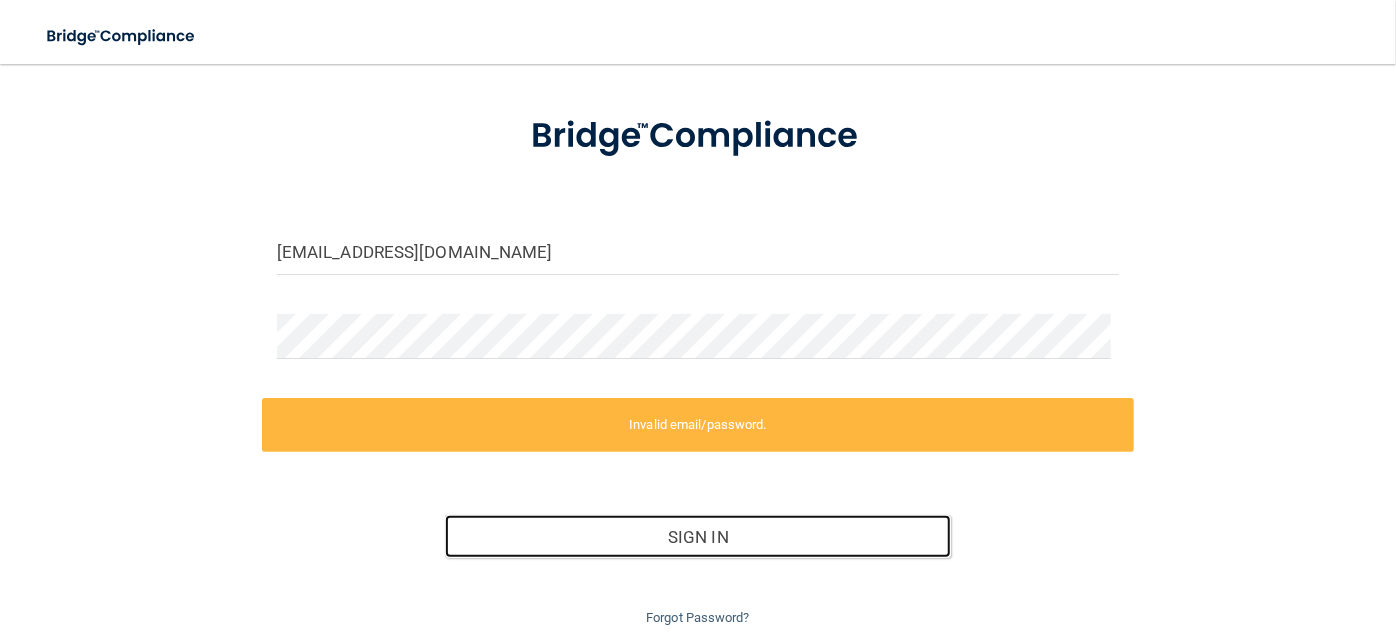 scroll, scrollTop: 170, scrollLeft: 0, axis: vertical 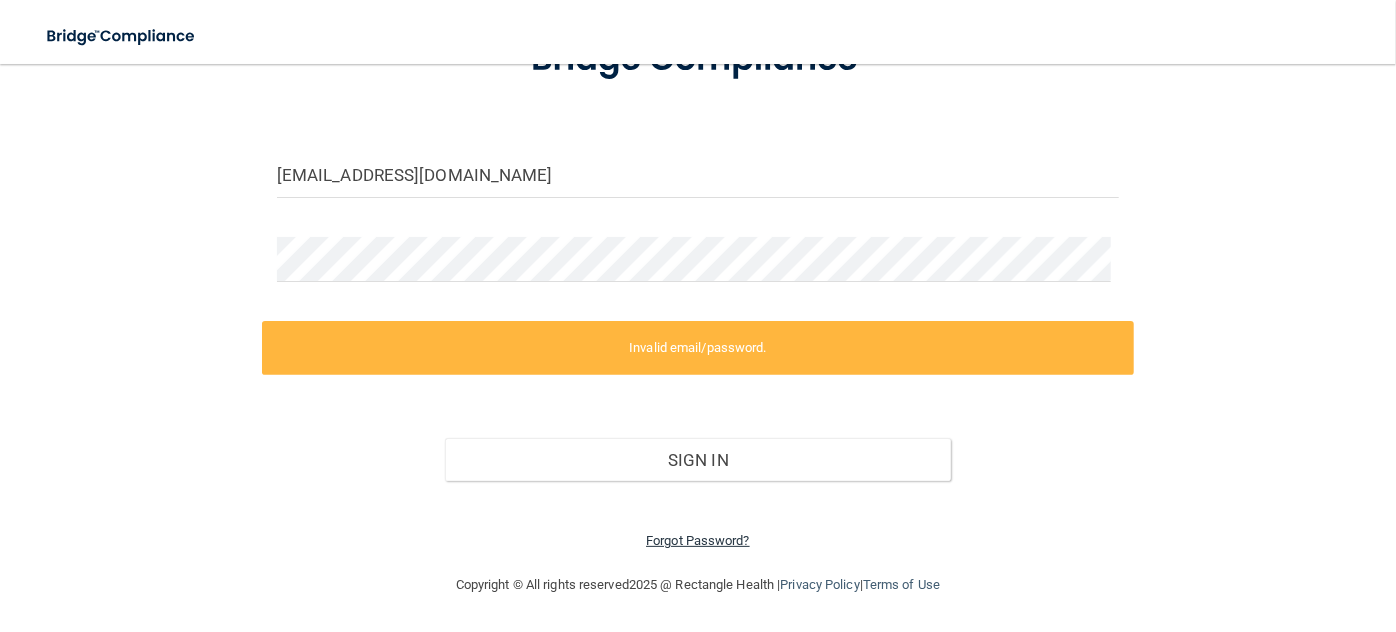 click on "Forgot Password?" at bounding box center [698, 540] 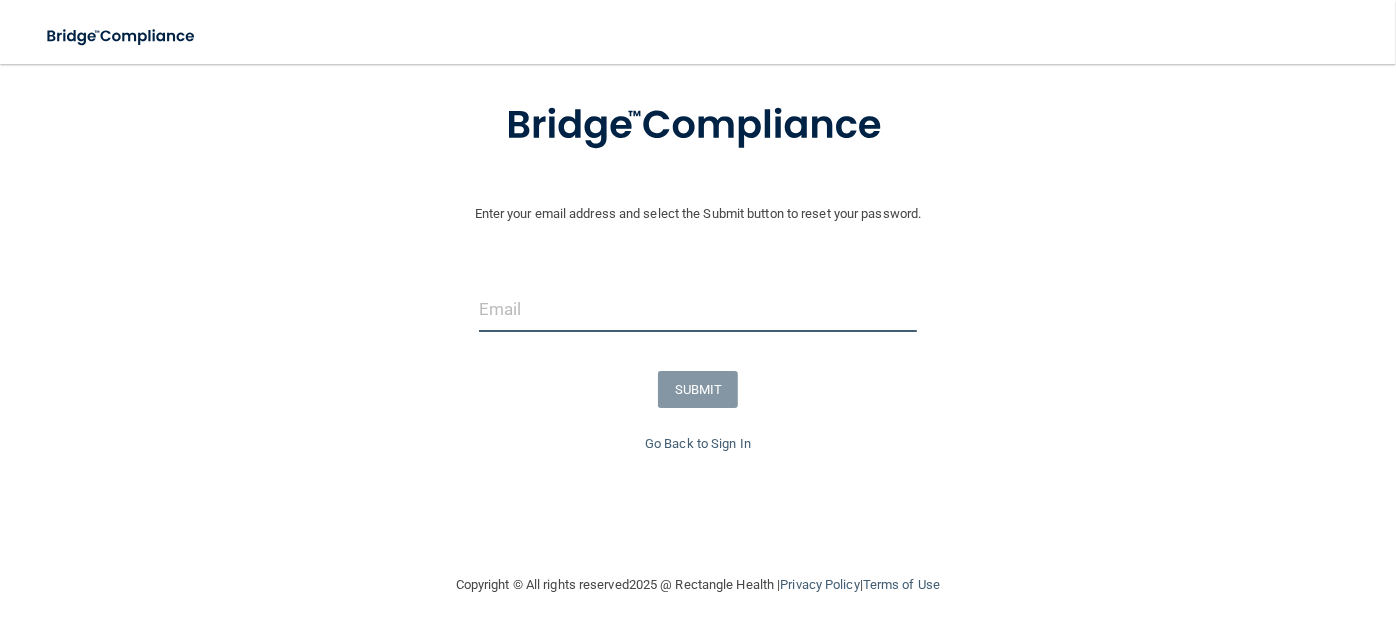 click at bounding box center (698, 309) 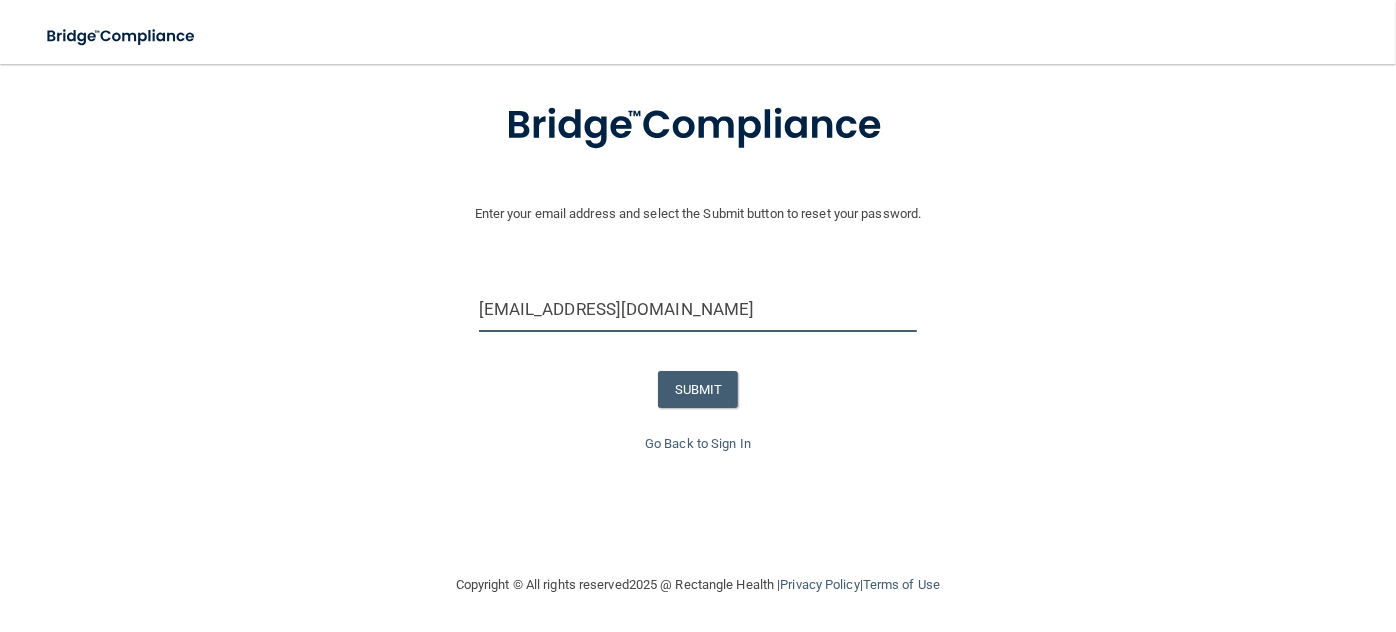 type on "Geeta.Bansal@bansalneuro.com" 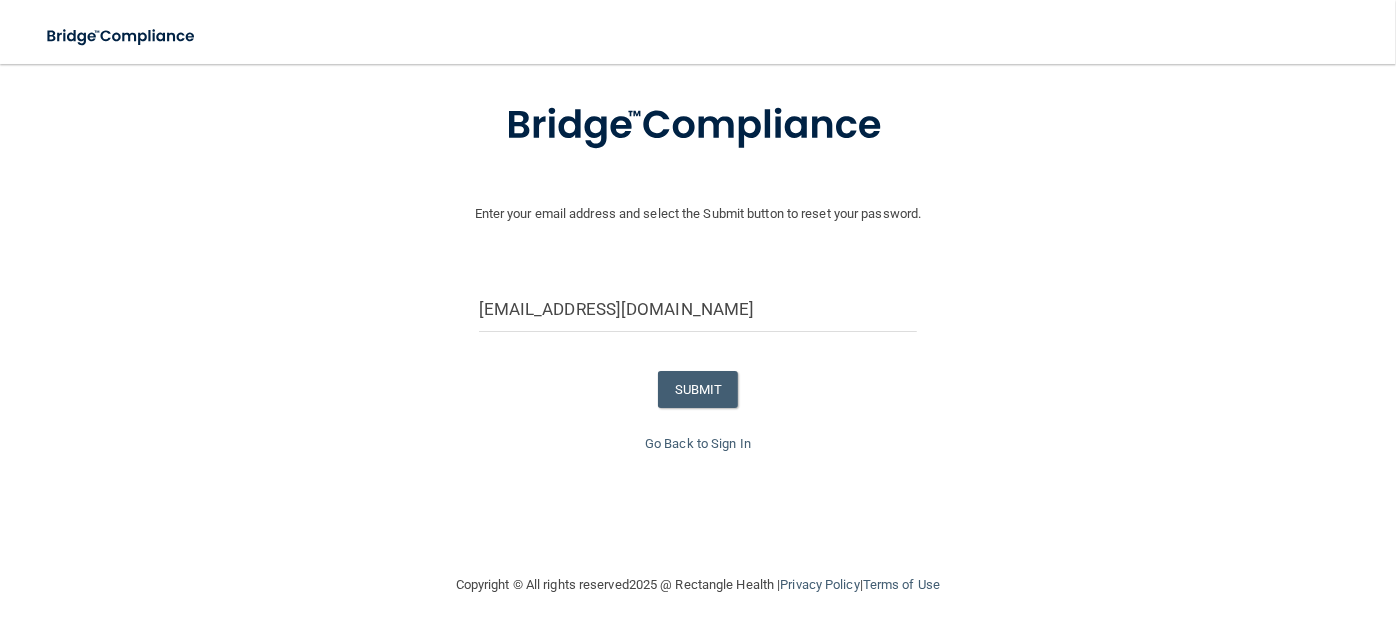 click on "Enter your email address and select the Submit button to reset your password.               Geeta.Bansal@bansalneuro.com                     SUBMIT" at bounding box center [698, 253] 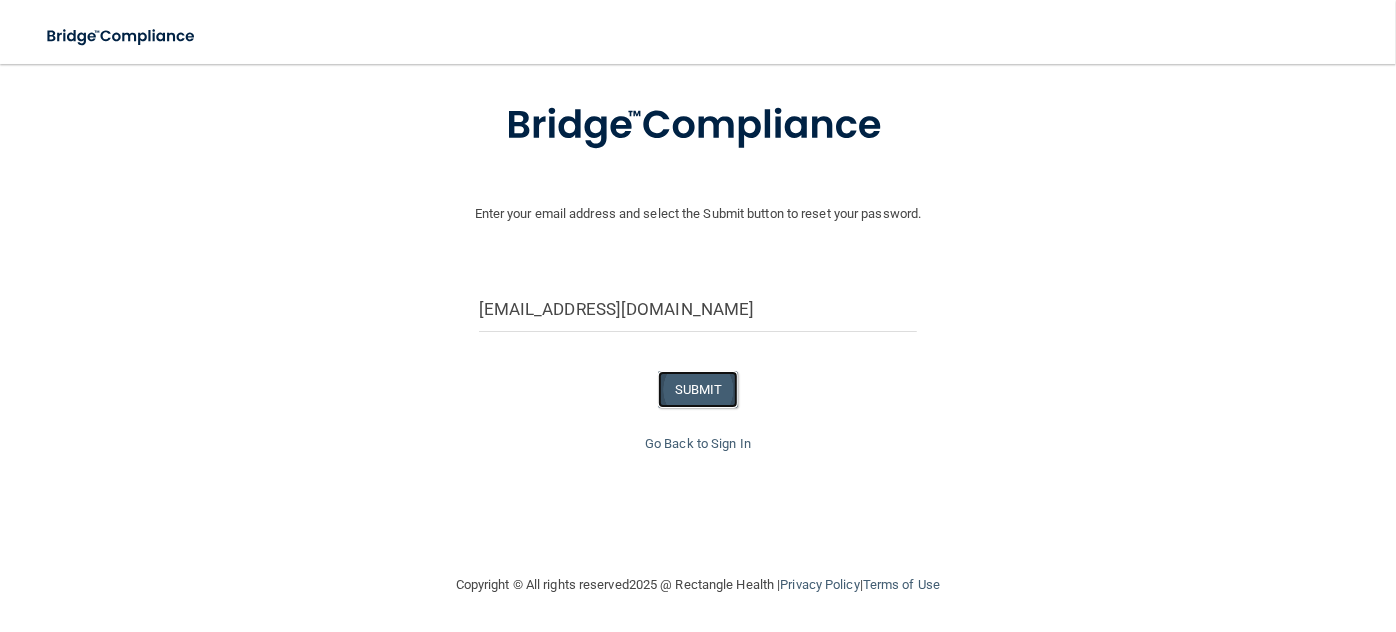 click on "SUBMIT" at bounding box center [698, 389] 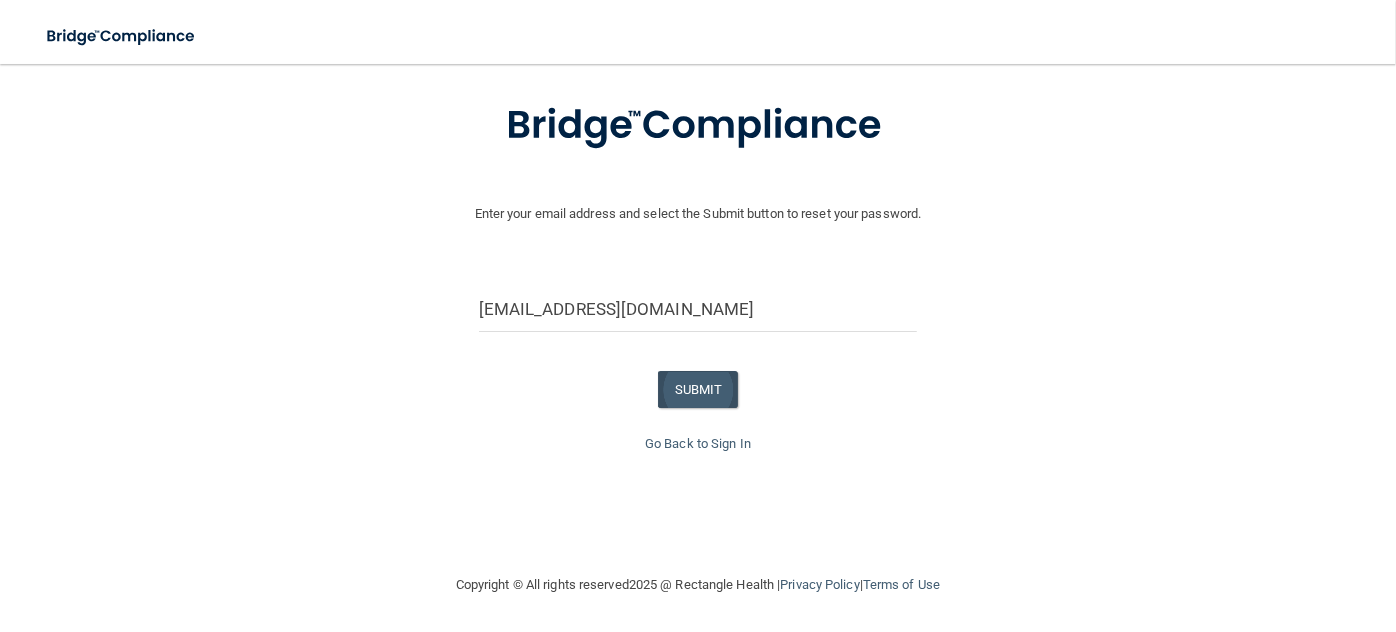 scroll, scrollTop: 0, scrollLeft: 0, axis: both 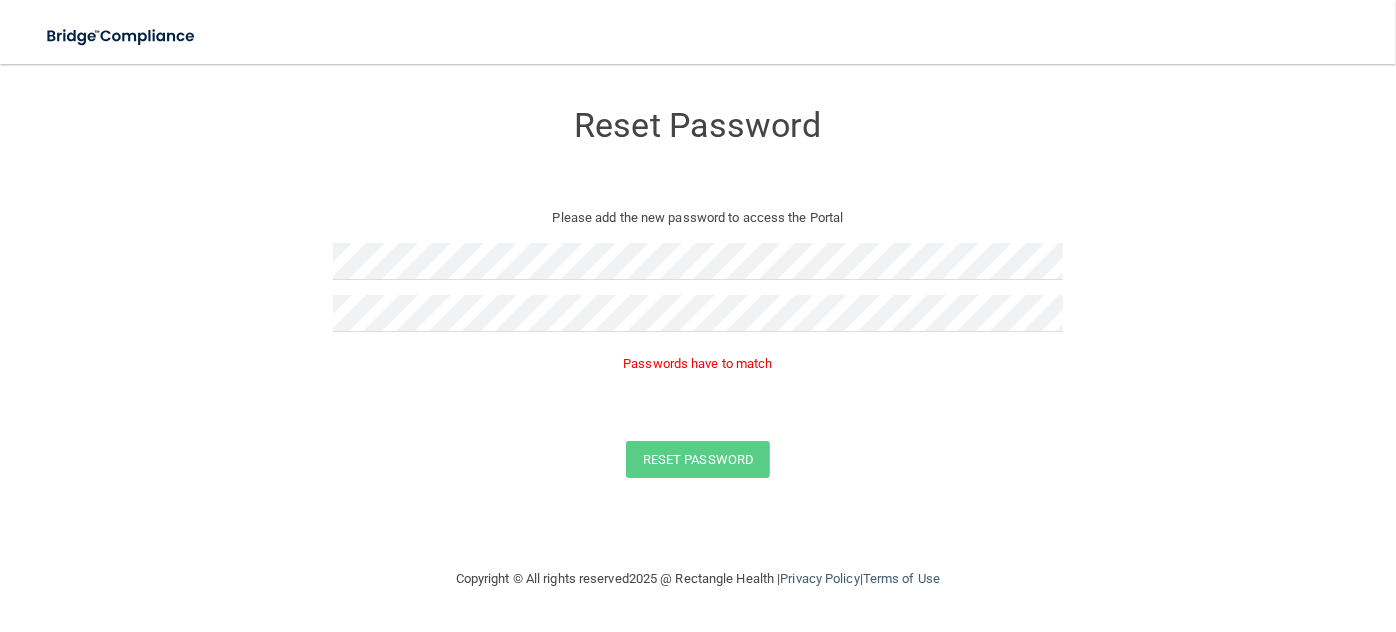 click at bounding box center (698, 321) 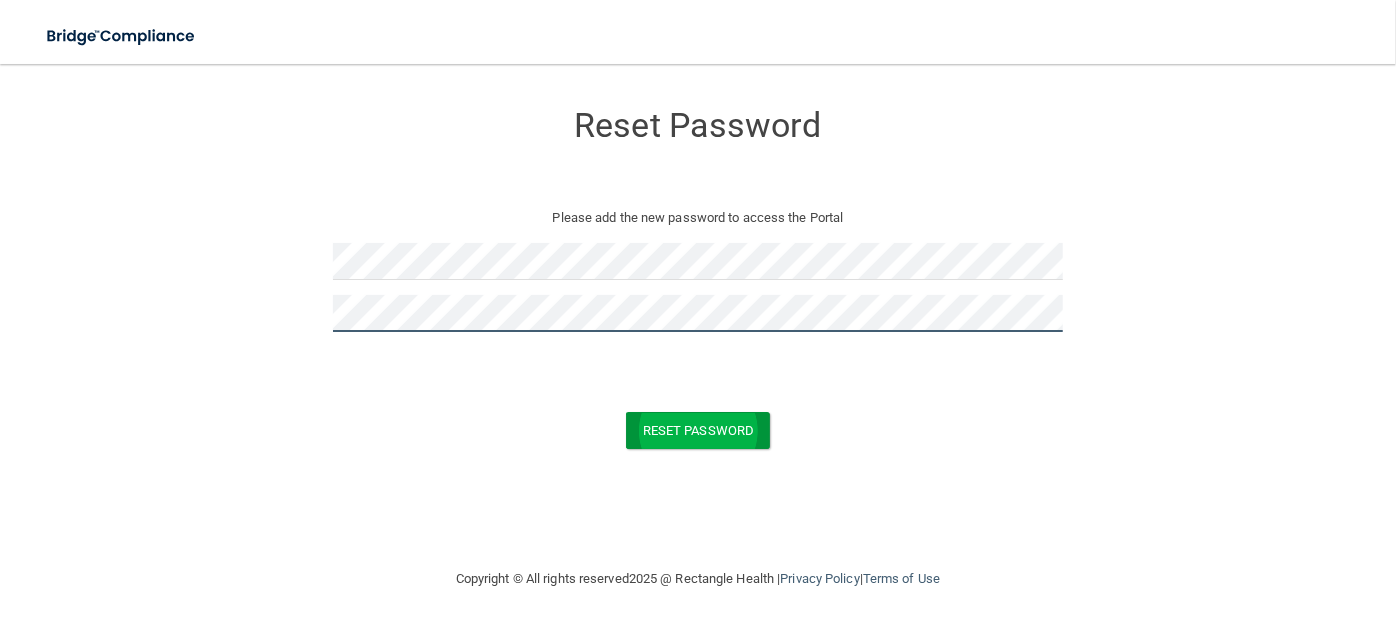 click on "Reset Password" at bounding box center [698, 430] 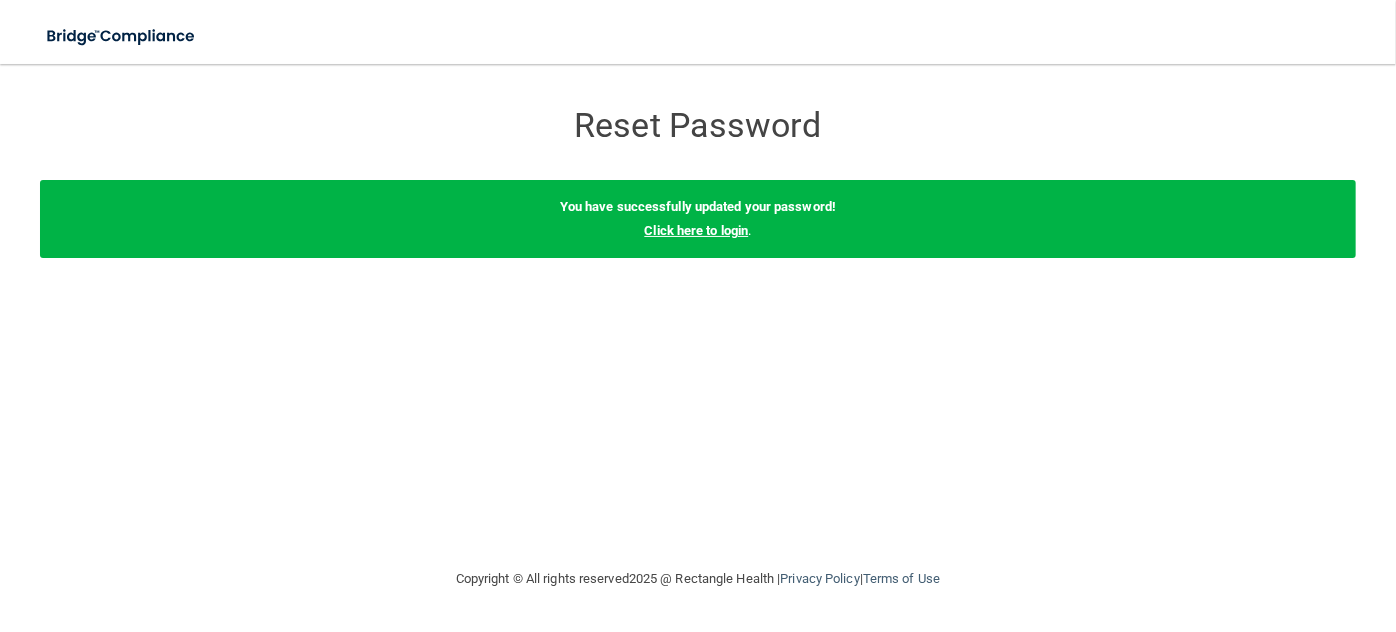 click on "Click here to login" at bounding box center [696, 230] 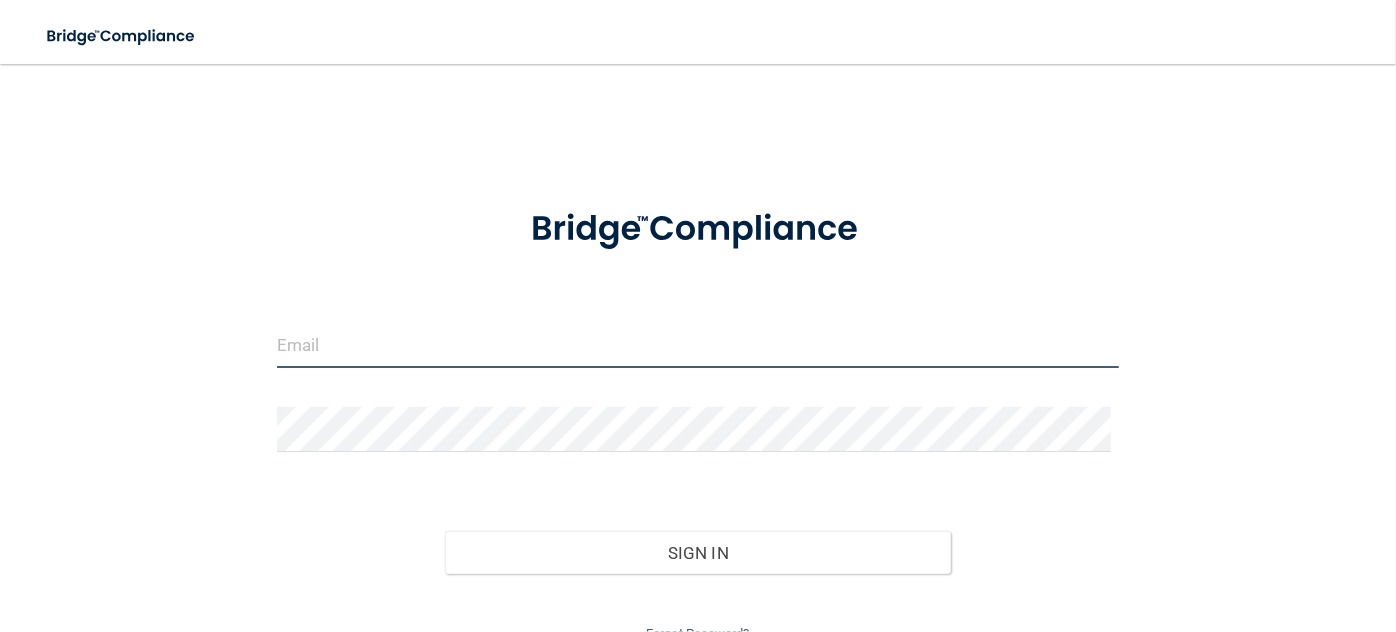 type on "[EMAIL_ADDRESS][DOMAIN_NAME]" 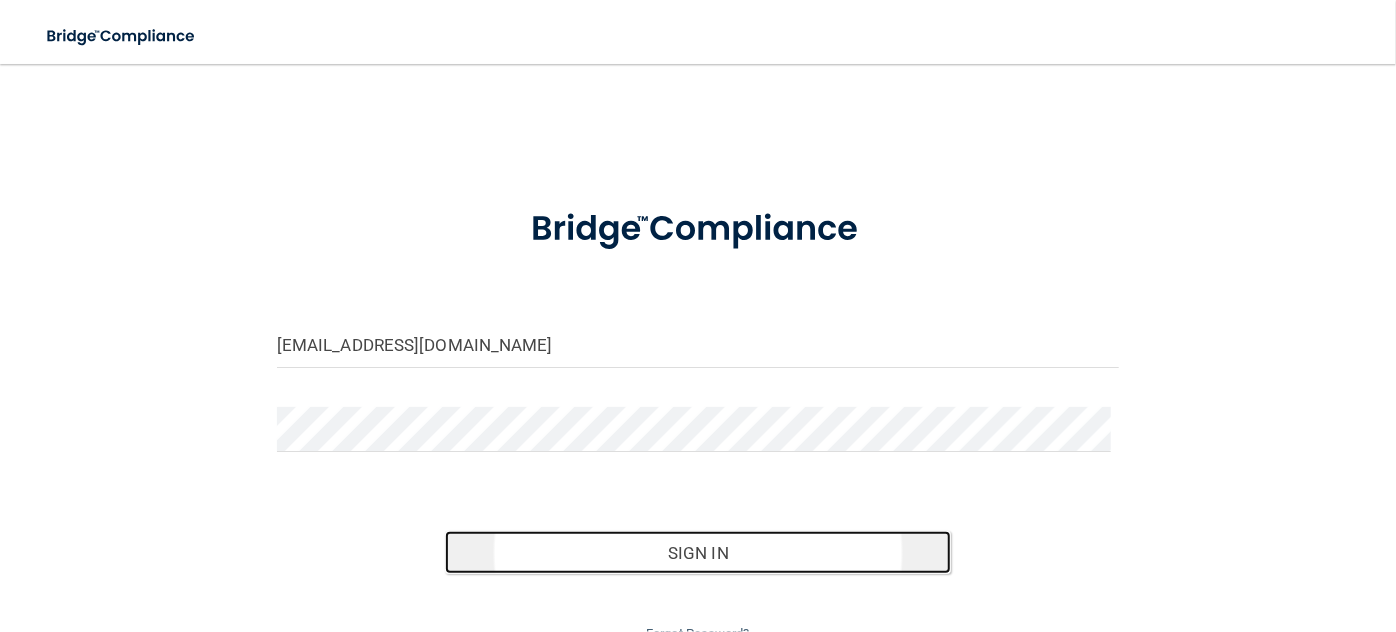 click on "Sign In" at bounding box center [697, 553] 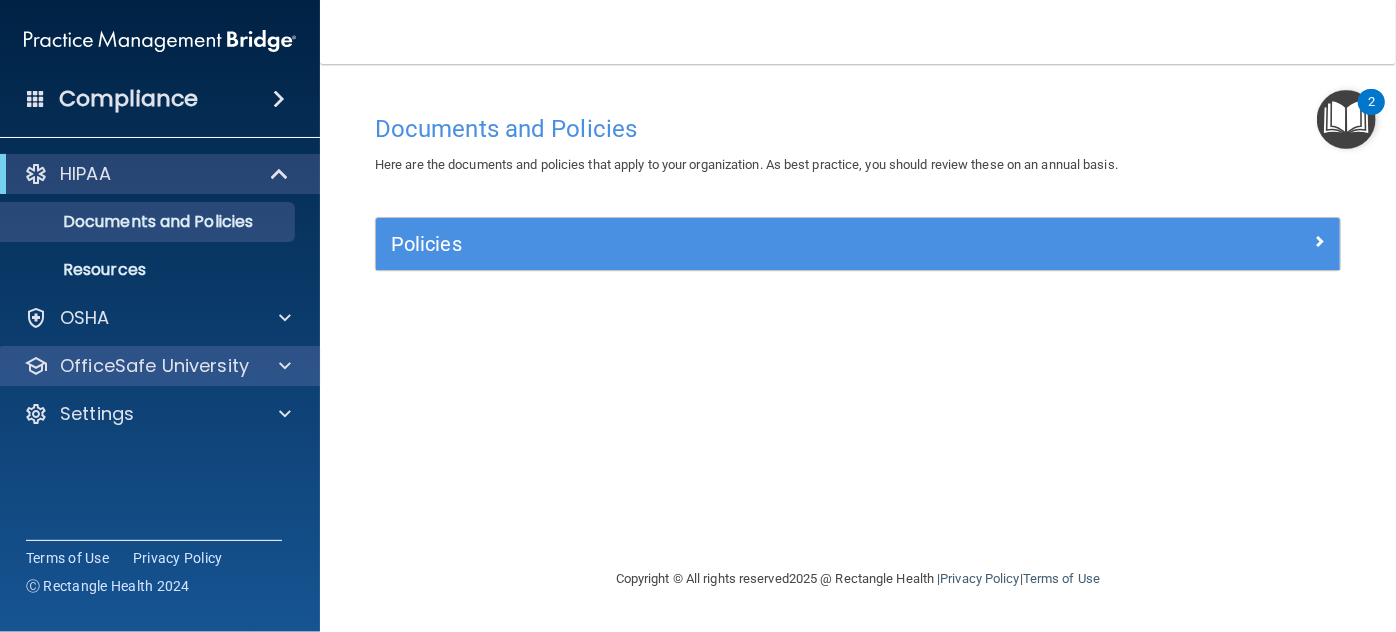 click on "OfficeSafe University" at bounding box center [160, 366] 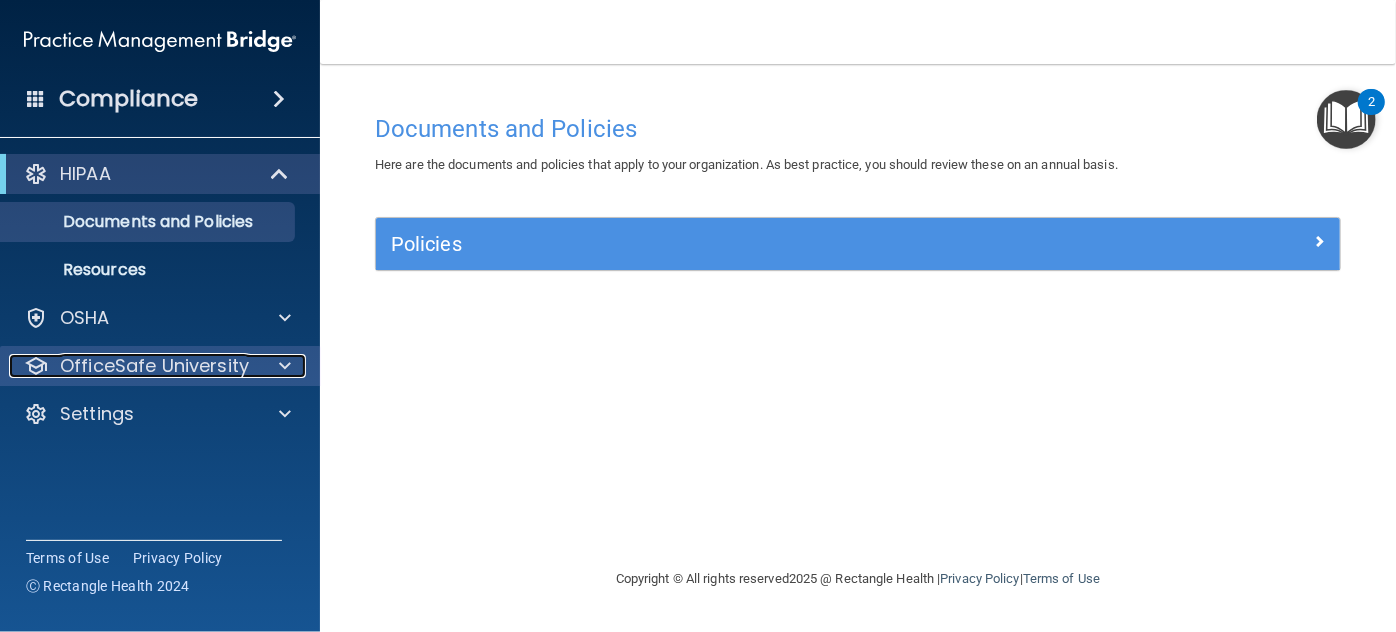 click on "OfficeSafe University" at bounding box center (154, 366) 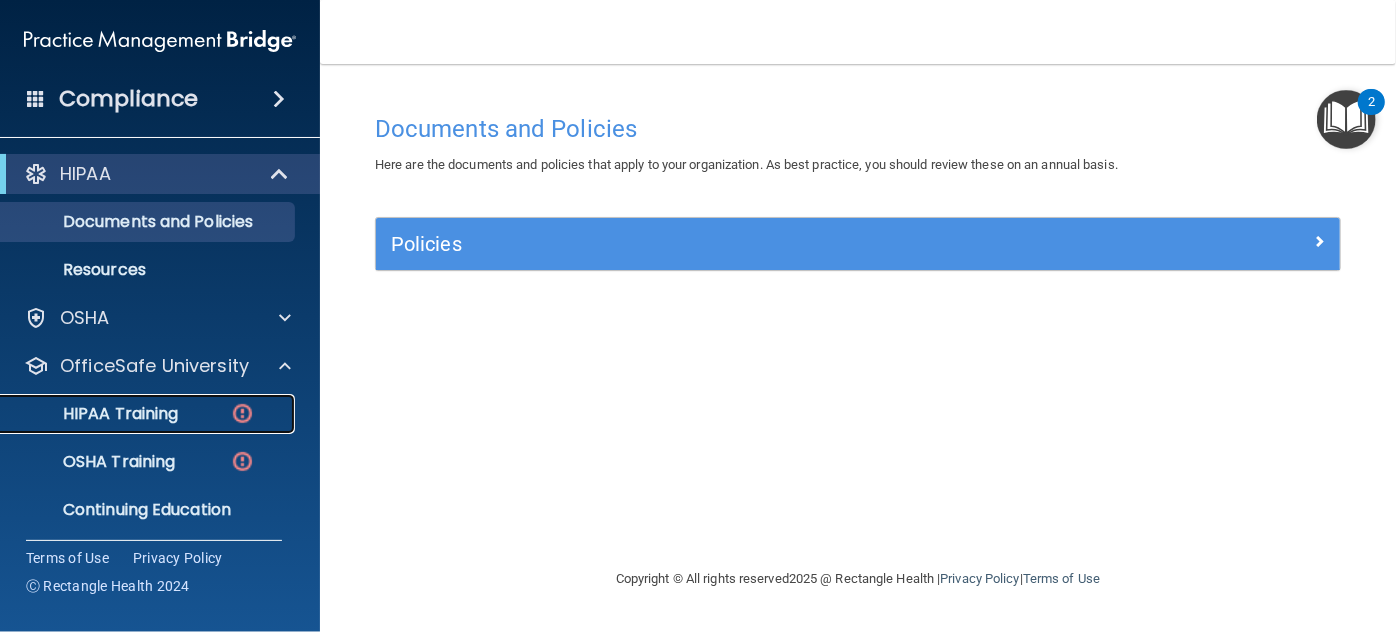 click on "HIPAA Training" at bounding box center (137, 414) 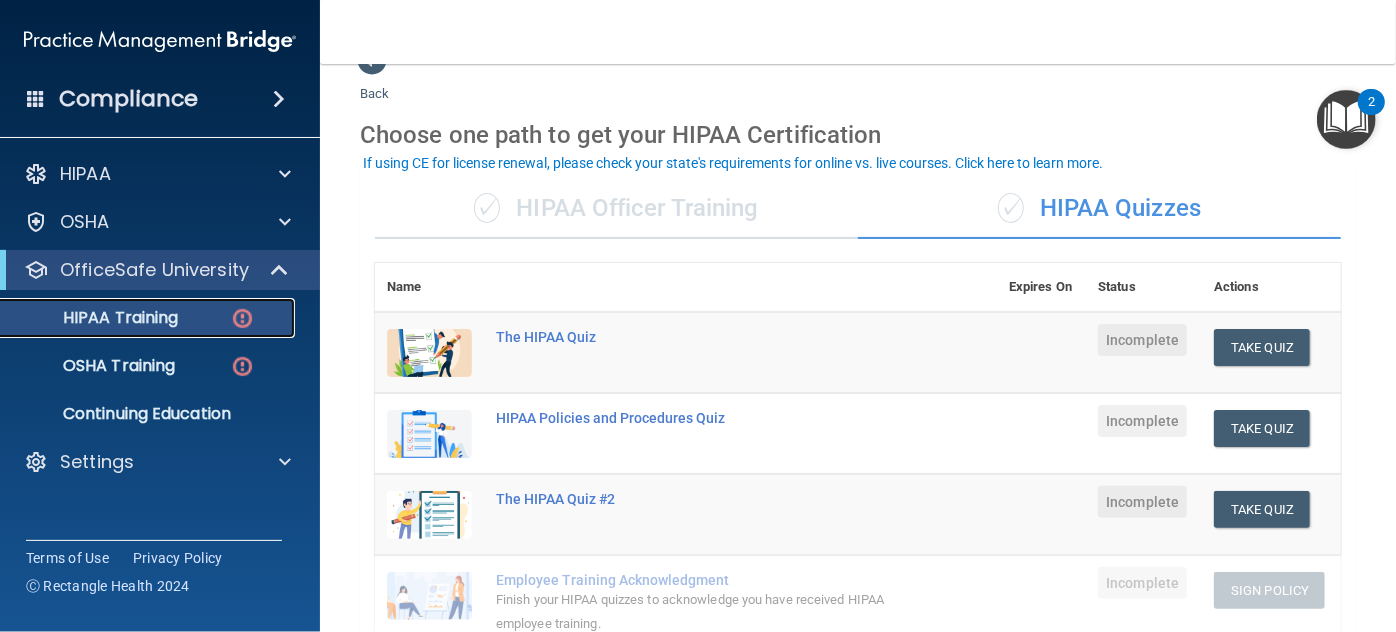 scroll, scrollTop: 40, scrollLeft: 0, axis: vertical 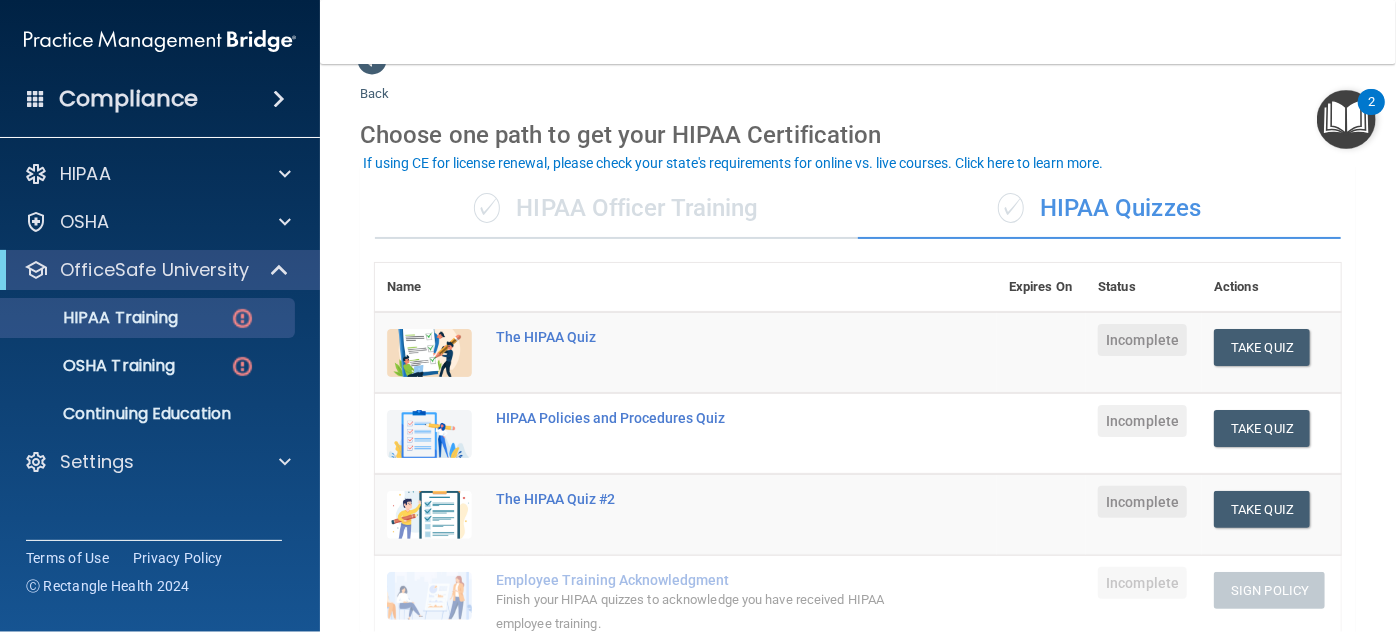 click on "✓   HIPAA Officer Training" at bounding box center (616, 209) 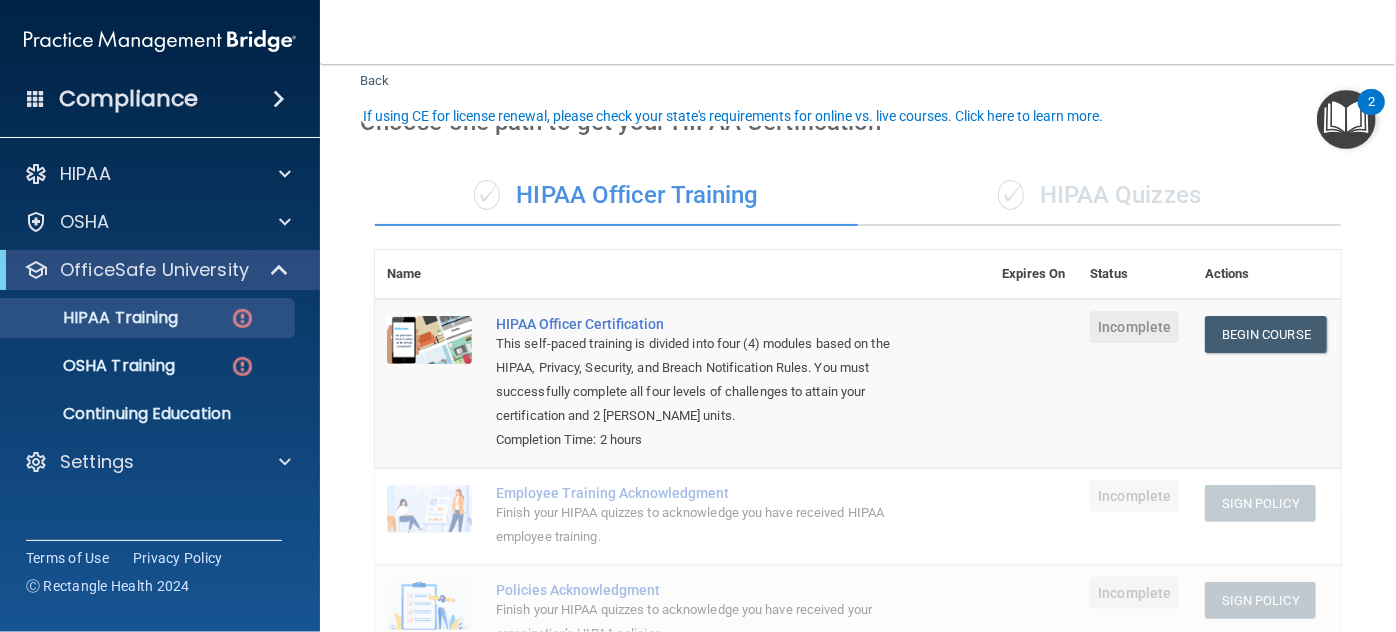 scroll, scrollTop: 0, scrollLeft: 0, axis: both 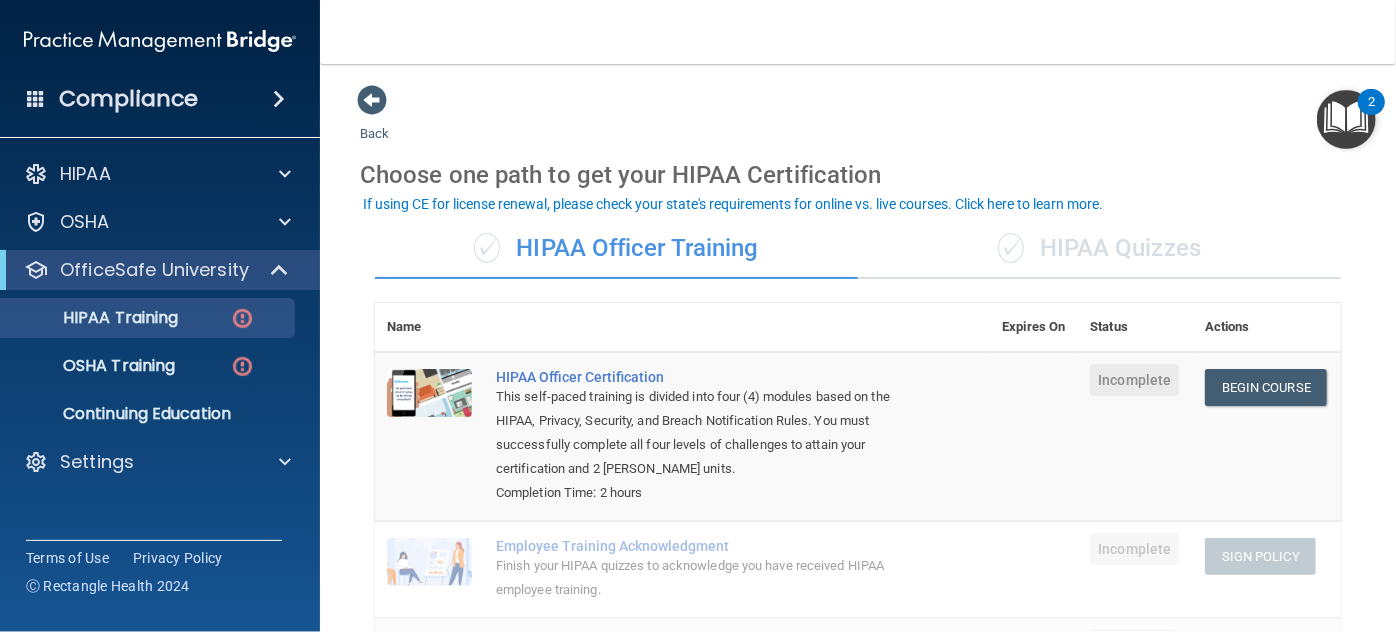 click on "✓   HIPAA Quizzes" at bounding box center (1099, 249) 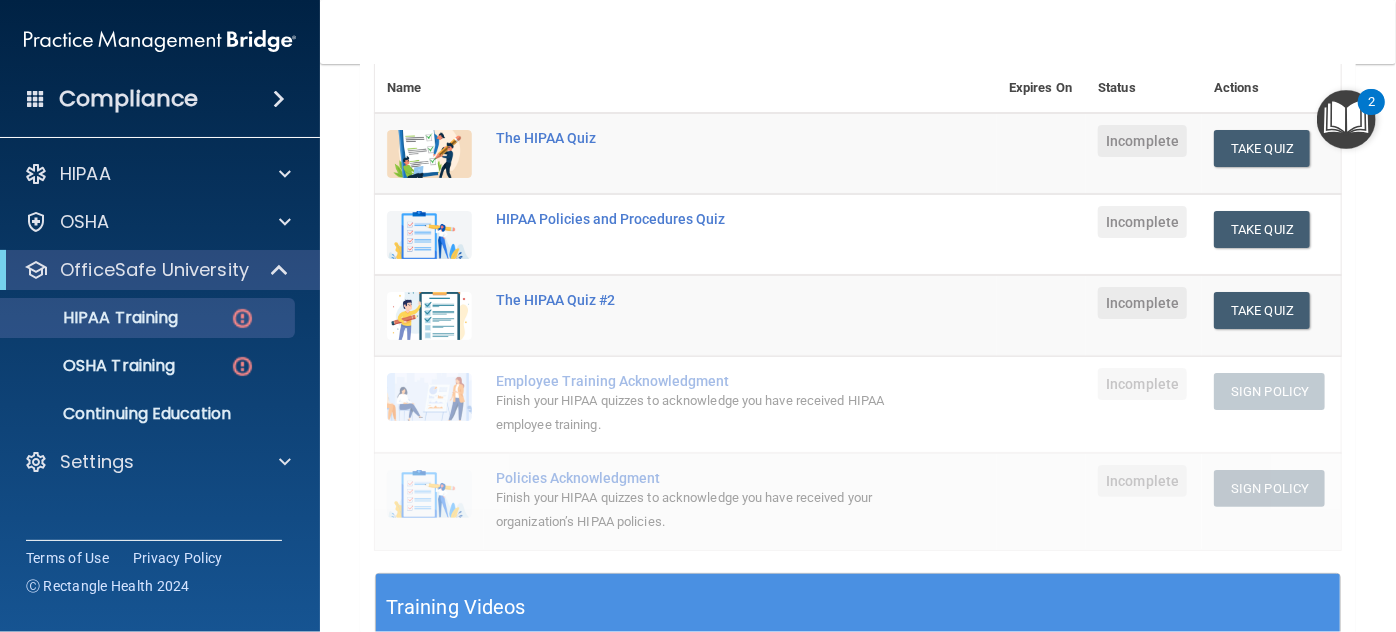 scroll, scrollTop: 240, scrollLeft: 0, axis: vertical 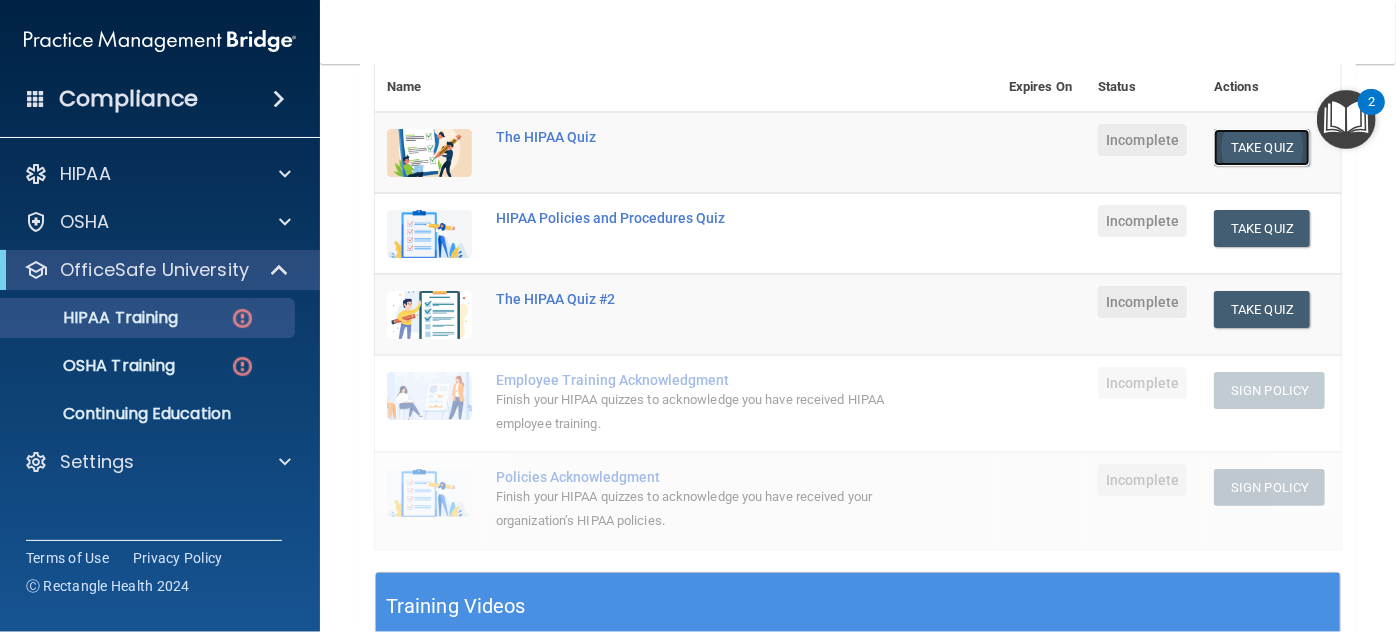 click on "Take Quiz" at bounding box center [1262, 147] 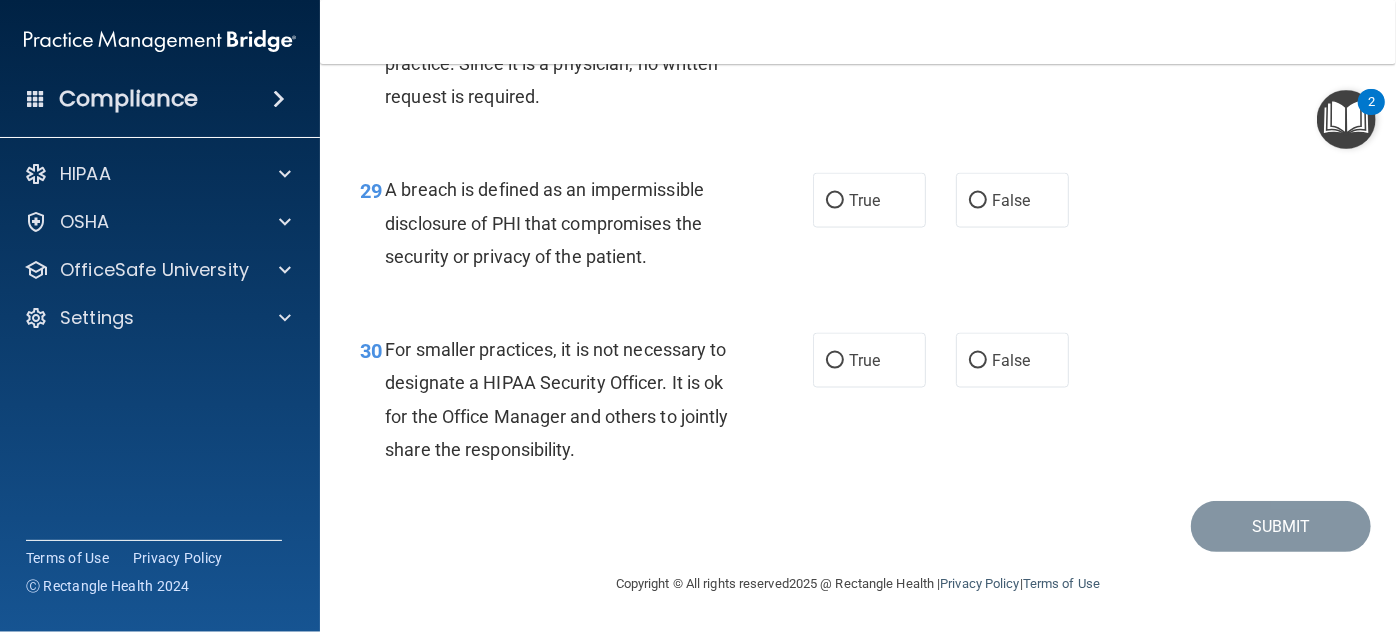 scroll, scrollTop: 5385, scrollLeft: 0, axis: vertical 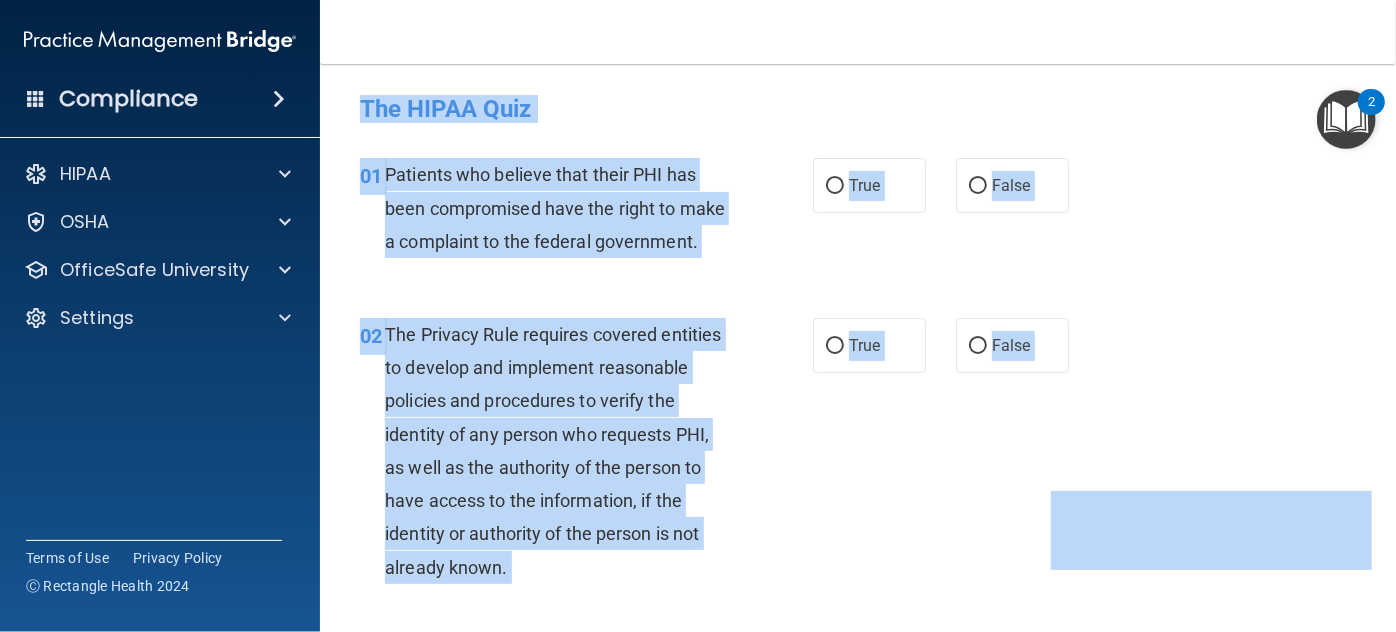 drag, startPoint x: 360, startPoint y: 113, endPoint x: 1051, endPoint y: 559, distance: 822.4336 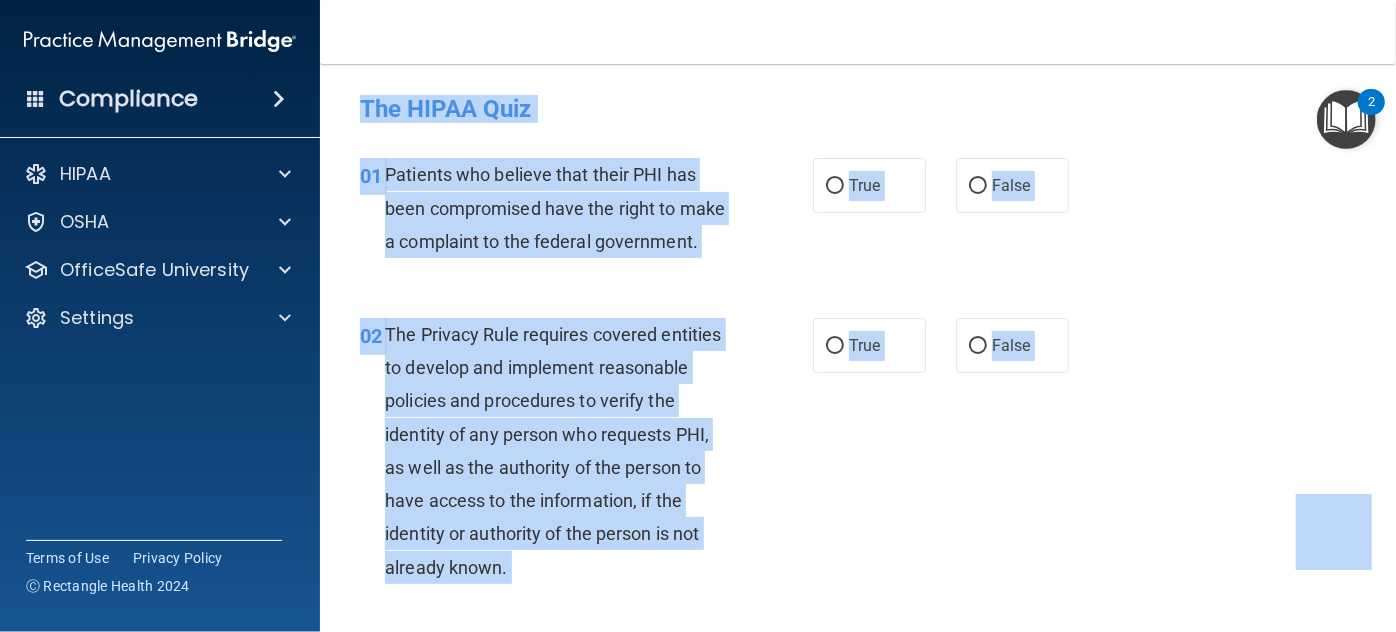 click on "The HIPAA Quiz" at bounding box center (858, 109) 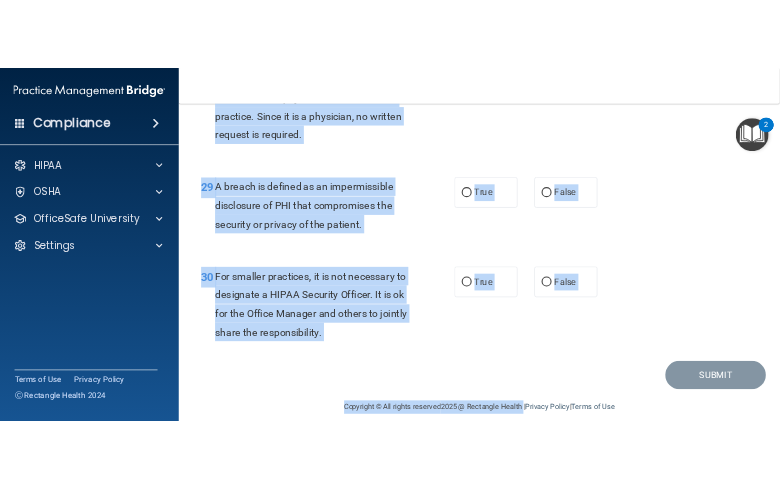 scroll, scrollTop: 5385, scrollLeft: 0, axis: vertical 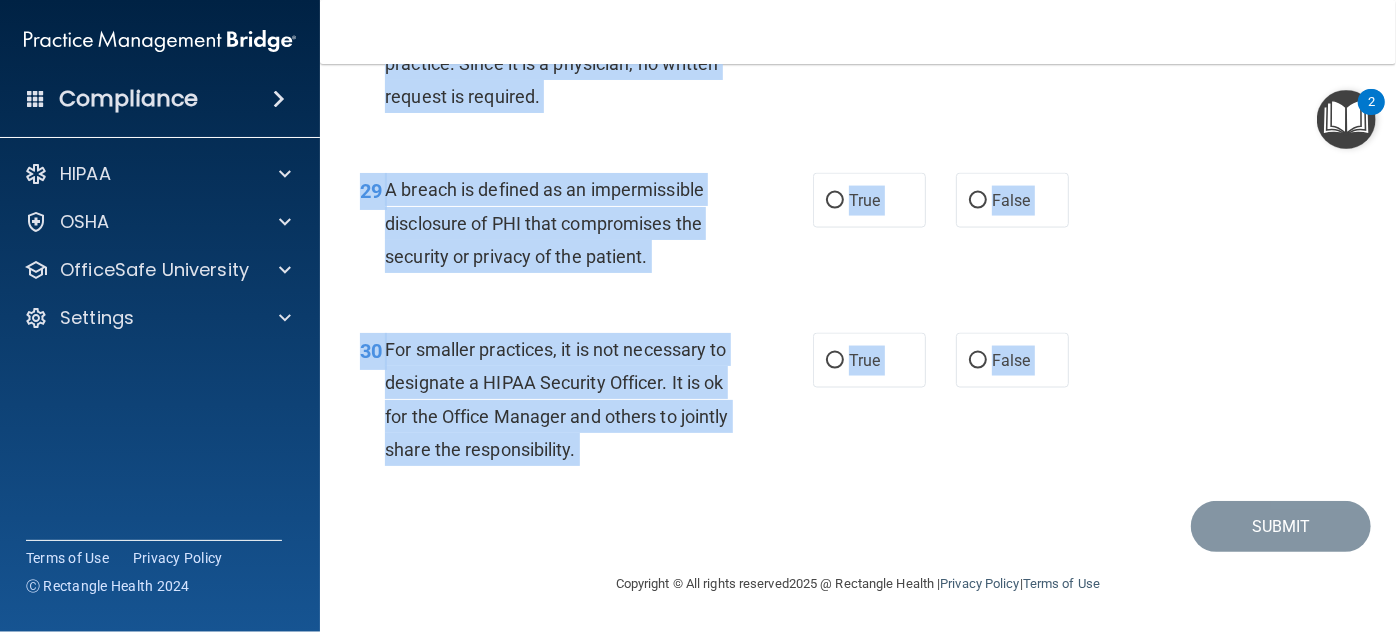 drag, startPoint x: 349, startPoint y: 180, endPoint x: 645, endPoint y: 526, distance: 455.33725 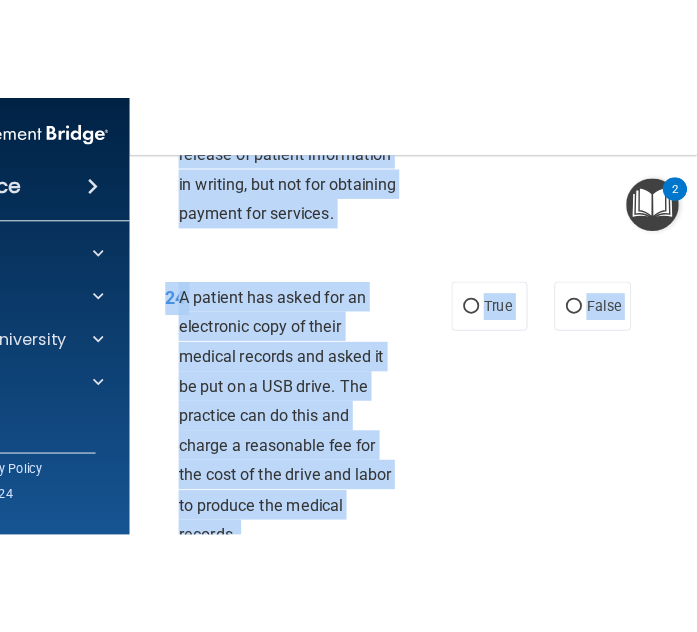 scroll, scrollTop: 6747, scrollLeft: 0, axis: vertical 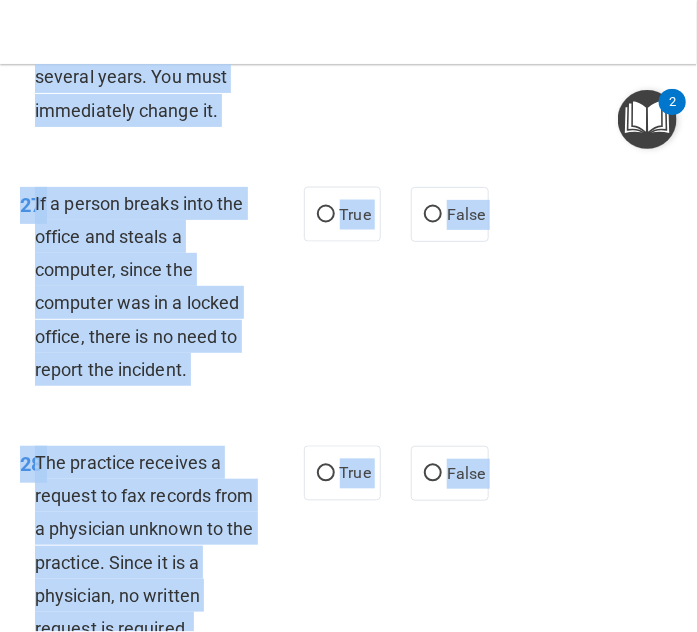 click on "26       You realized that a password on a computer has not been changed in several years.  You must immediately change it.                 True           False" at bounding box center [348, 49] 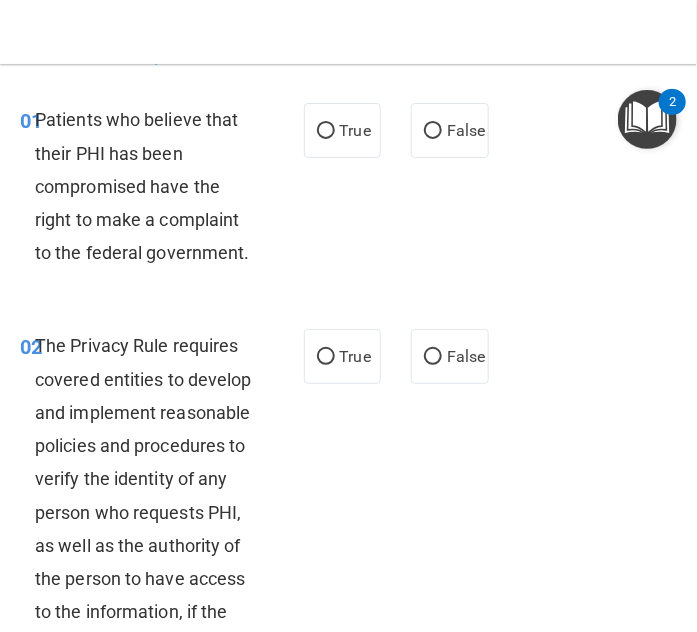 scroll, scrollTop: 0, scrollLeft: 0, axis: both 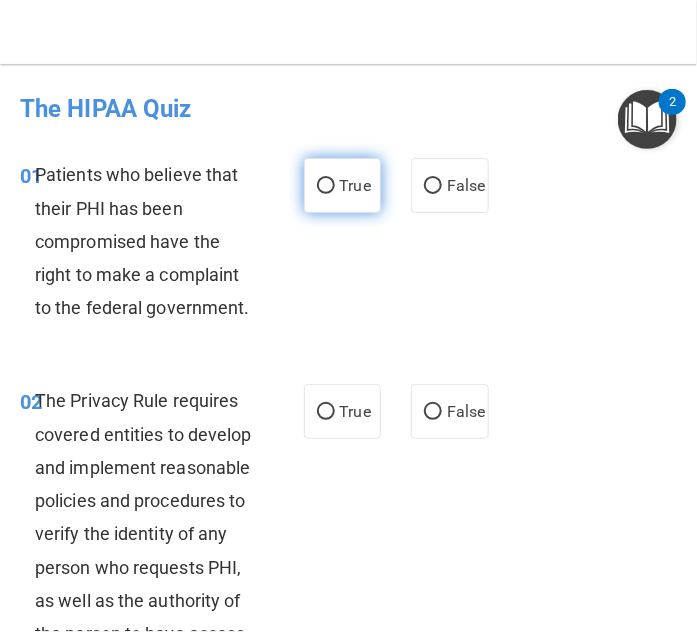 click on "True" at bounding box center (355, 185) 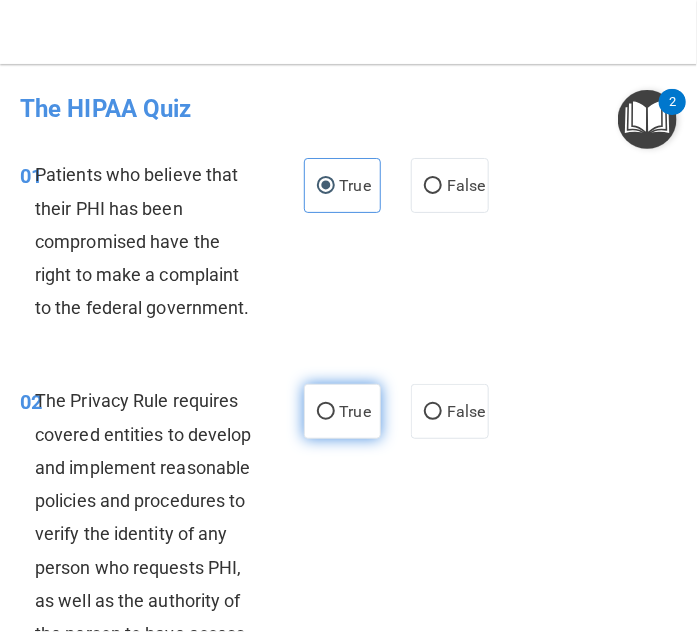 click on "True" at bounding box center [355, 411] 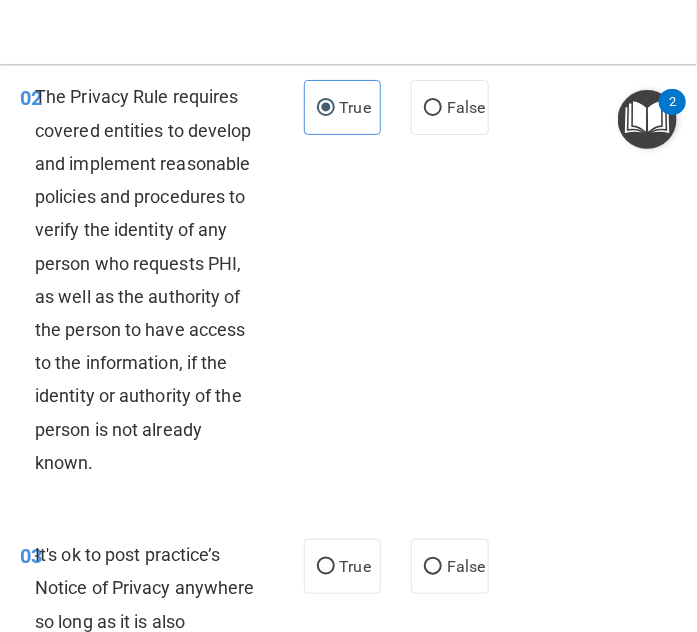scroll, scrollTop: 304, scrollLeft: 0, axis: vertical 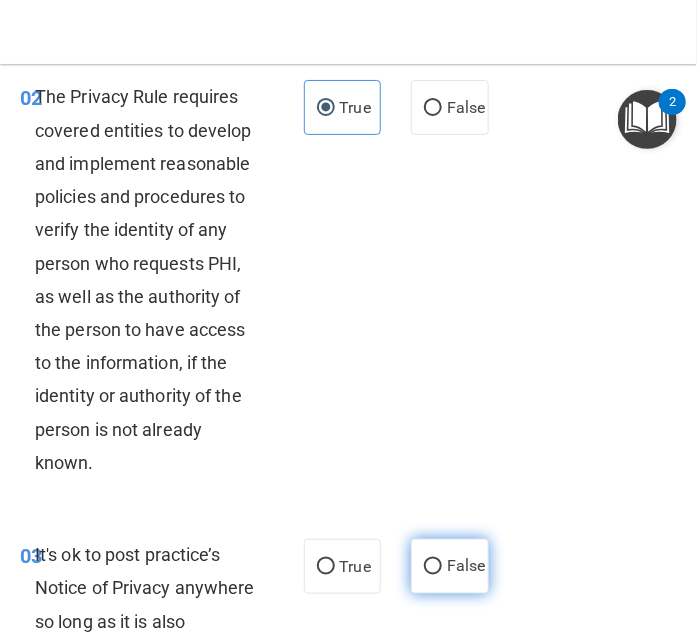 click on "False" at bounding box center (466, 566) 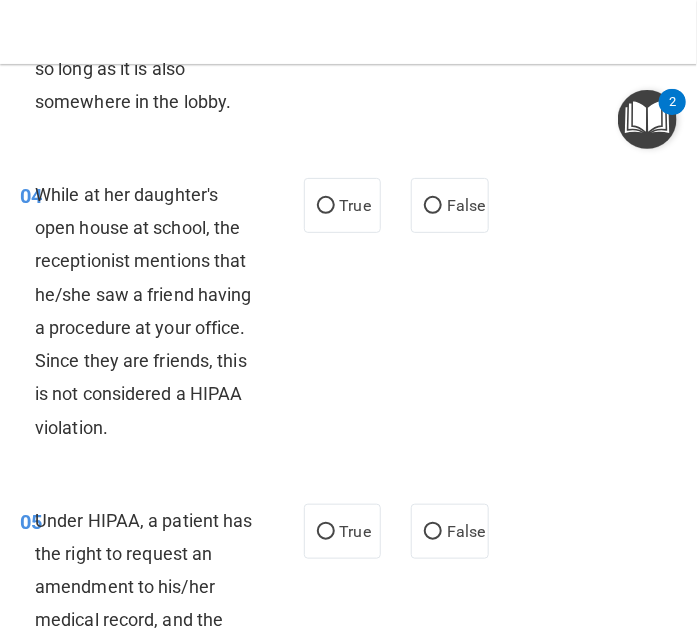scroll, scrollTop: 873, scrollLeft: 0, axis: vertical 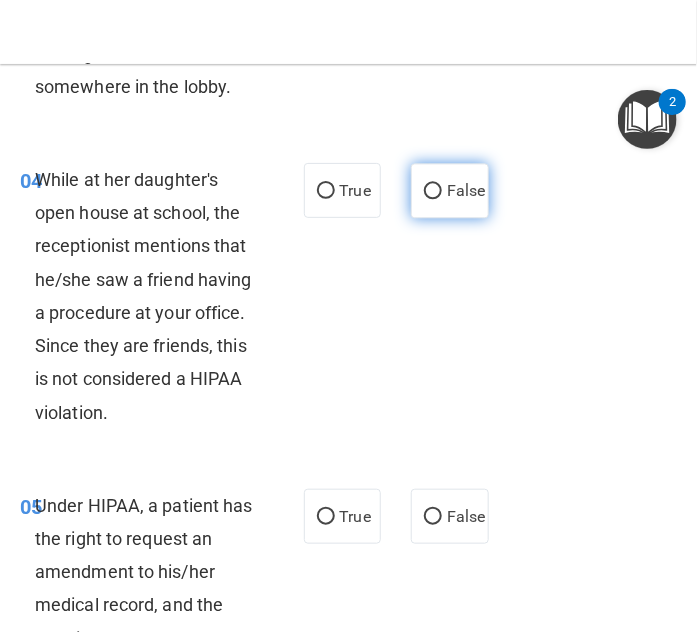 click on "False" at bounding box center [433, 191] 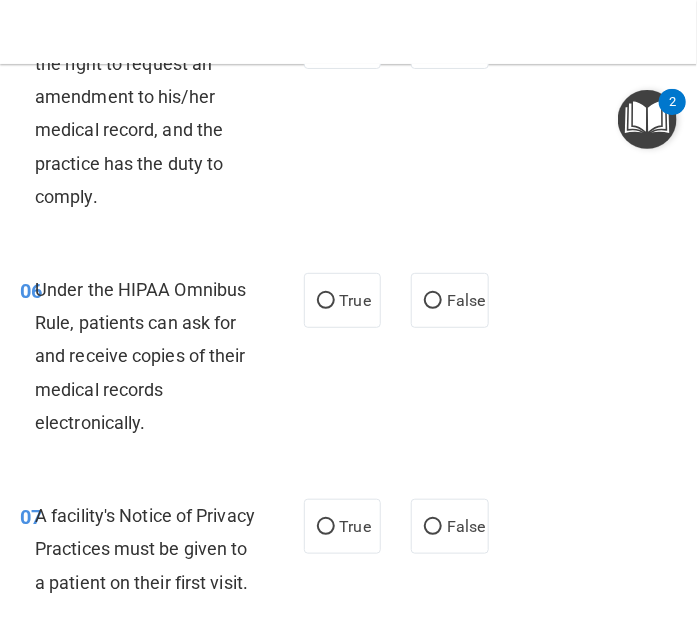 scroll, scrollTop: 1349, scrollLeft: 0, axis: vertical 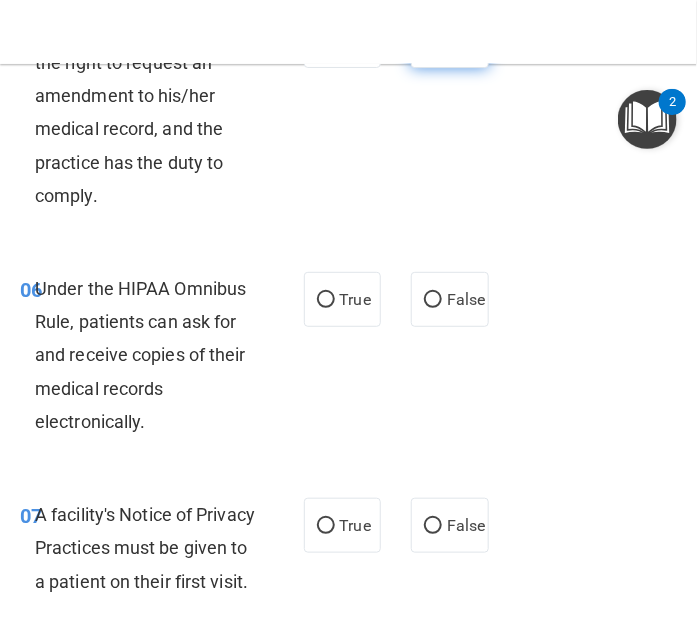 click on "False" at bounding box center (450, 40) 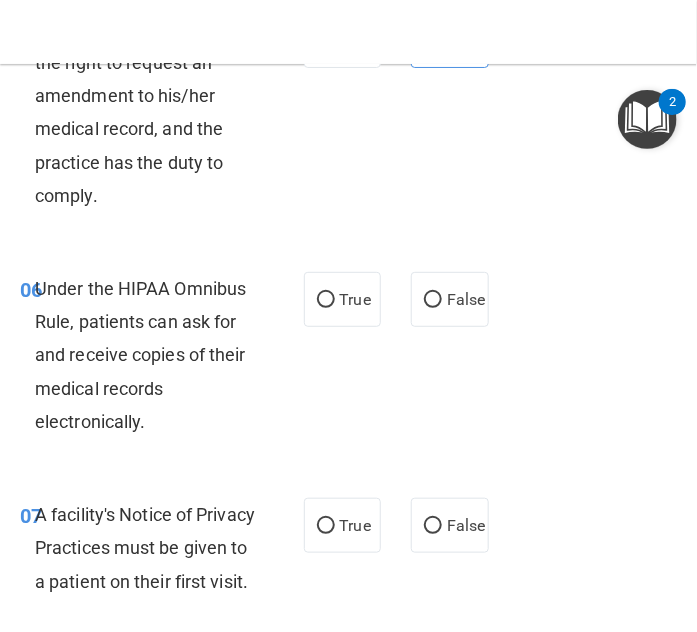 scroll, scrollTop: 1551, scrollLeft: 0, axis: vertical 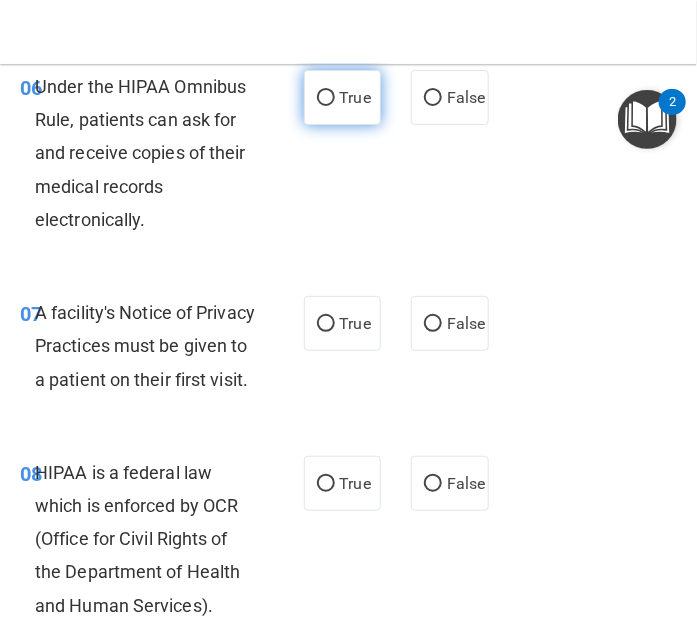 click on "True" at bounding box center [343, 97] 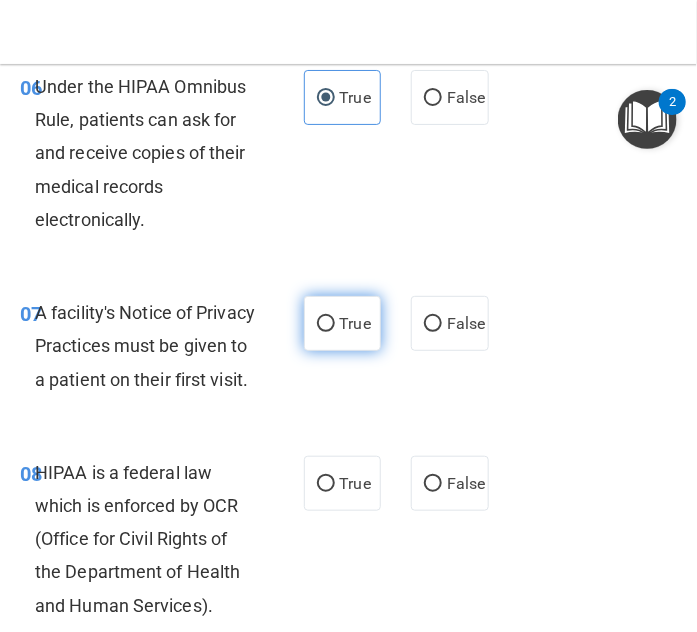 click on "True" at bounding box center (343, 323) 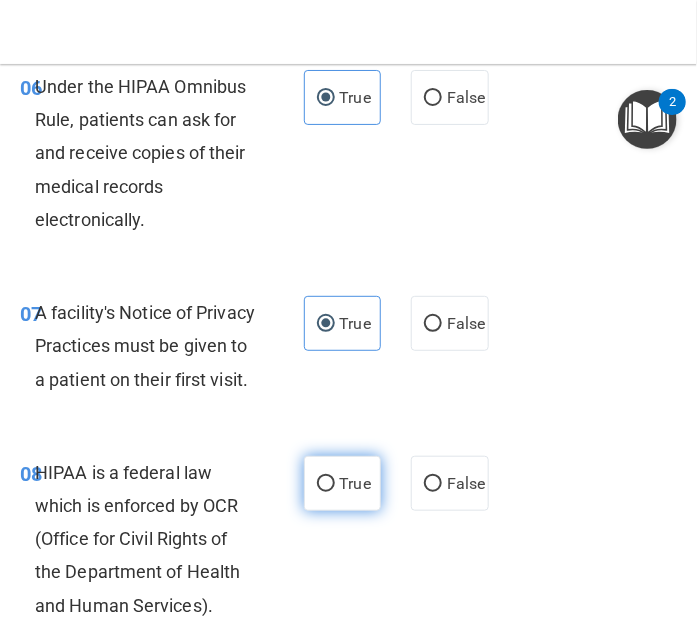 click on "True" at bounding box center (343, 483) 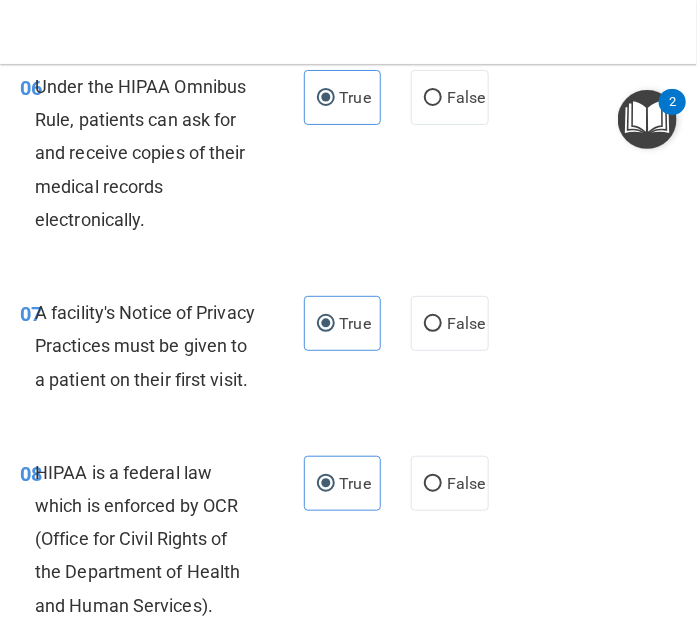 scroll, scrollTop: 1989, scrollLeft: 0, axis: vertical 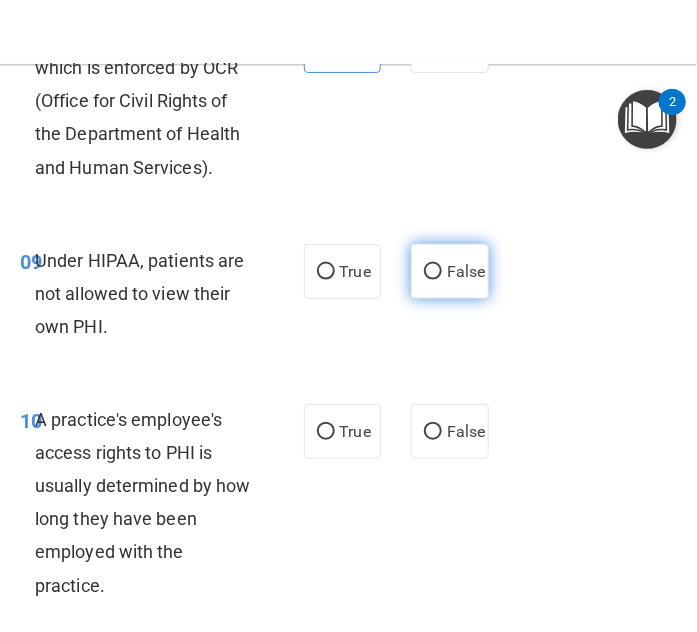 click on "False" at bounding box center (450, 271) 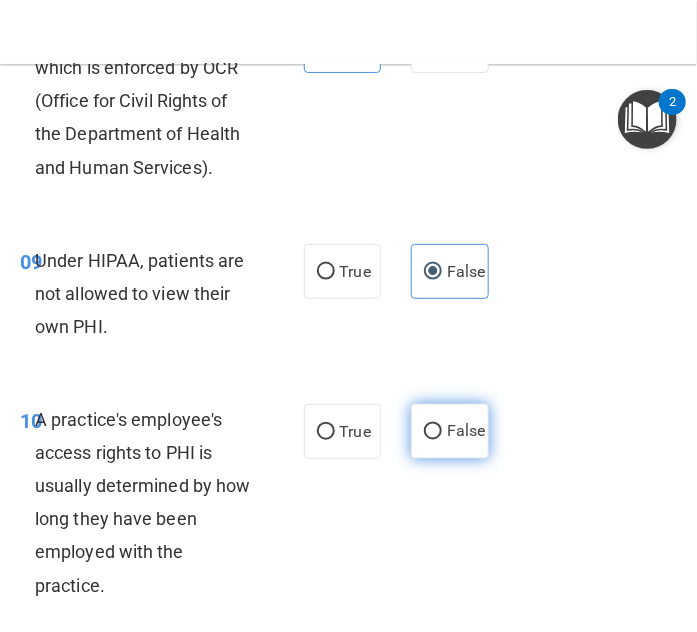 click on "False" at bounding box center [466, 431] 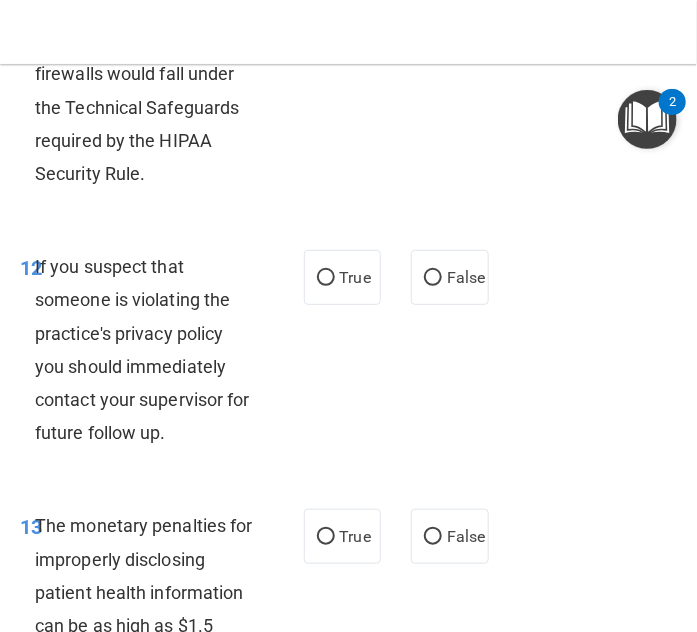 scroll, scrollTop: 2682, scrollLeft: 0, axis: vertical 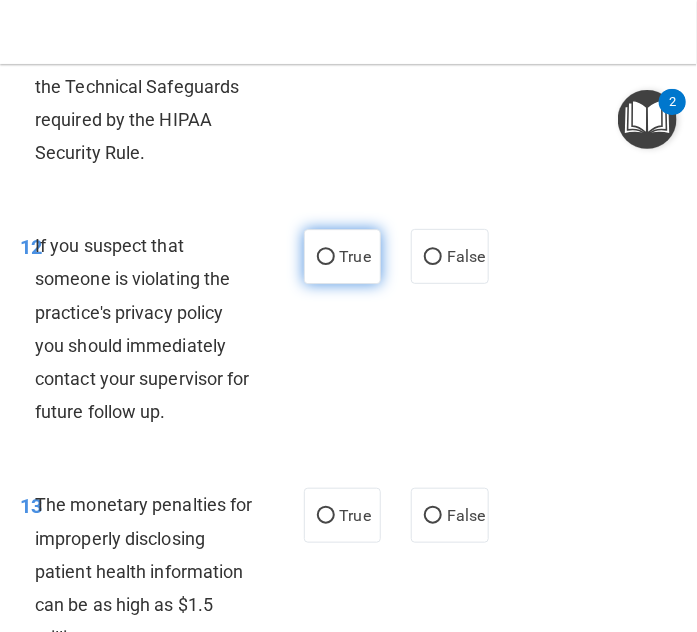 click on "True" at bounding box center (355, 256) 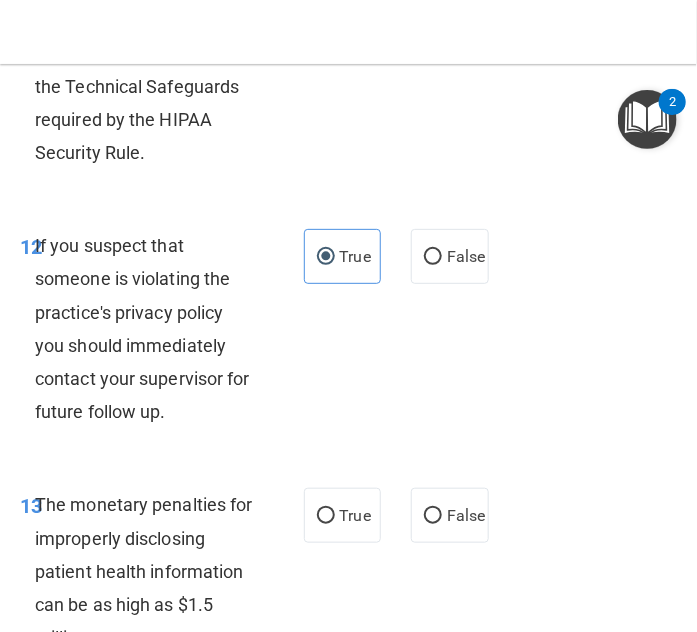 click on "True" at bounding box center [343, -3] 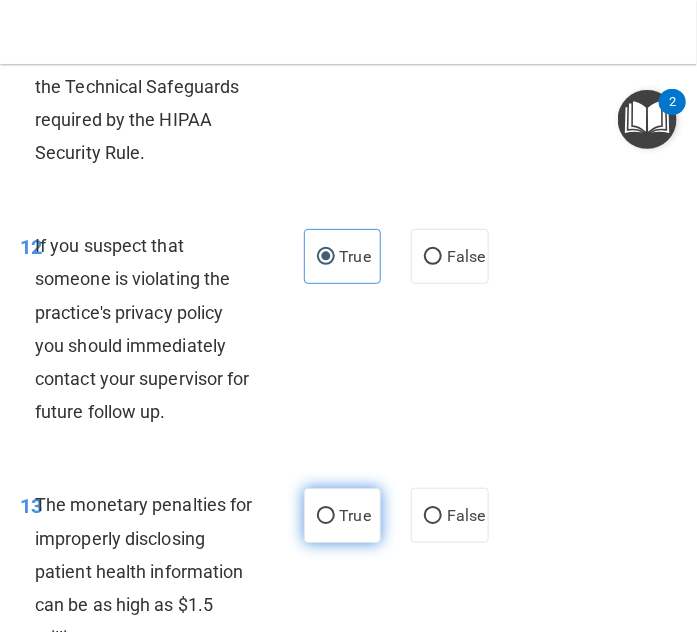 click on "True" at bounding box center (355, 515) 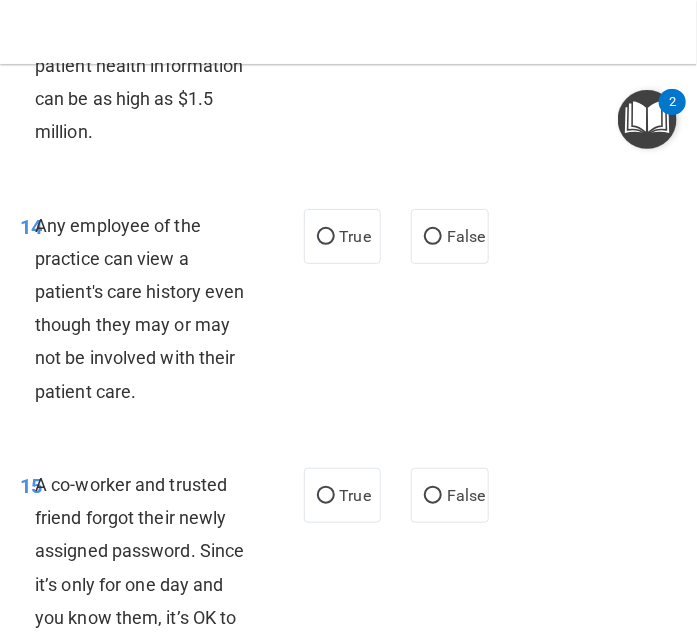 scroll, scrollTop: 3197, scrollLeft: 0, axis: vertical 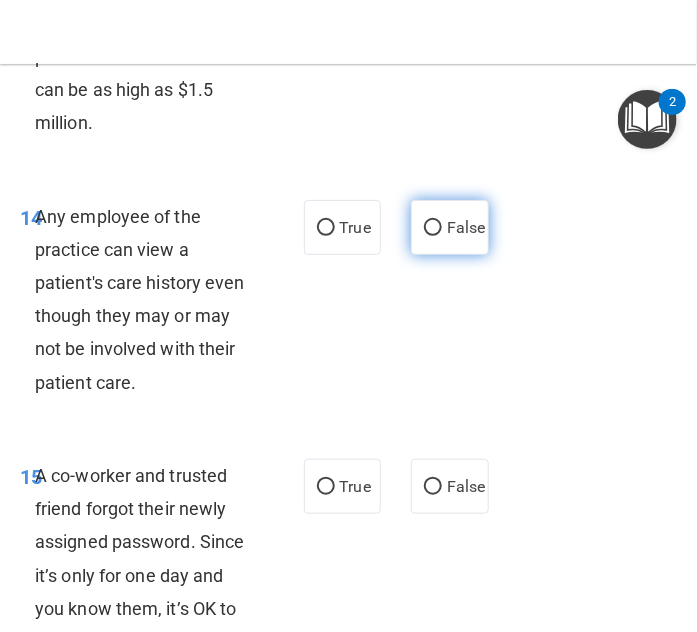 click on "False" at bounding box center [450, 227] 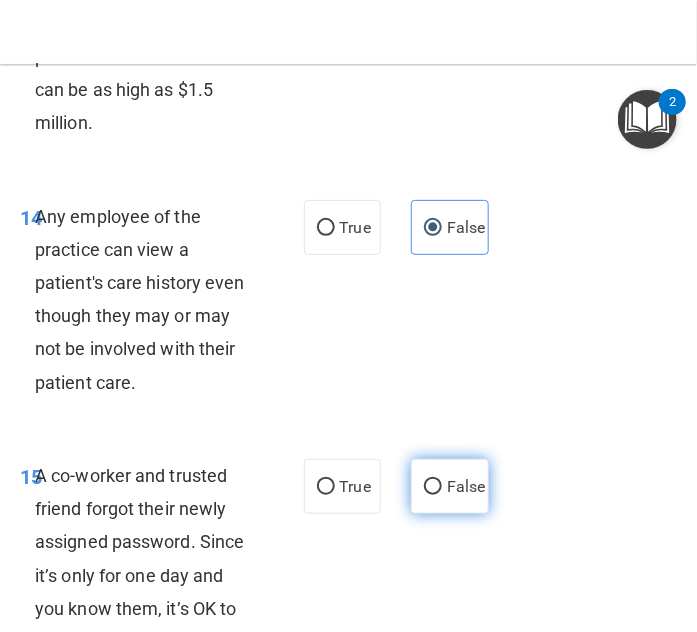 click on "False" at bounding box center (450, 486) 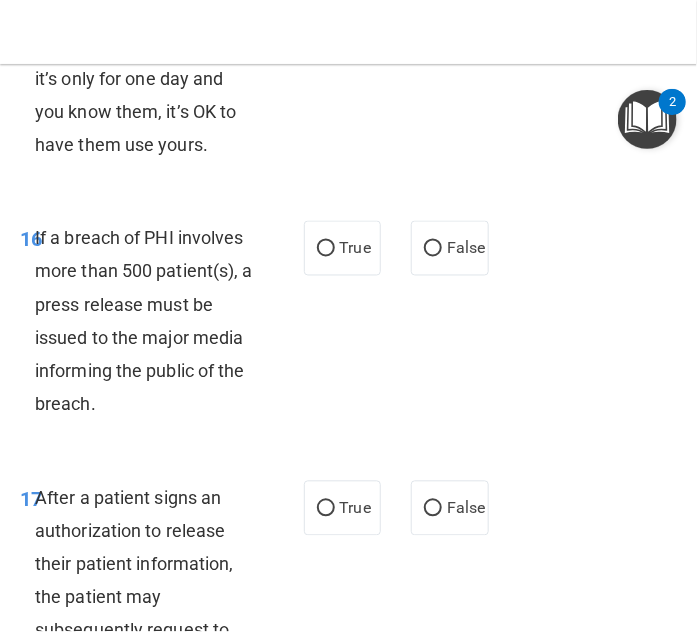 scroll, scrollTop: 3695, scrollLeft: 0, axis: vertical 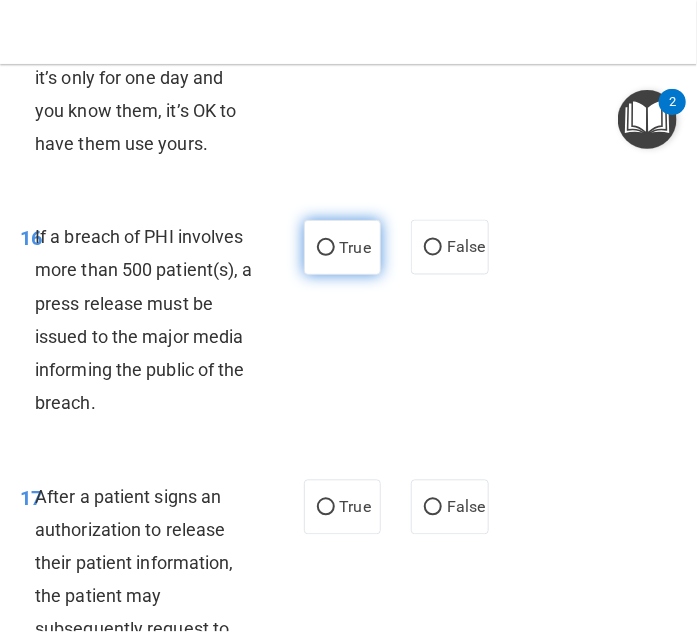 click on "True" at bounding box center (326, 248) 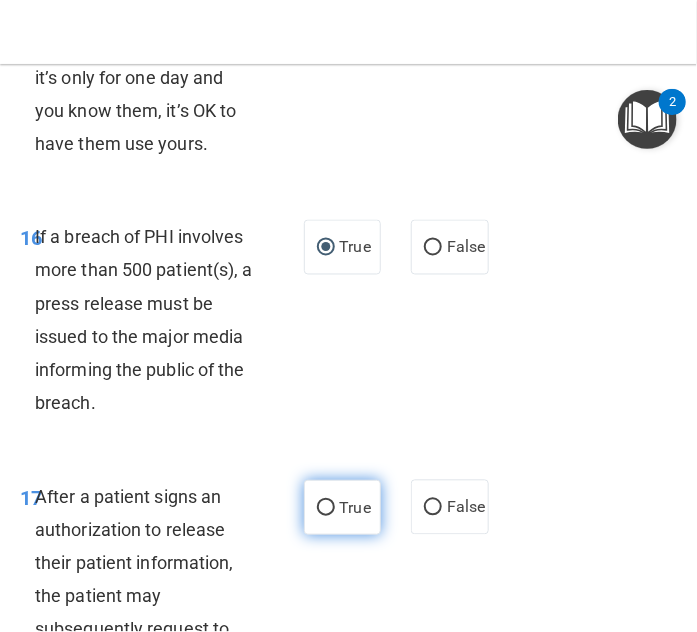 click on "True" at bounding box center [343, 507] 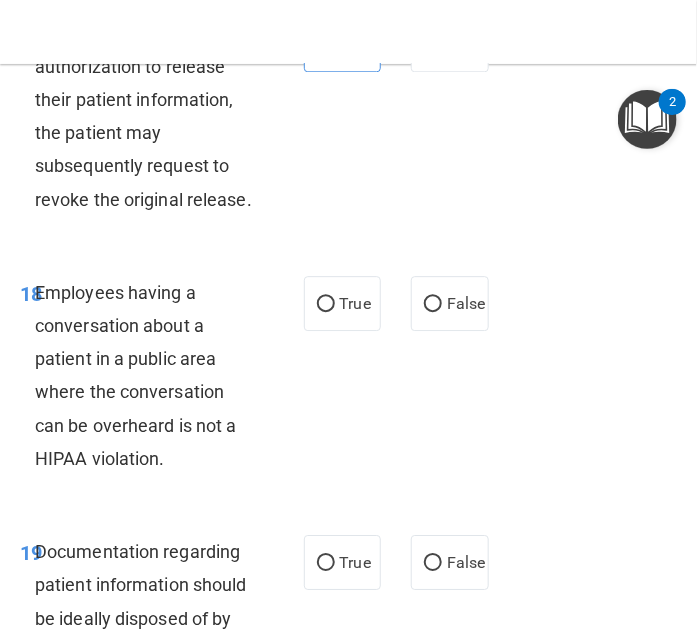 scroll, scrollTop: 4228, scrollLeft: 0, axis: vertical 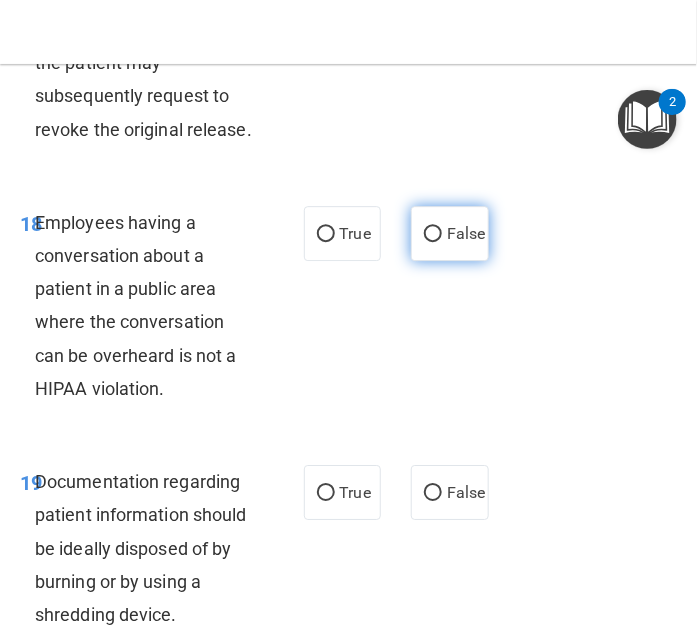 click on "False" at bounding box center (450, 233) 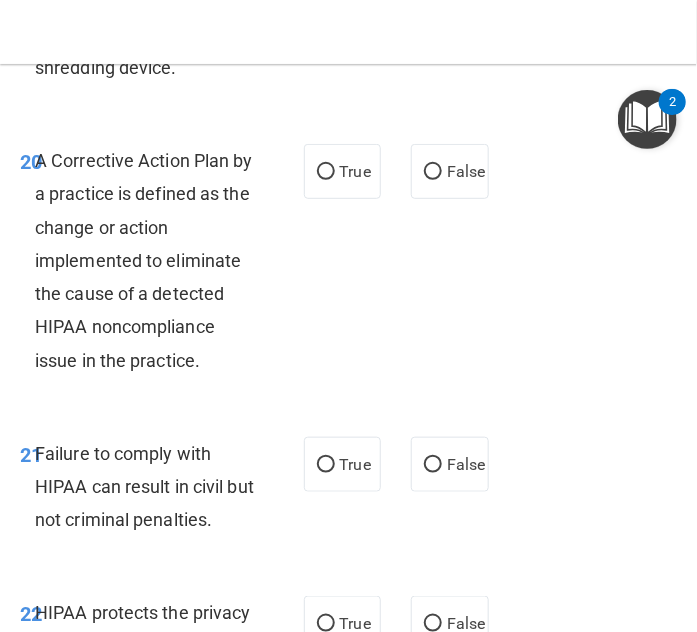 scroll, scrollTop: 4781, scrollLeft: 0, axis: vertical 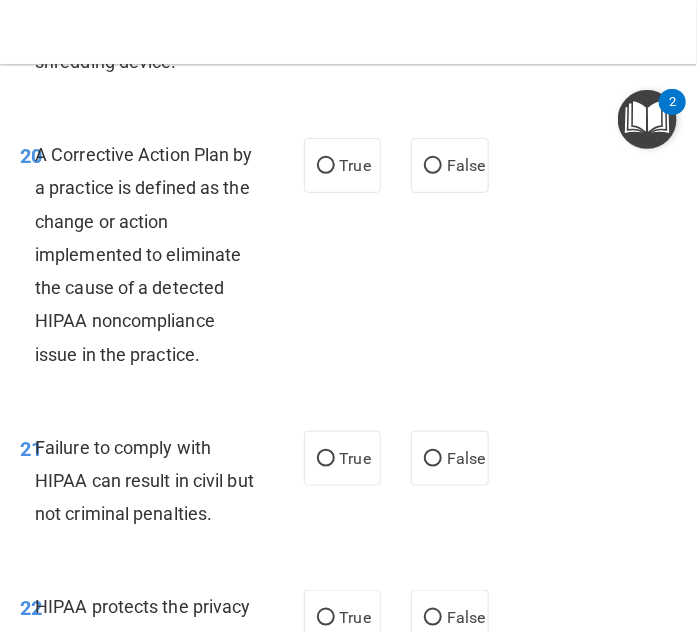 click on "True" at bounding box center [355, -61] 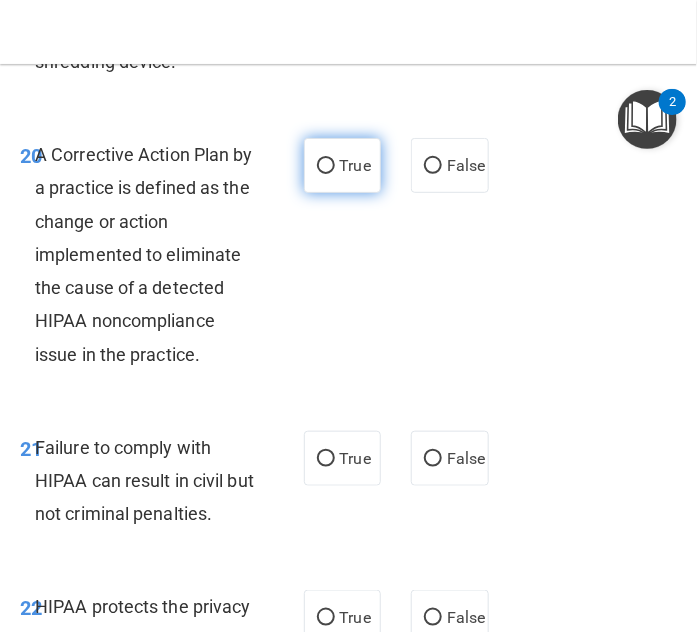 click on "True" at bounding box center (326, 166) 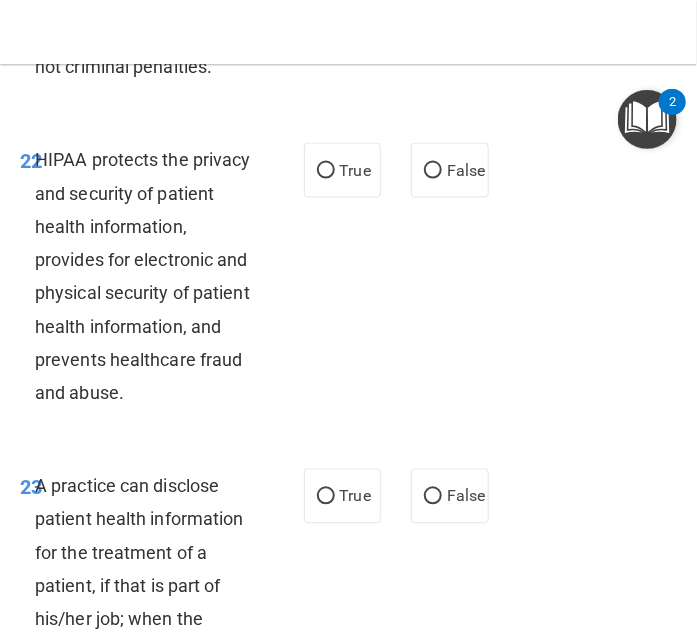 scroll, scrollTop: 5226, scrollLeft: 0, axis: vertical 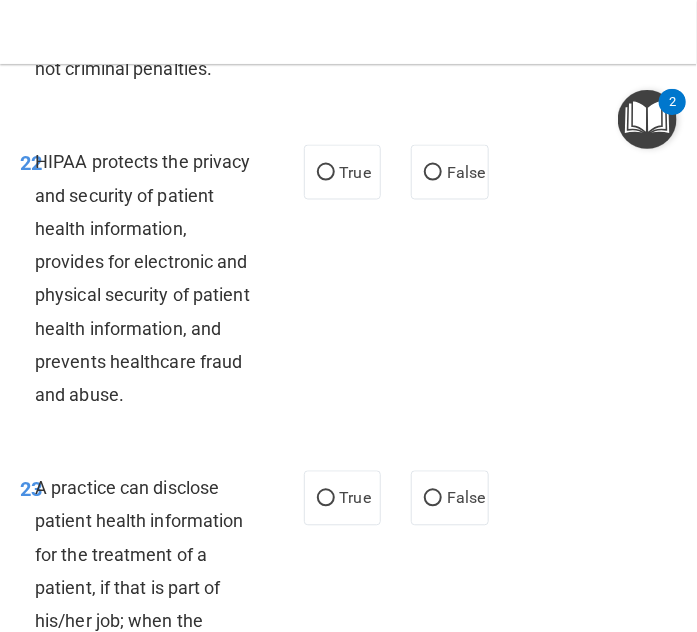 click on "False" at bounding box center [450, 13] 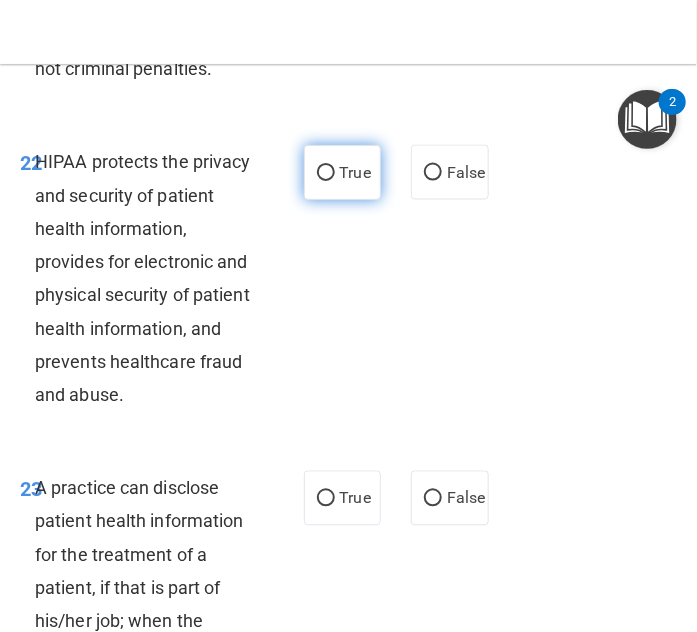 click on "True" at bounding box center [355, 172] 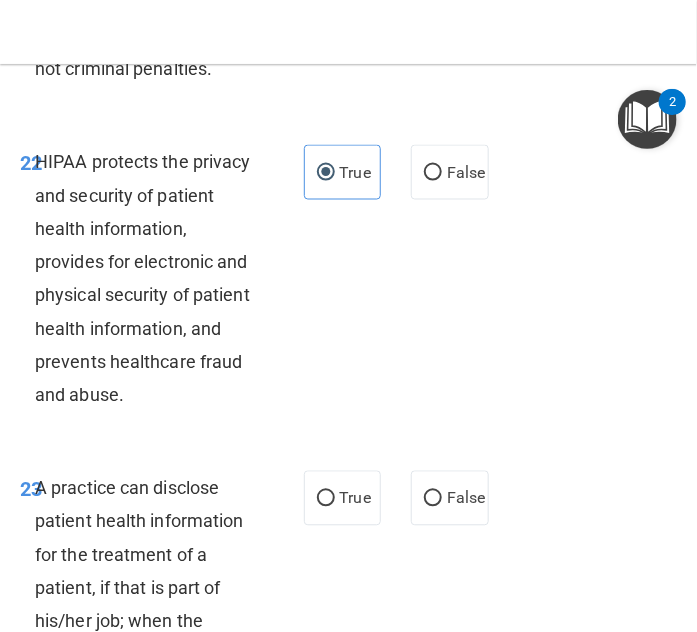scroll, scrollTop: 5392, scrollLeft: 0, axis: vertical 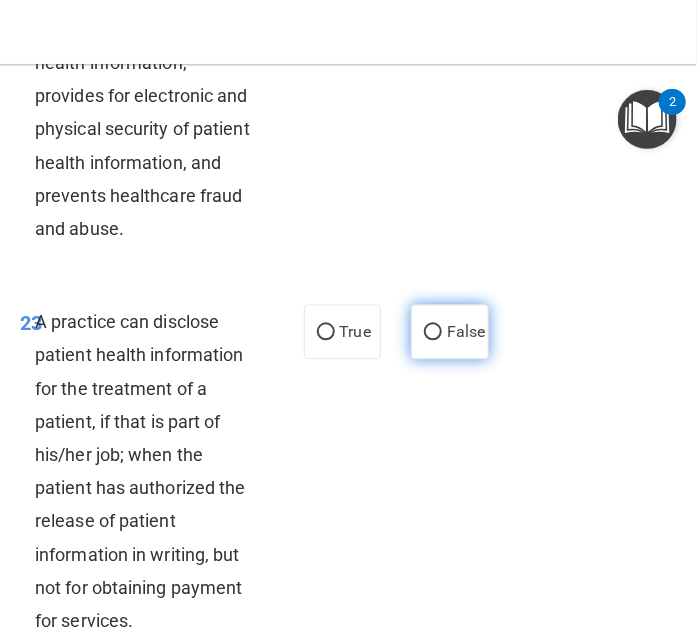click on "False" at bounding box center (450, 332) 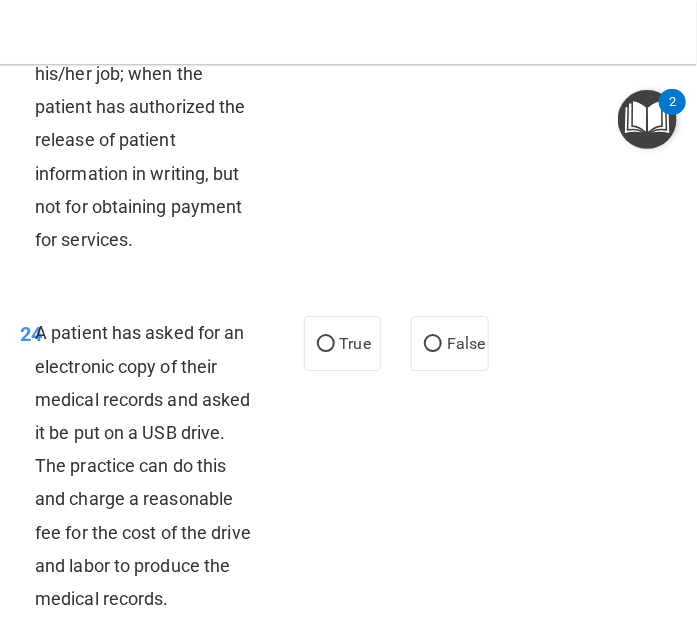 scroll, scrollTop: 5784, scrollLeft: 0, axis: vertical 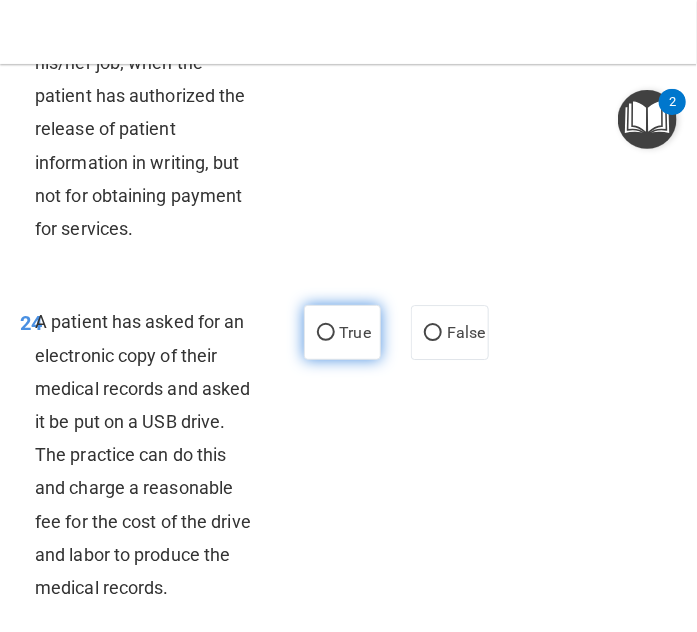 click on "True" at bounding box center [343, 332] 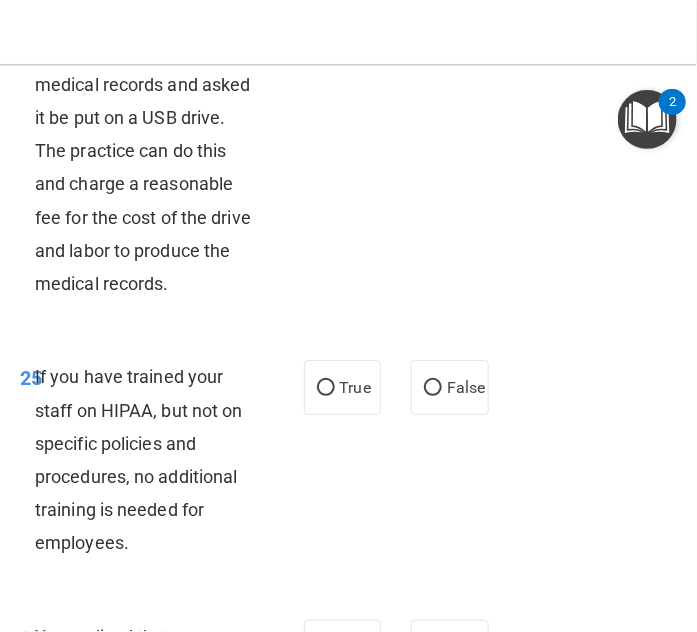 scroll, scrollTop: 6145, scrollLeft: 0, axis: vertical 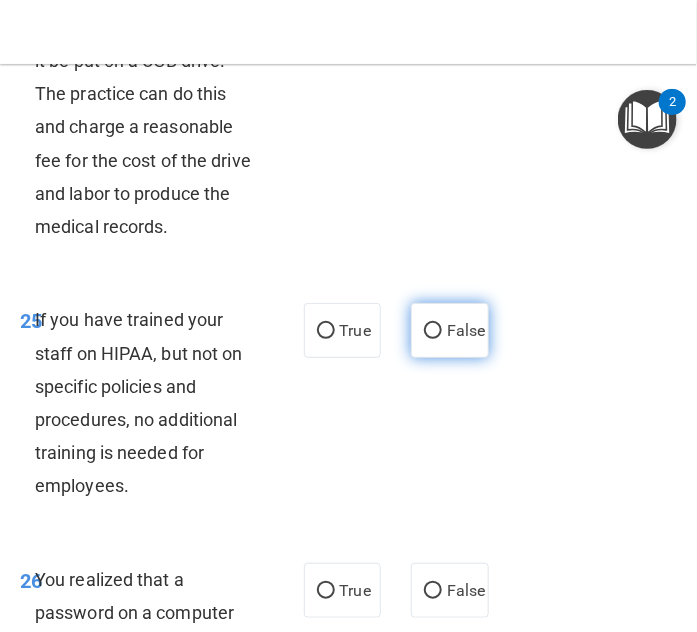 click on "False" at bounding box center [450, 330] 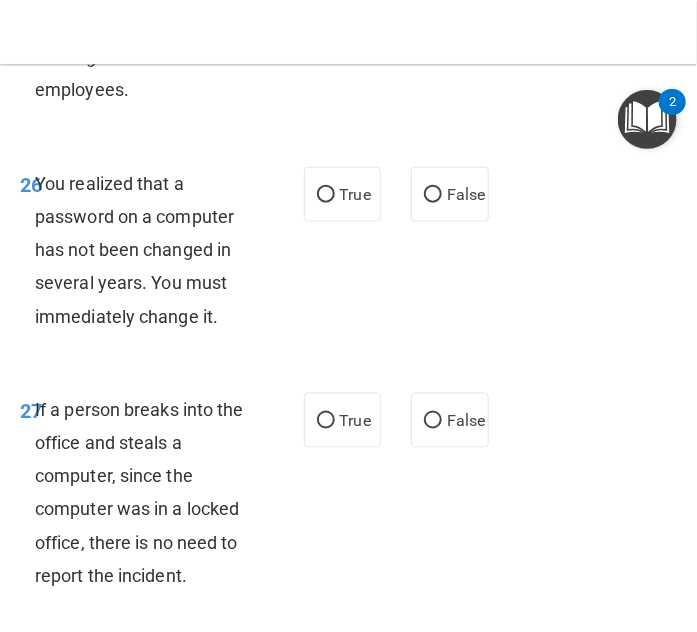 scroll, scrollTop: 6556, scrollLeft: 0, axis: vertical 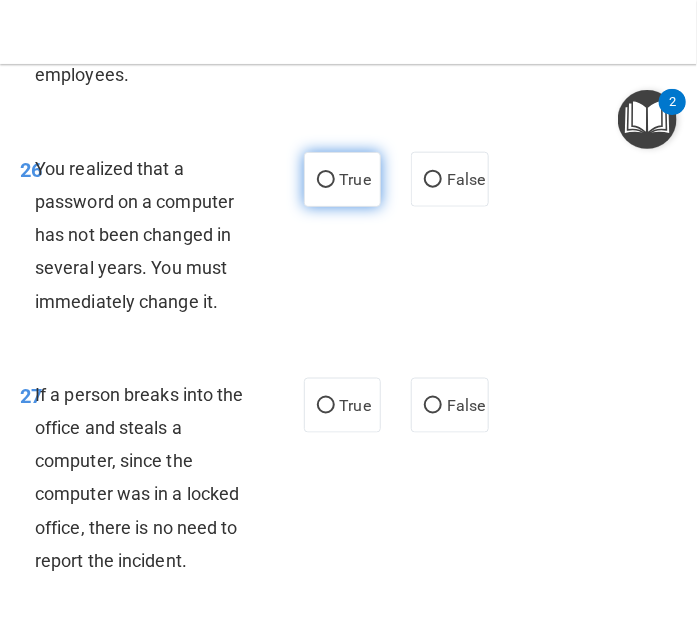 click on "True" at bounding box center [355, 179] 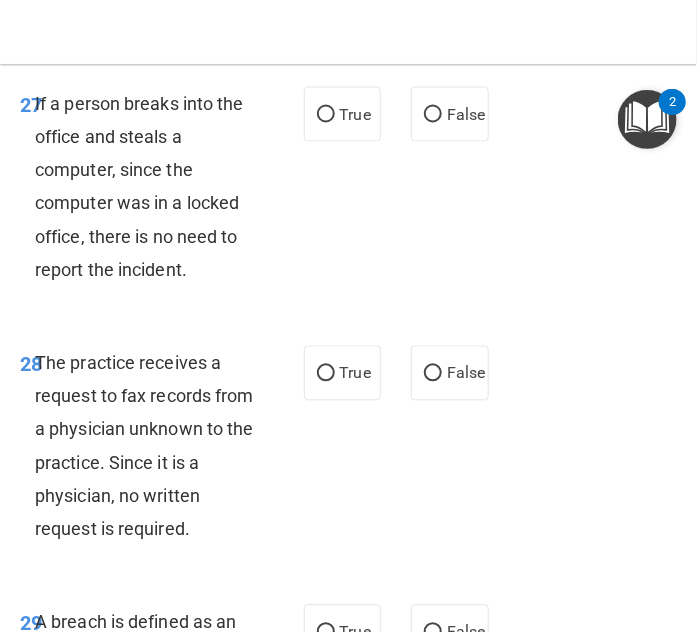 scroll, scrollTop: 6848, scrollLeft: 0, axis: vertical 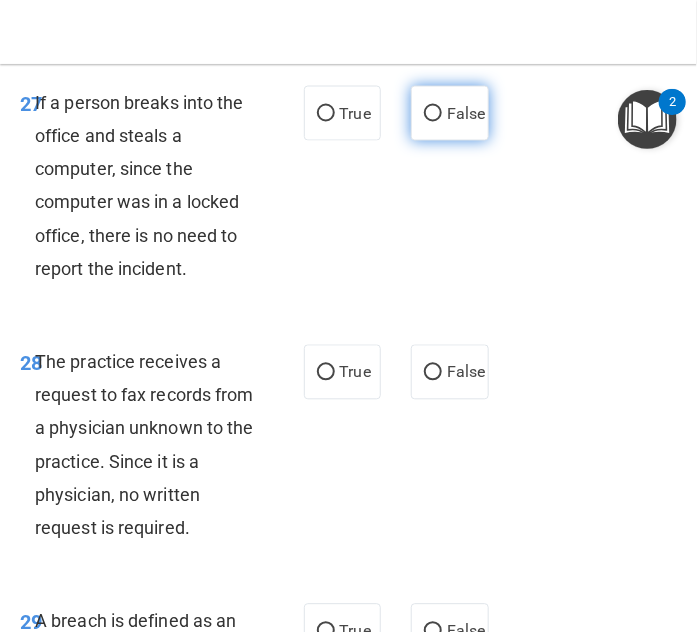 click on "False" at bounding box center [466, 113] 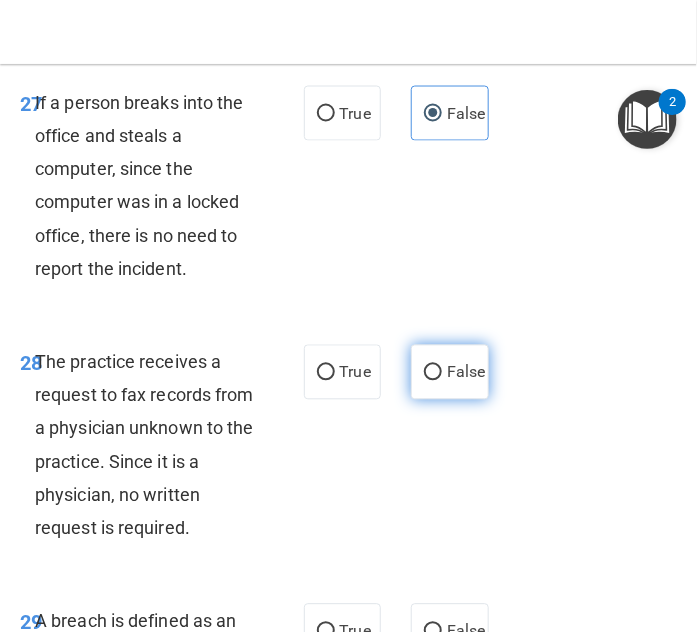 click on "False" at bounding box center (450, 372) 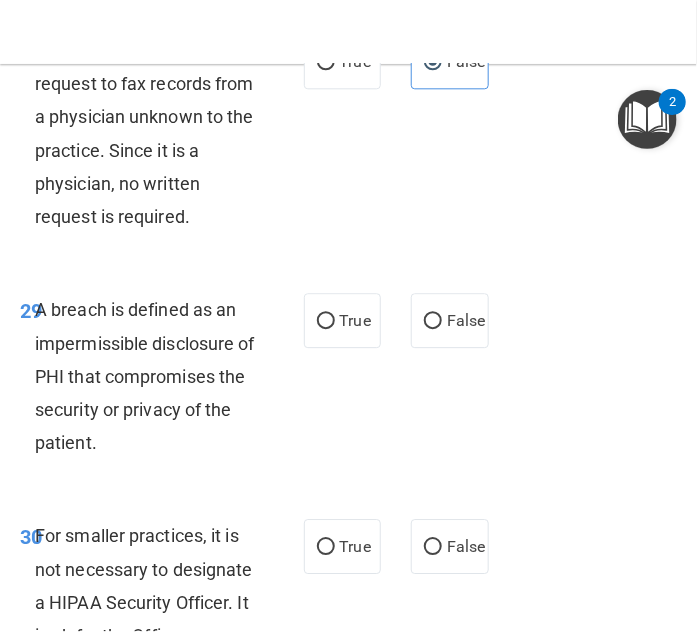scroll, scrollTop: 7160, scrollLeft: 0, axis: vertical 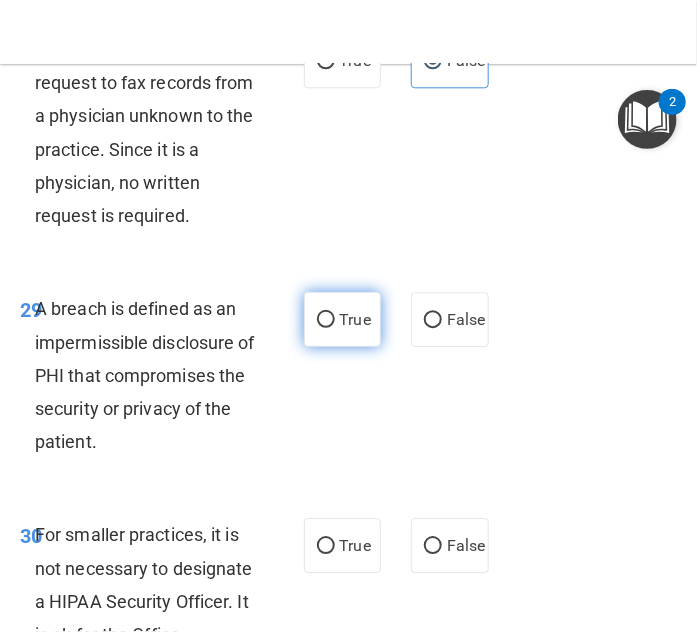 click on "True" at bounding box center (343, 319) 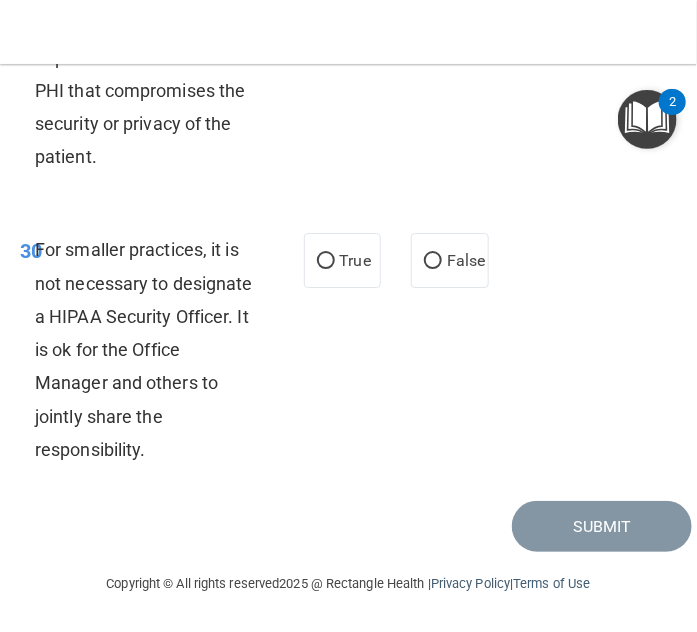 scroll, scrollTop: 7564, scrollLeft: 0, axis: vertical 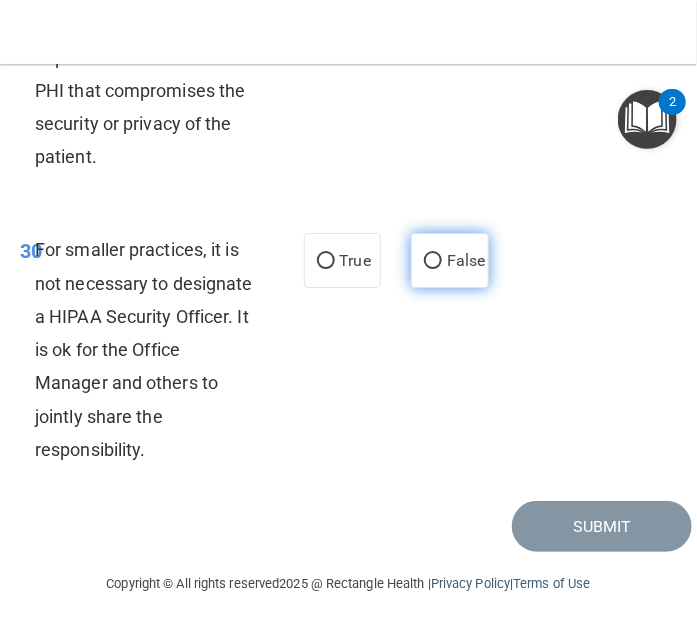 click on "False" at bounding box center (466, 260) 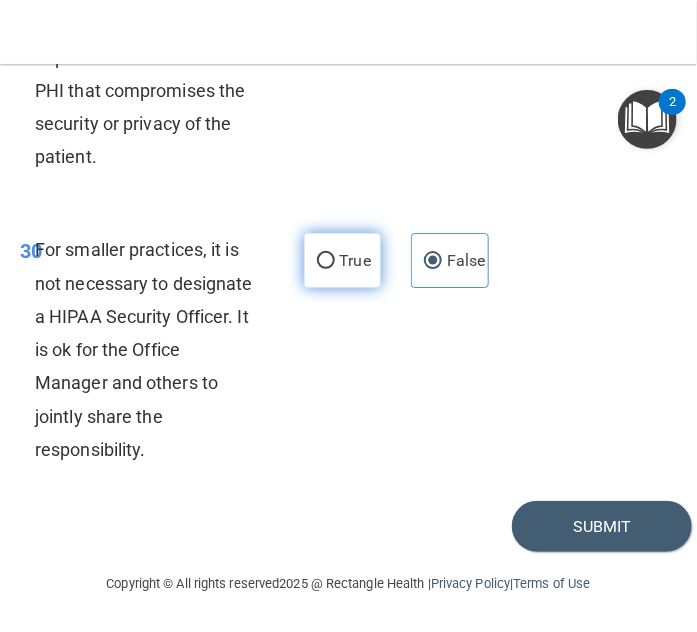 scroll, scrollTop: 7611, scrollLeft: 0, axis: vertical 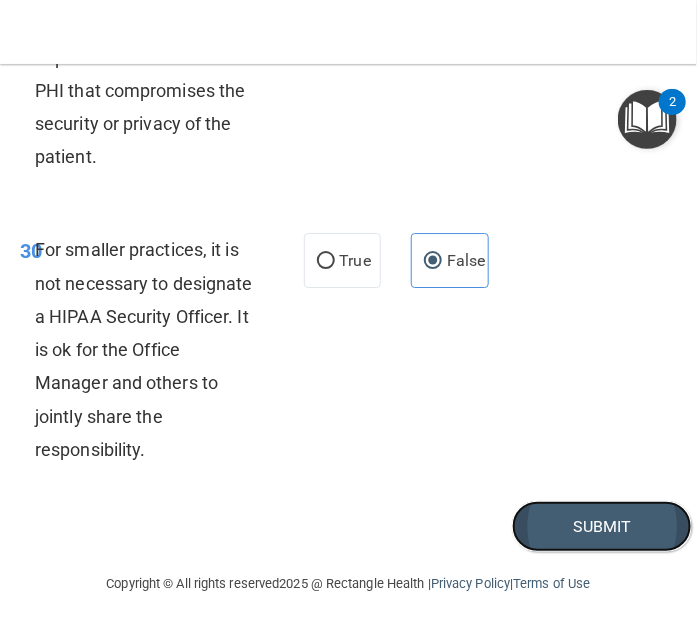 click on "Submit" at bounding box center (602, 526) 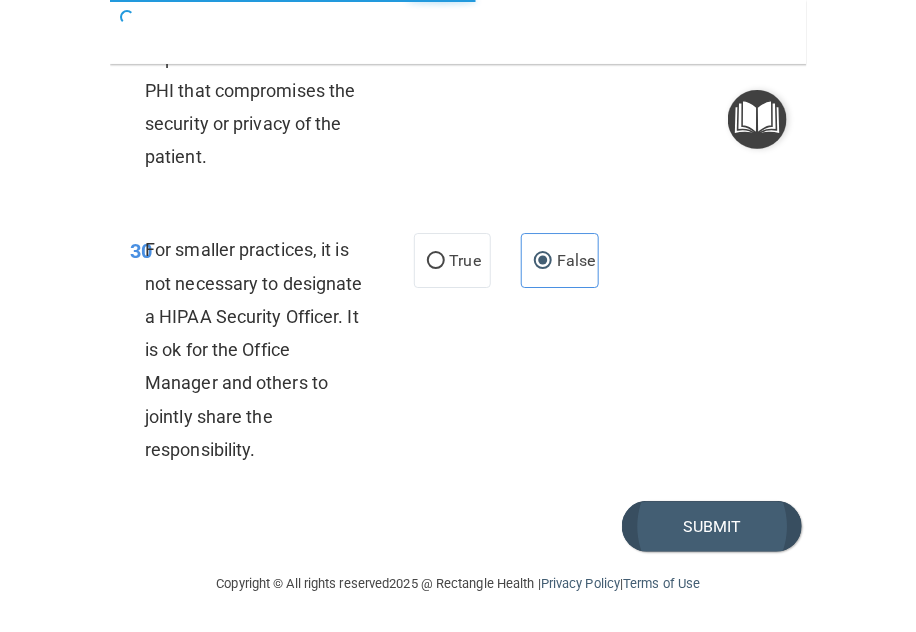 scroll, scrollTop: 0, scrollLeft: 0, axis: both 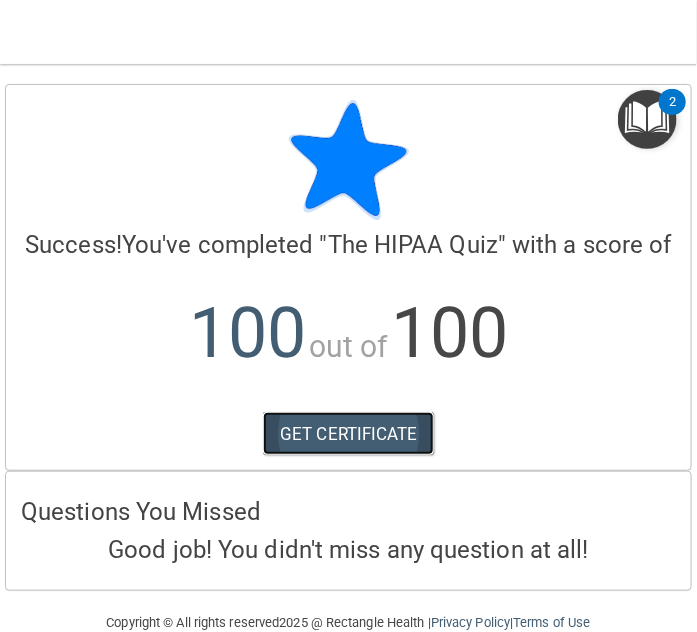 click on "GET CERTIFICATE" at bounding box center [348, 434] 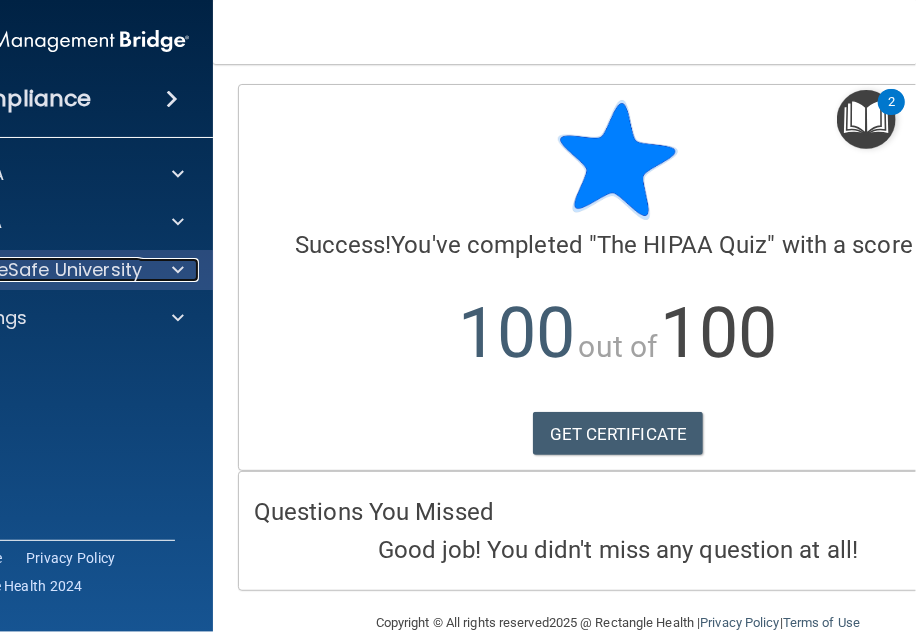 click on "OfficeSafe University" at bounding box center [47, 270] 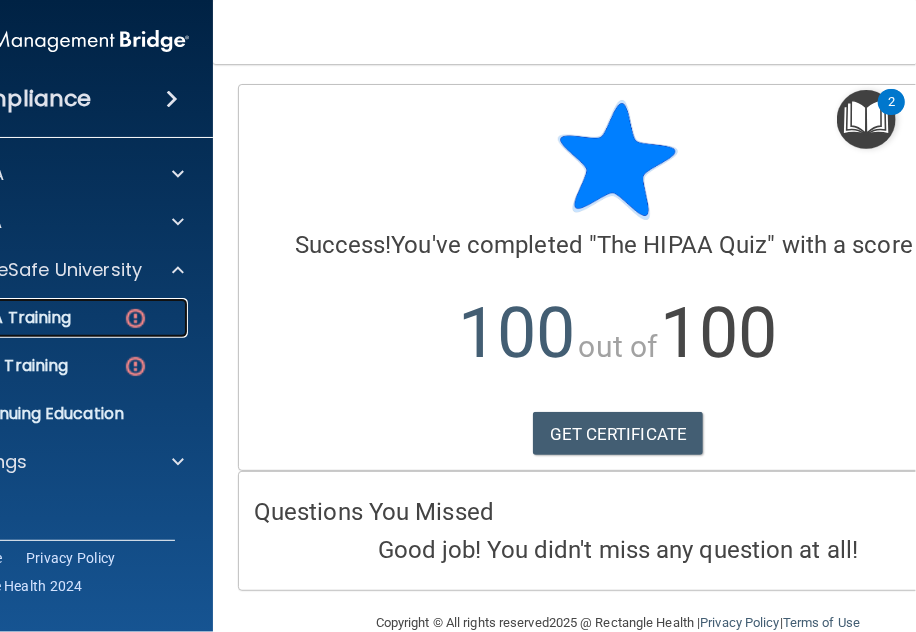 click on "HIPAA Training" at bounding box center [42, 318] 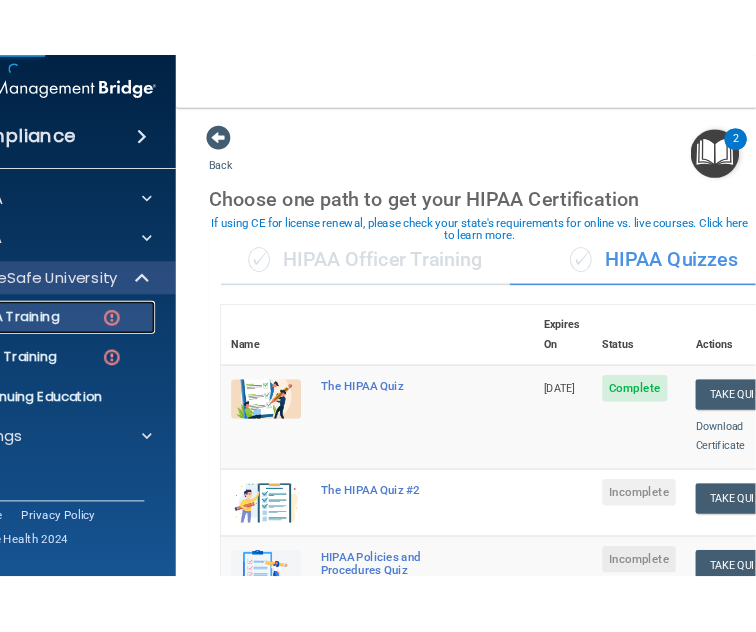 scroll, scrollTop: 273, scrollLeft: 0, axis: vertical 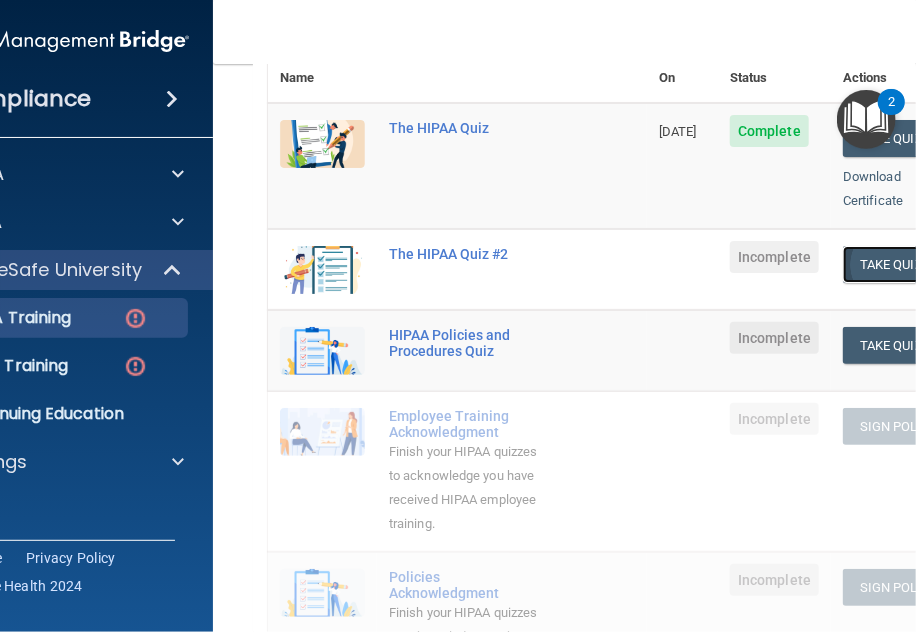 click on "Take Quiz" at bounding box center (891, 264) 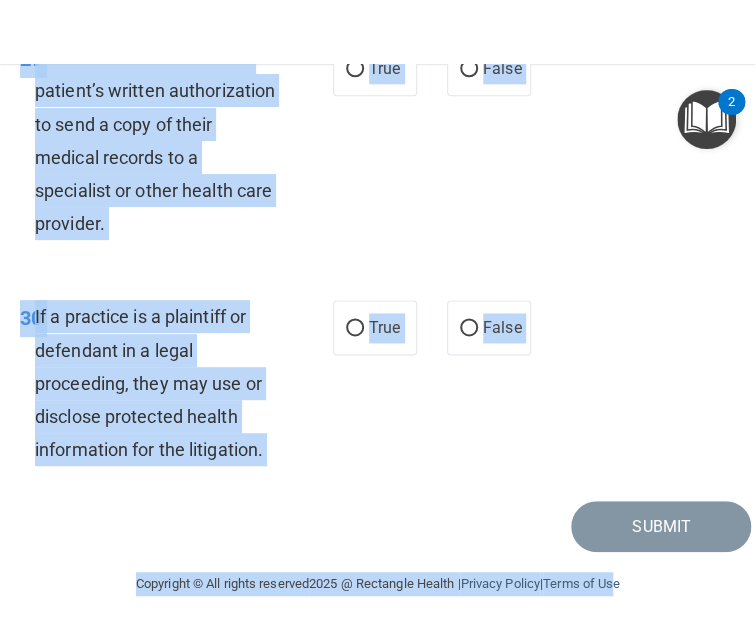 scroll, scrollTop: 7047, scrollLeft: 0, axis: vertical 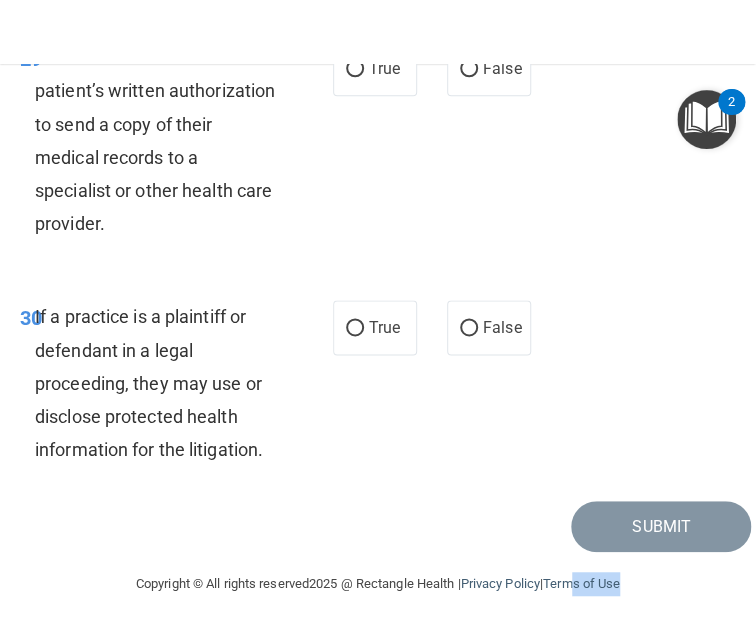 drag, startPoint x: 626, startPoint y: 591, endPoint x: 580, endPoint y: 592, distance: 46.010868 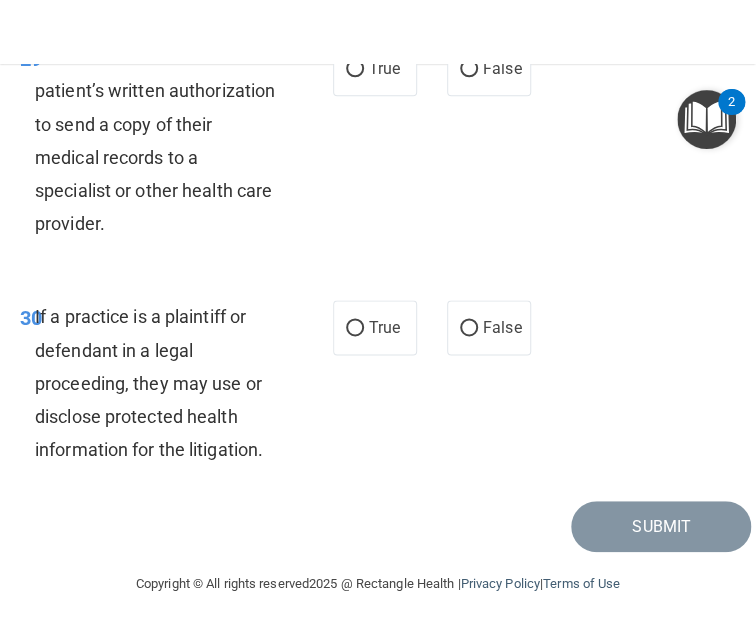 click on "Submit" at bounding box center [378, 526] 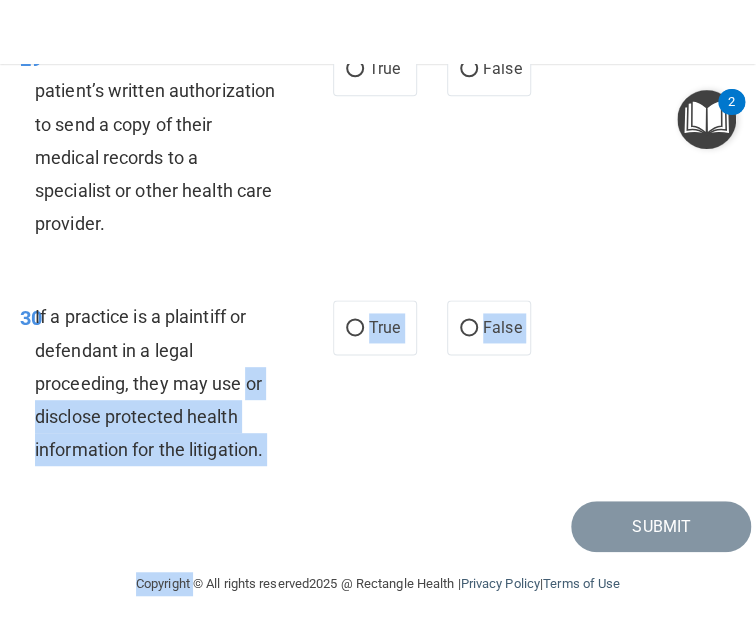 drag, startPoint x: 376, startPoint y: 521, endPoint x: 306, endPoint y: 399, distance: 140.65561 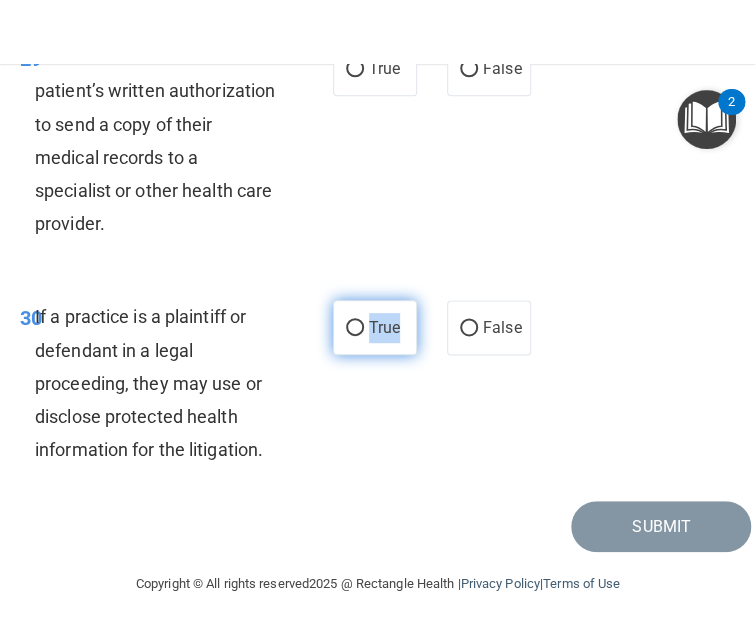 drag, startPoint x: 278, startPoint y: 460, endPoint x: 395, endPoint y: 319, distance: 183.22118 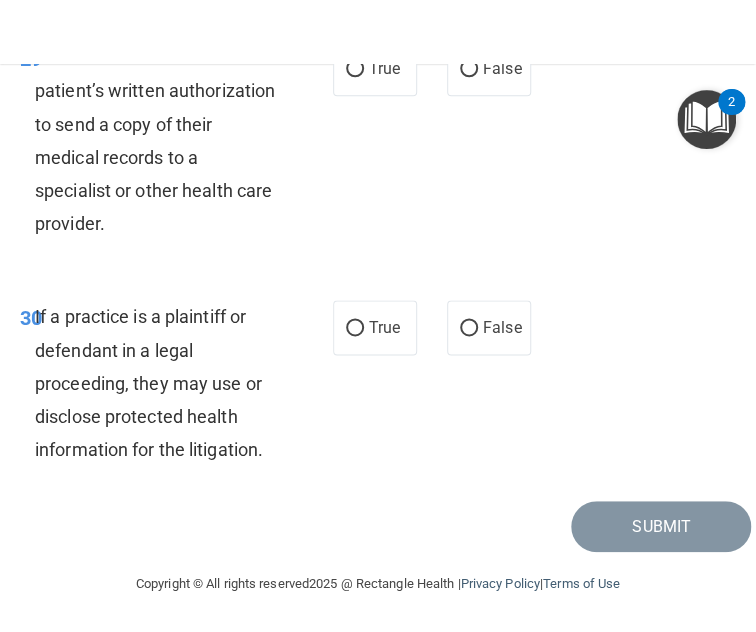 click on "If a practice is a plaintiff or defendant in a legal proceeding, they may use or disclose protected health information for the litigation." at bounding box center [163, 383] 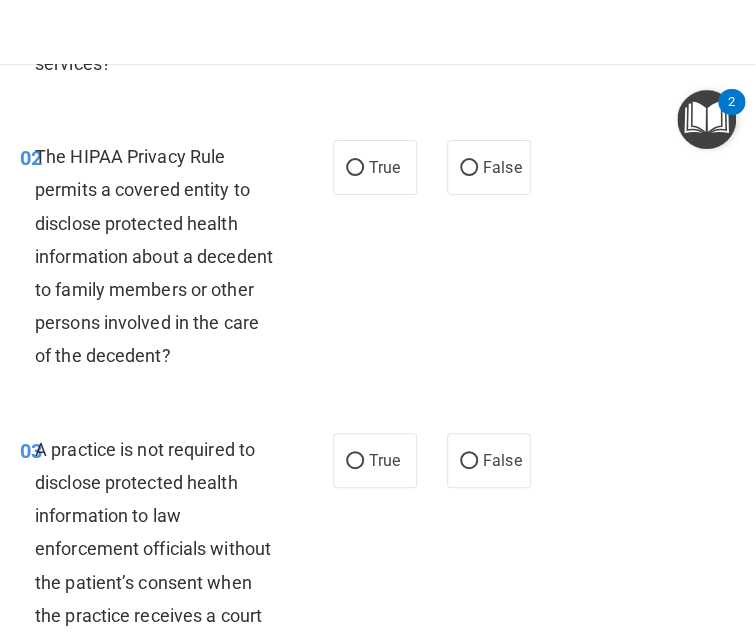 scroll, scrollTop: 0, scrollLeft: 0, axis: both 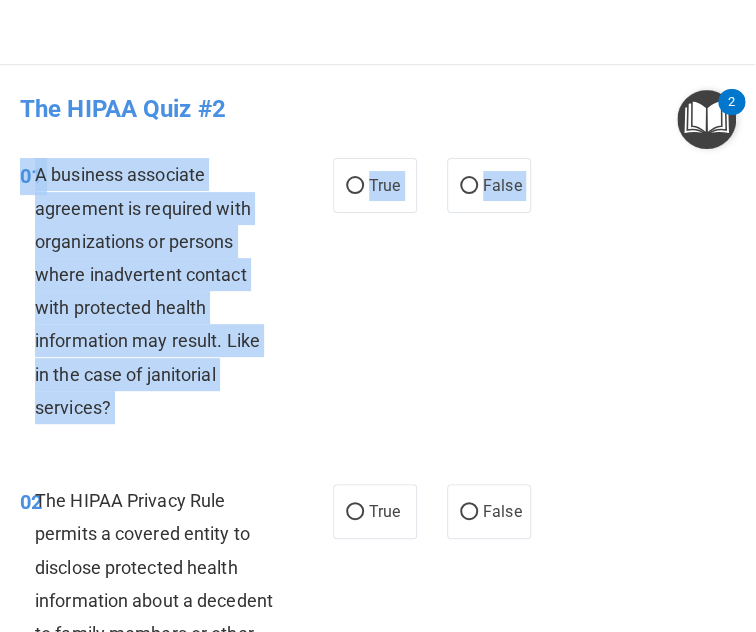 drag, startPoint x: 11, startPoint y: 167, endPoint x: 550, endPoint y: 470, distance: 618.32837 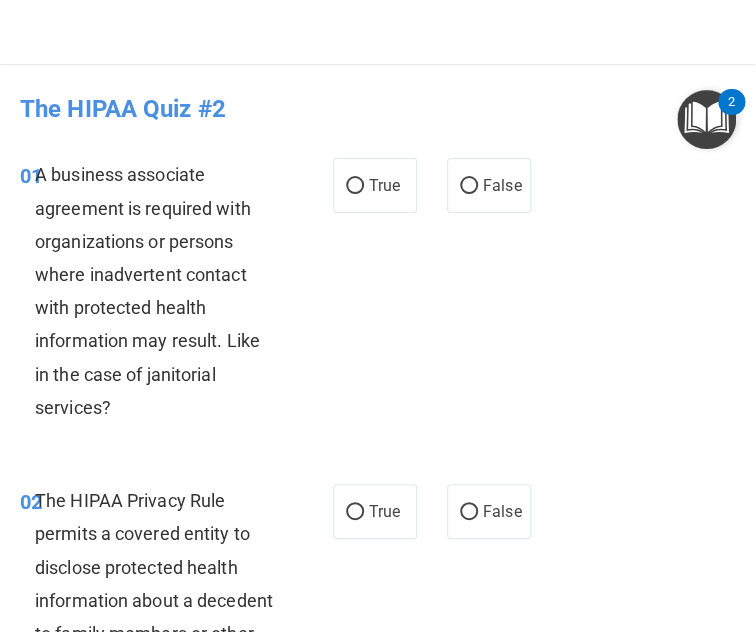 drag, startPoint x: 522, startPoint y: 356, endPoint x: 509, endPoint y: 234, distance: 122.69067 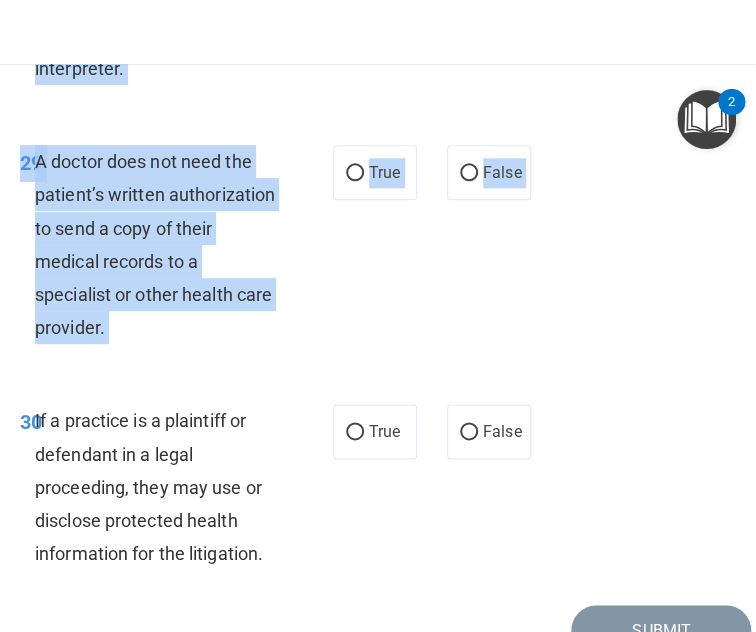 scroll, scrollTop: 7047, scrollLeft: 0, axis: vertical 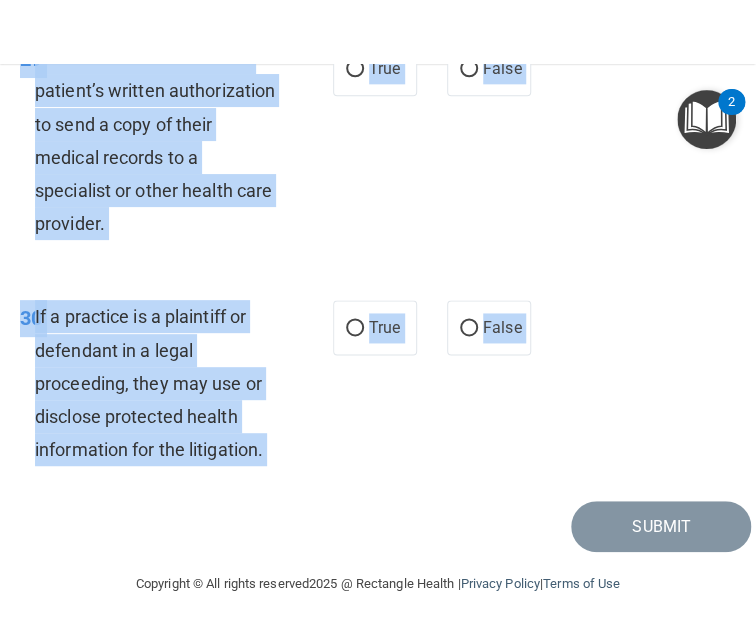 drag, startPoint x: 16, startPoint y: 175, endPoint x: 182, endPoint y: 532, distance: 393.70676 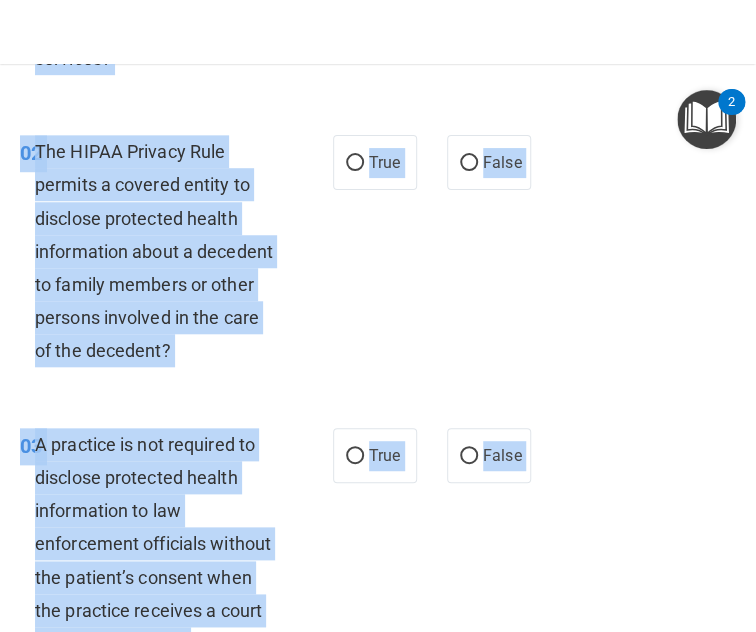 scroll, scrollTop: 0, scrollLeft: 0, axis: both 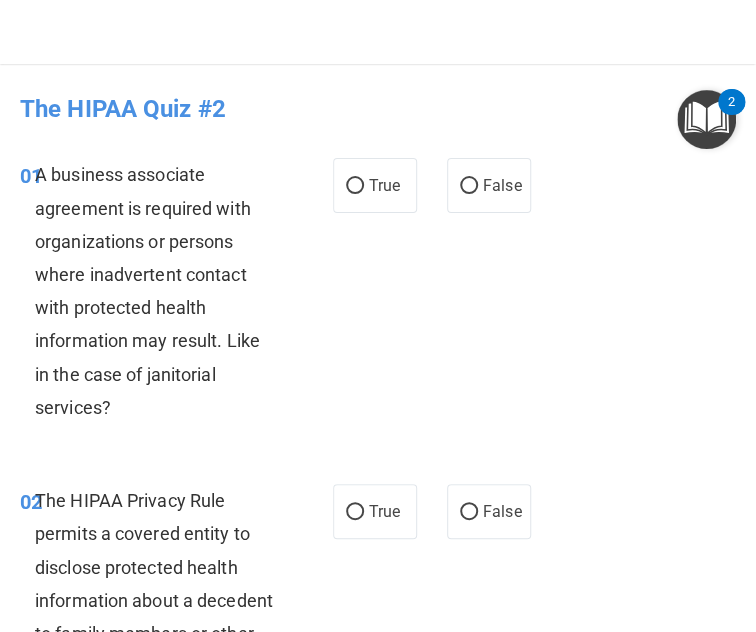 click on "01       A business associate agreement is required with organizations or persons where inadvertent contact with protected health information may result.  Like in the case of janitorial services?                 True           False" at bounding box center [378, 296] 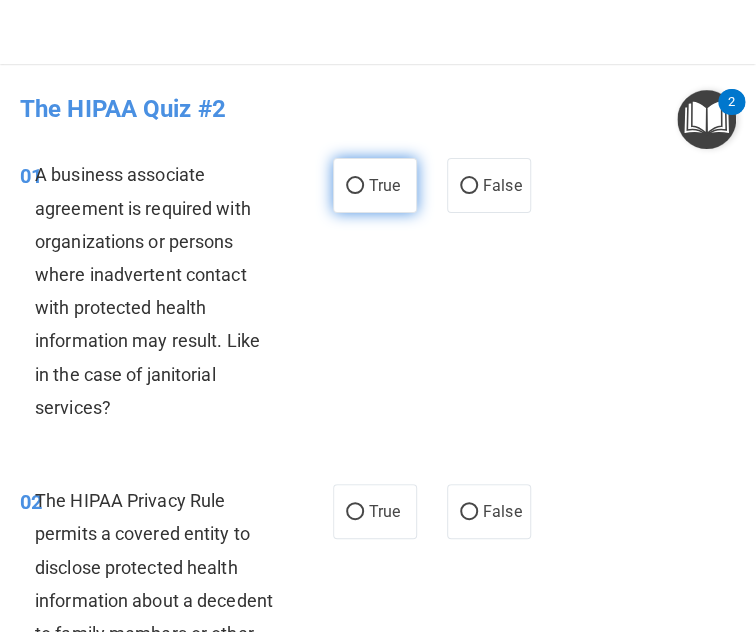 click on "True" at bounding box center (384, 185) 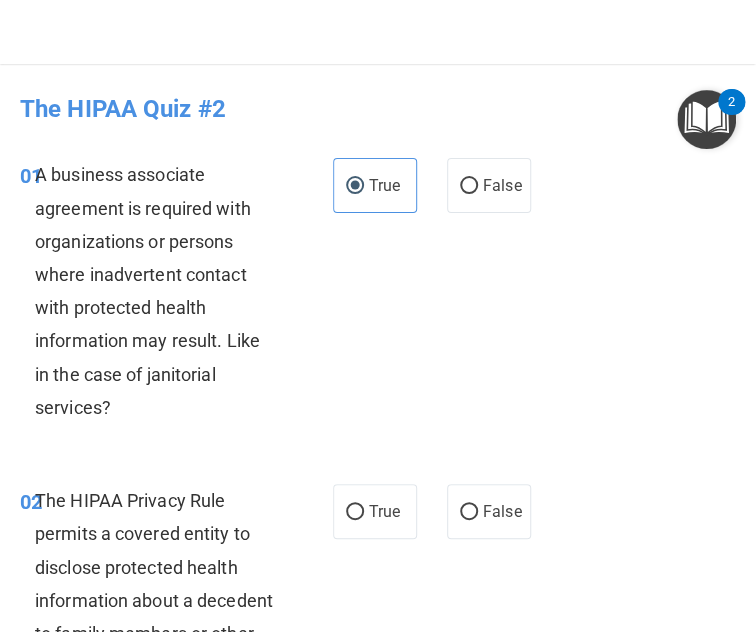 scroll, scrollTop: 265, scrollLeft: 0, axis: vertical 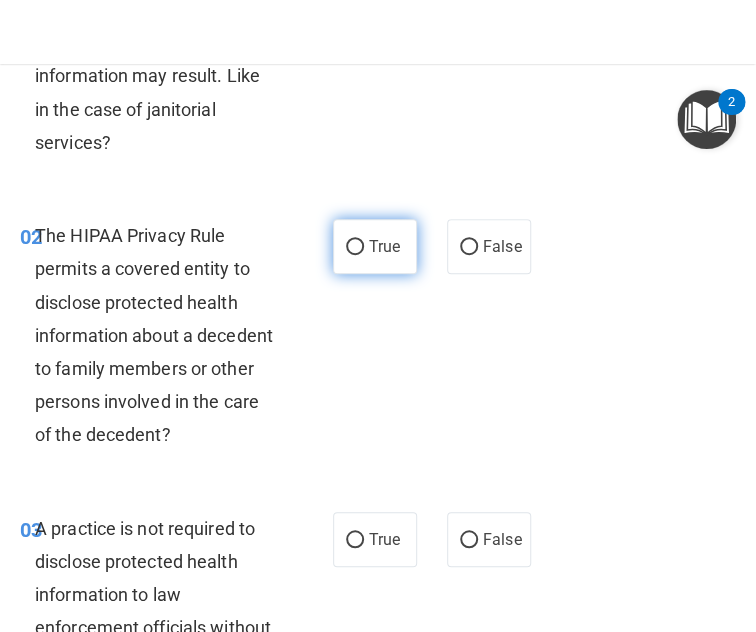 click on "True" at bounding box center (375, 246) 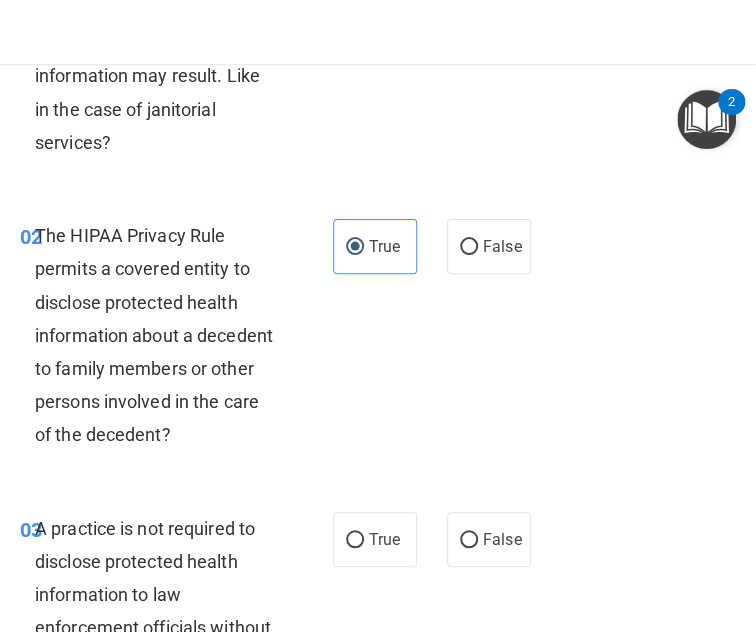 scroll, scrollTop: 367, scrollLeft: 0, axis: vertical 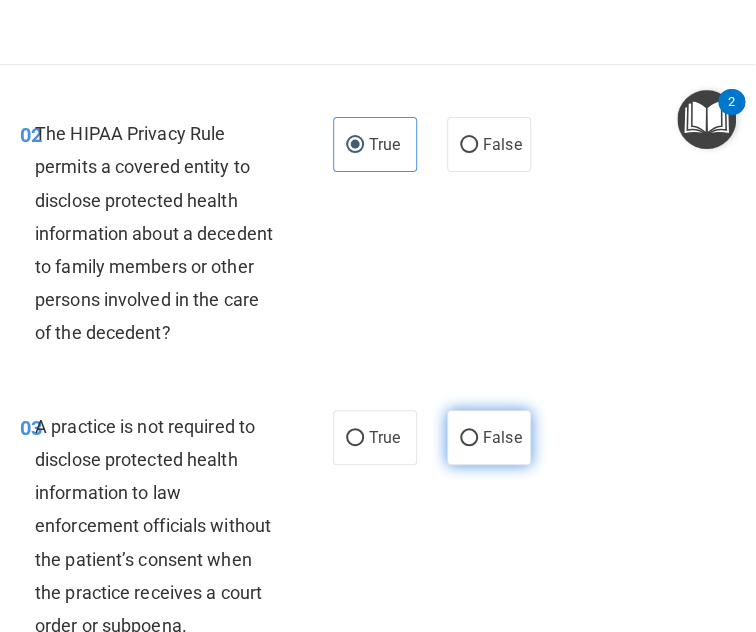 click on "False" at bounding box center [489, 437] 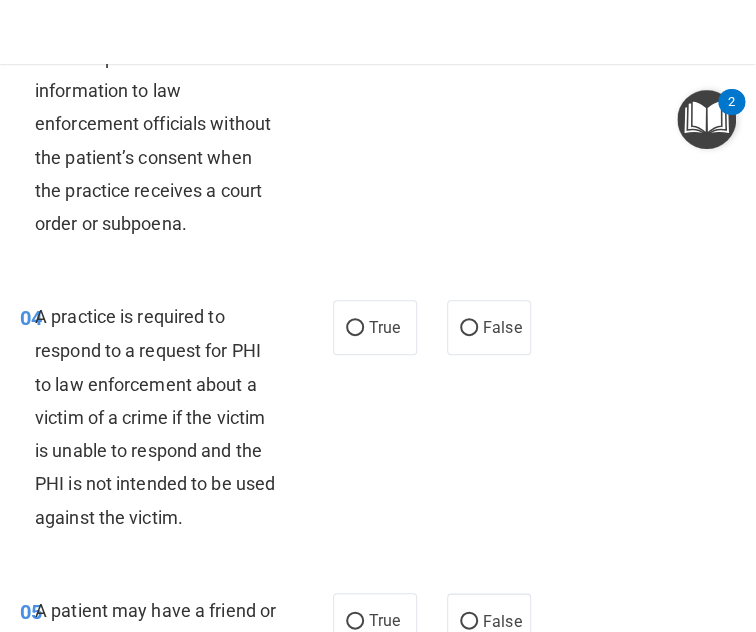 scroll, scrollTop: 771, scrollLeft: 0, axis: vertical 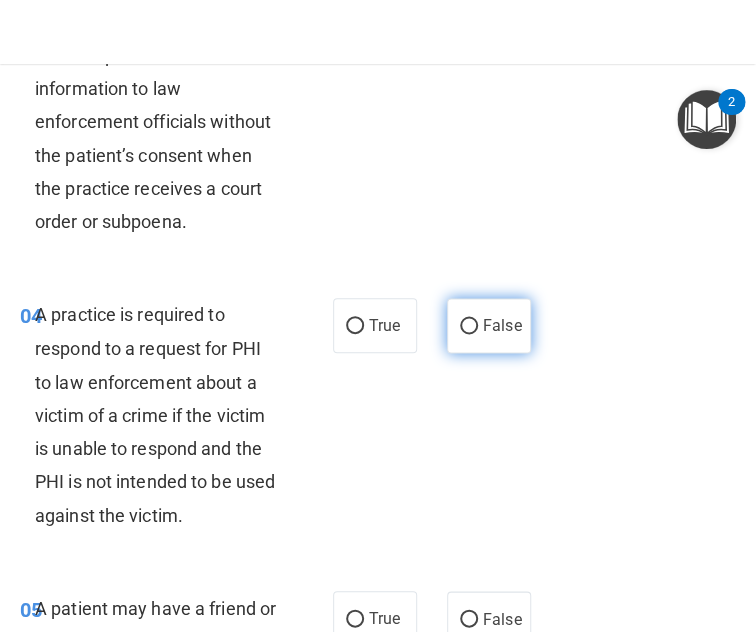 click on "False" at bounding box center (502, 325) 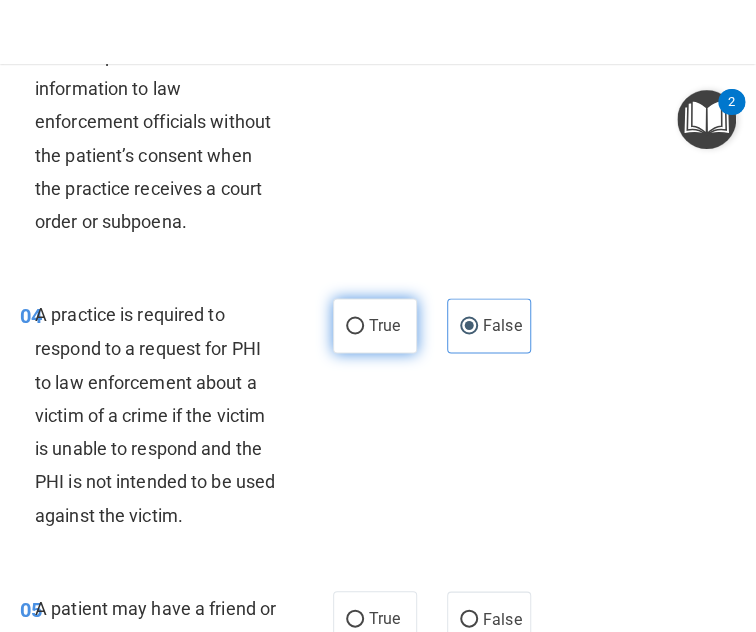 click on "True" at bounding box center (384, 325) 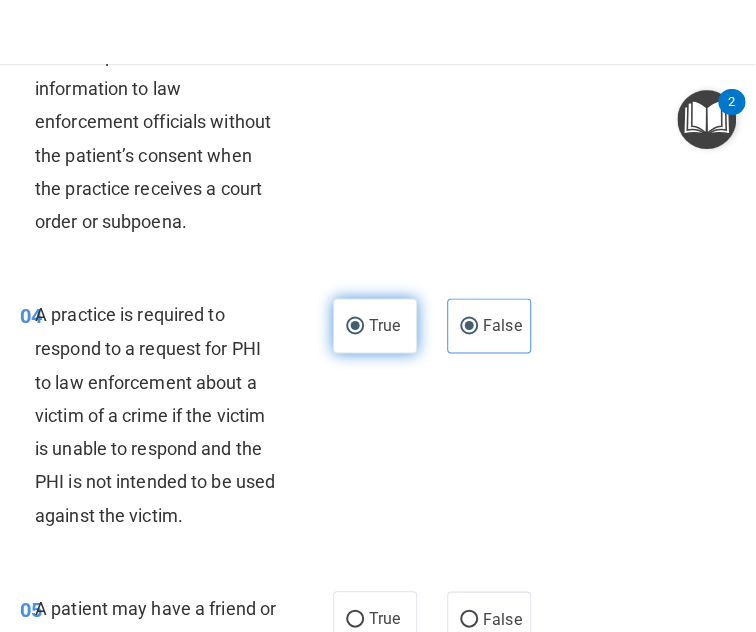 radio on "false" 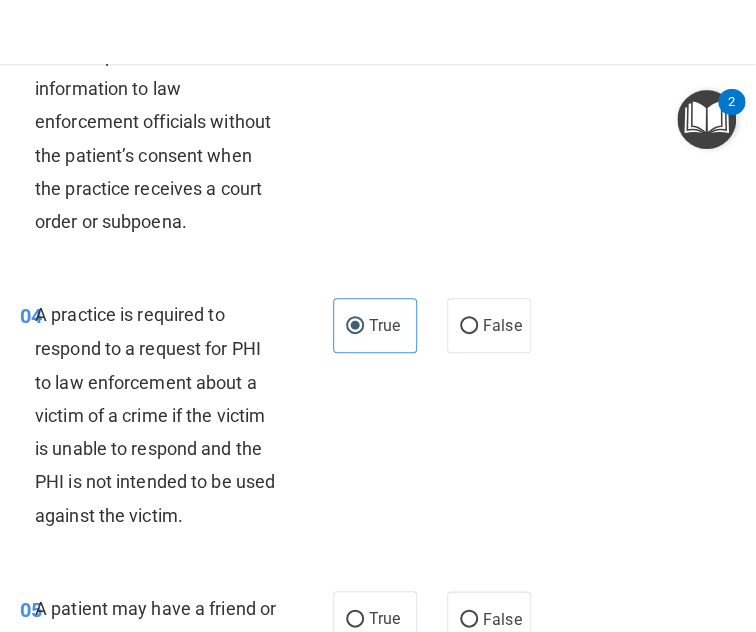 scroll, scrollTop: 855, scrollLeft: 0, axis: vertical 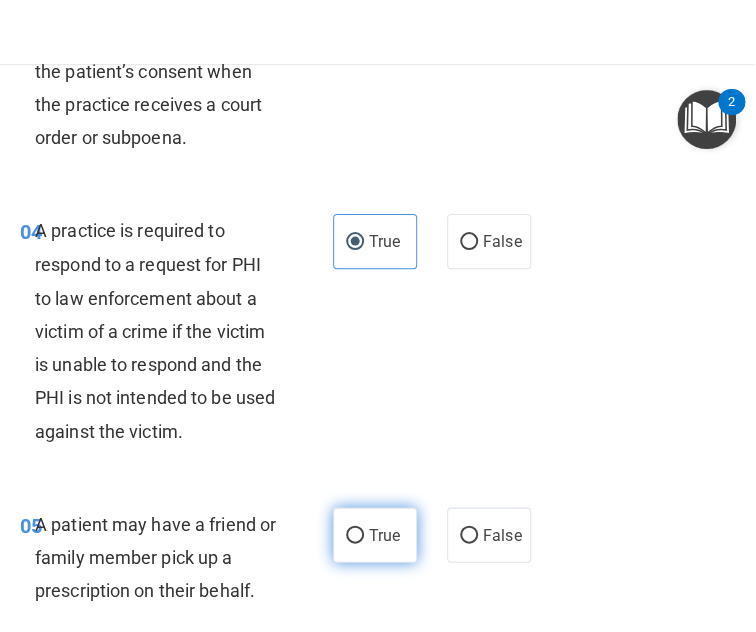 click on "True" at bounding box center [375, 534] 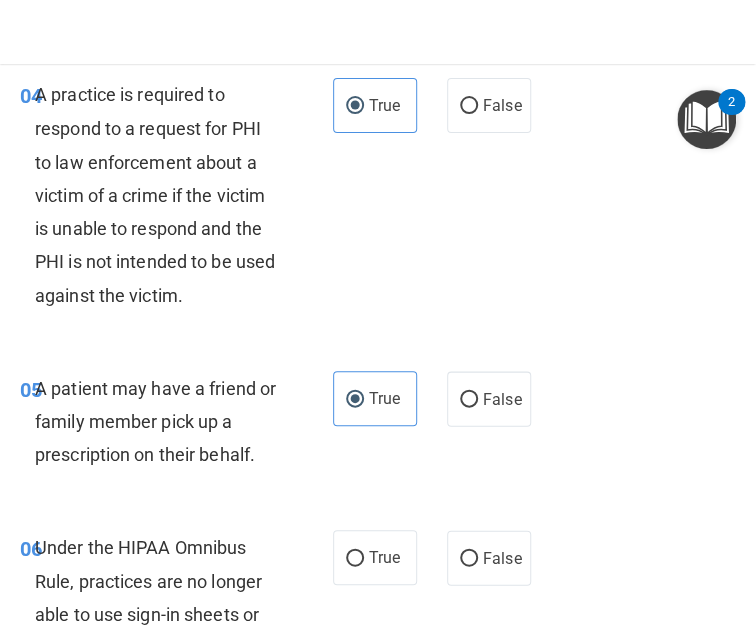scroll, scrollTop: 993, scrollLeft: 0, axis: vertical 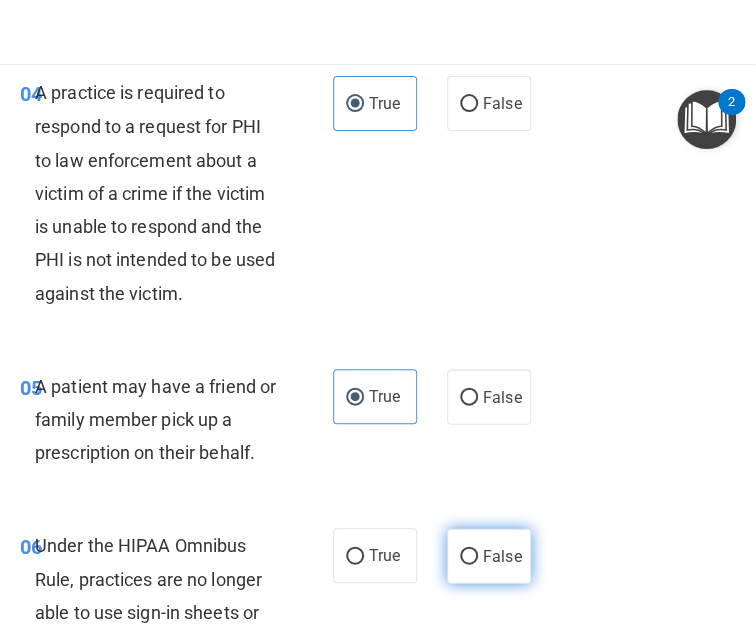 click on "False" at bounding box center [502, 555] 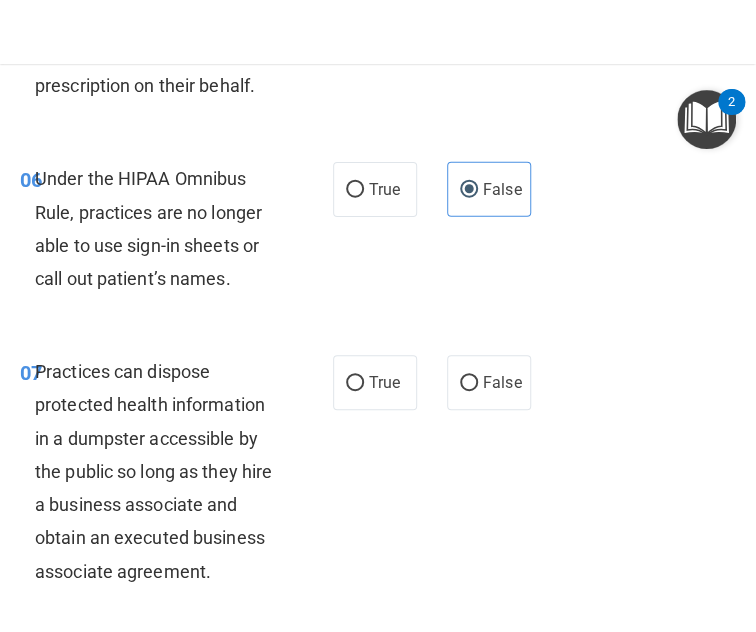 scroll, scrollTop: 1360, scrollLeft: 0, axis: vertical 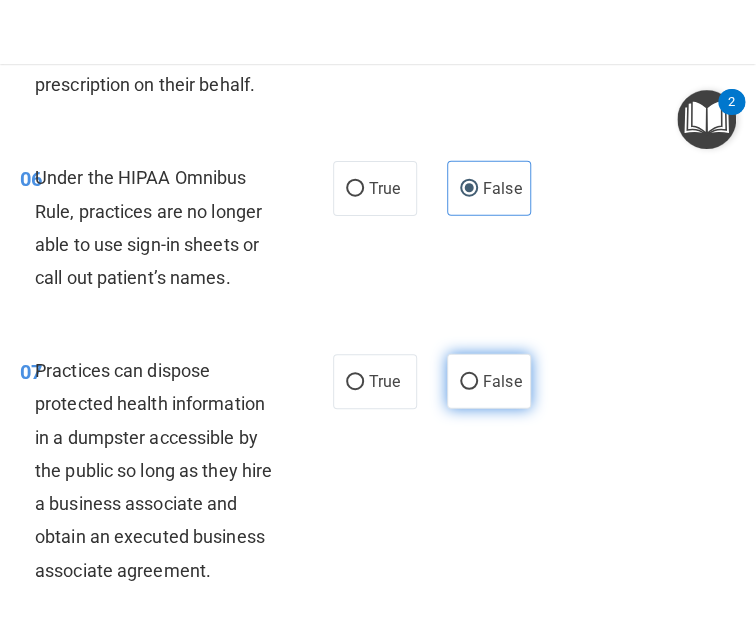 click on "False" at bounding box center [489, 381] 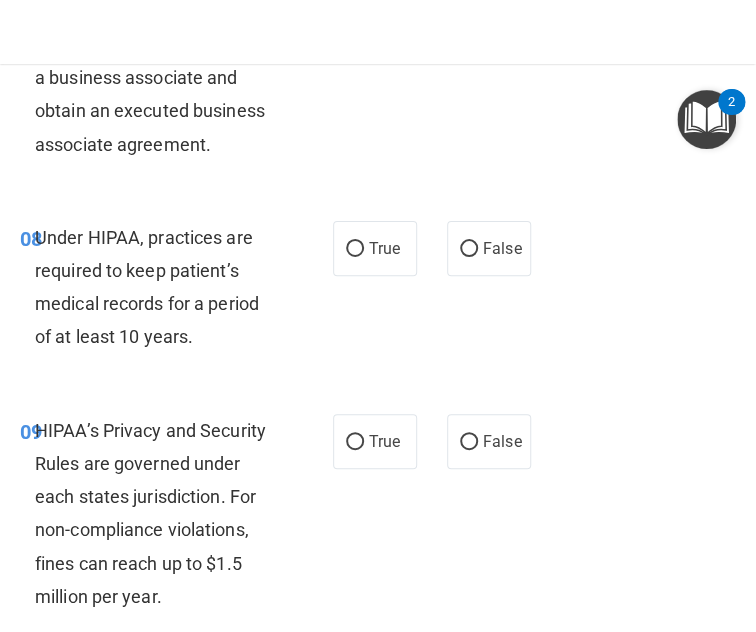 scroll, scrollTop: 1786, scrollLeft: 0, axis: vertical 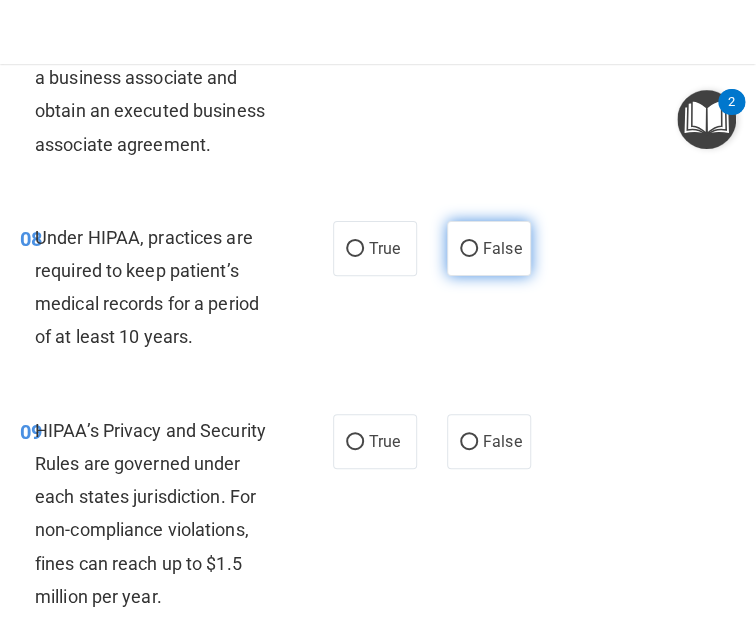 click on "False" at bounding box center (489, 248) 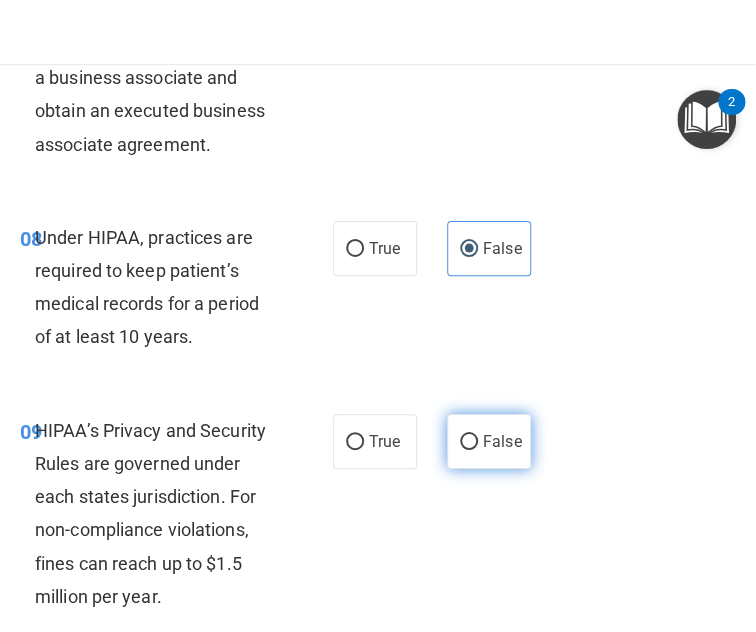 click on "False" at bounding box center [469, 442] 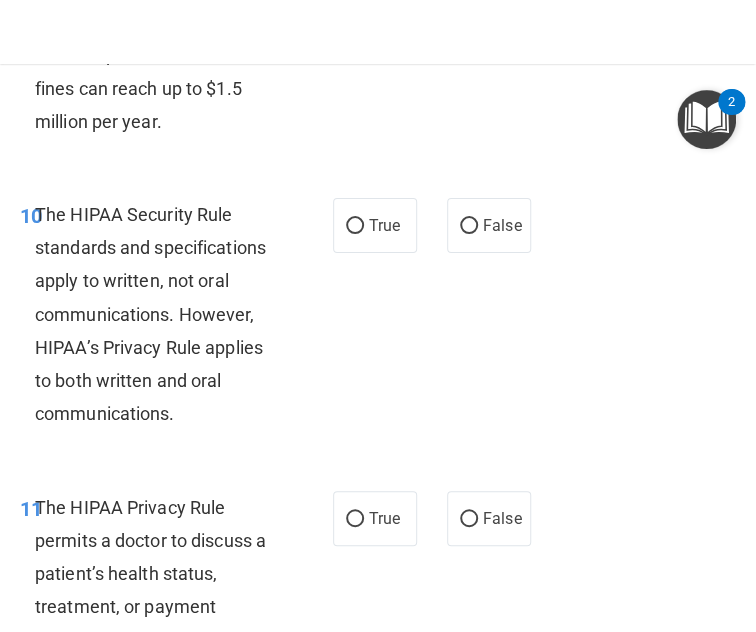 scroll, scrollTop: 2261, scrollLeft: 0, axis: vertical 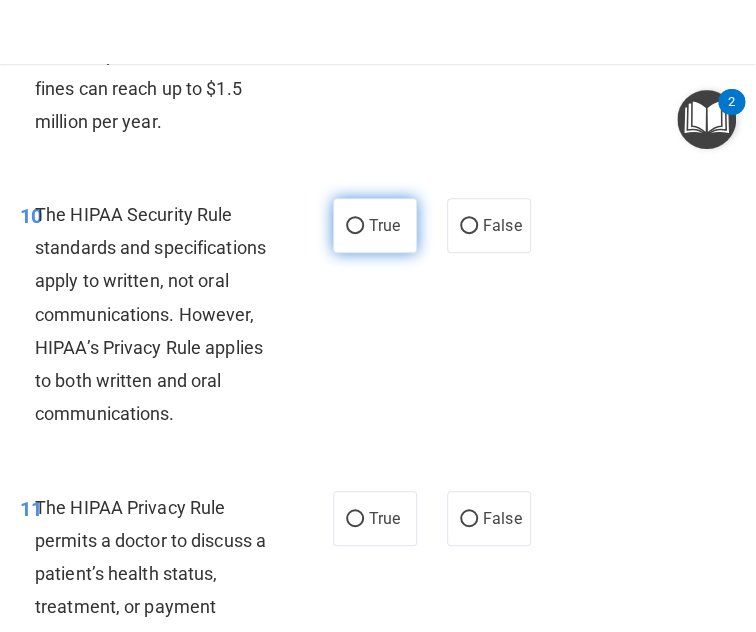 click on "True" at bounding box center [384, 225] 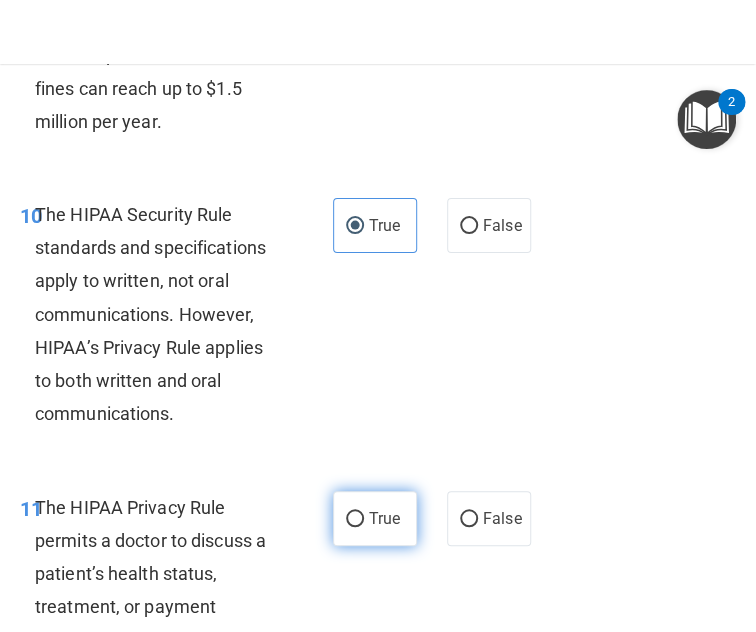 click on "True" at bounding box center (355, 519) 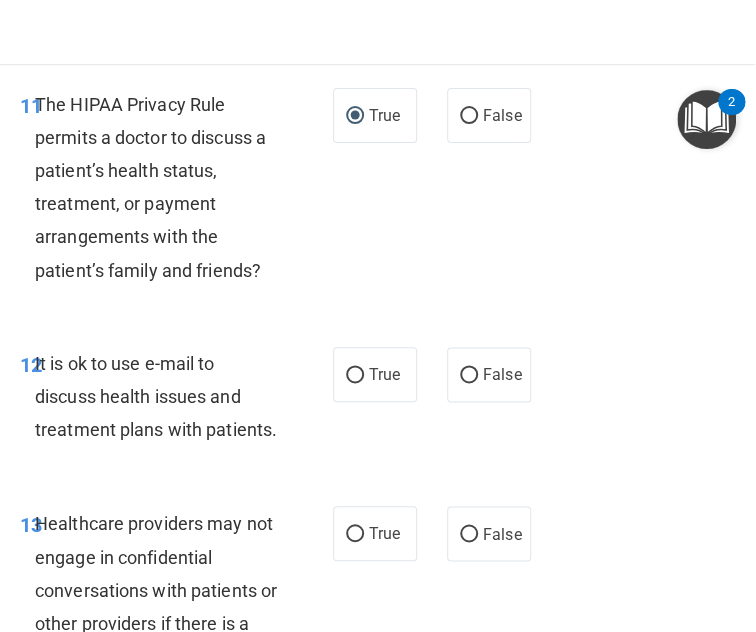 scroll, scrollTop: 2665, scrollLeft: 0, axis: vertical 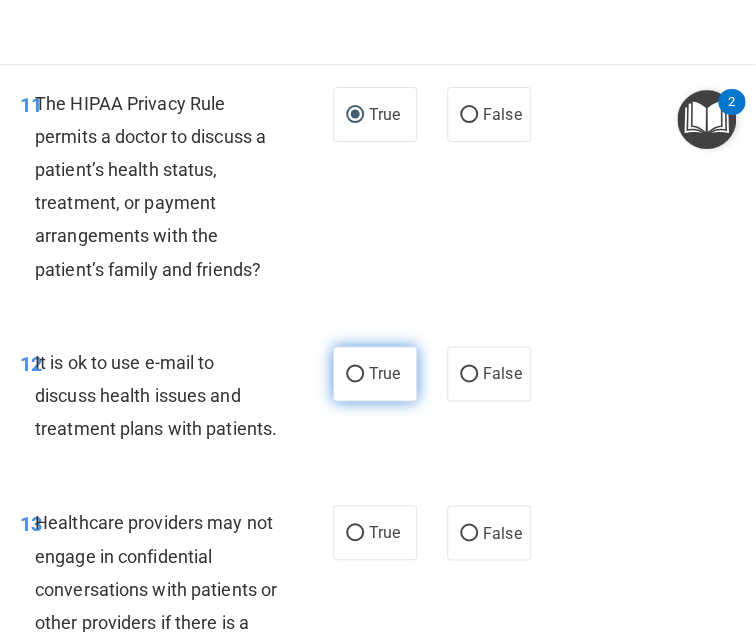 click on "True" at bounding box center [355, 374] 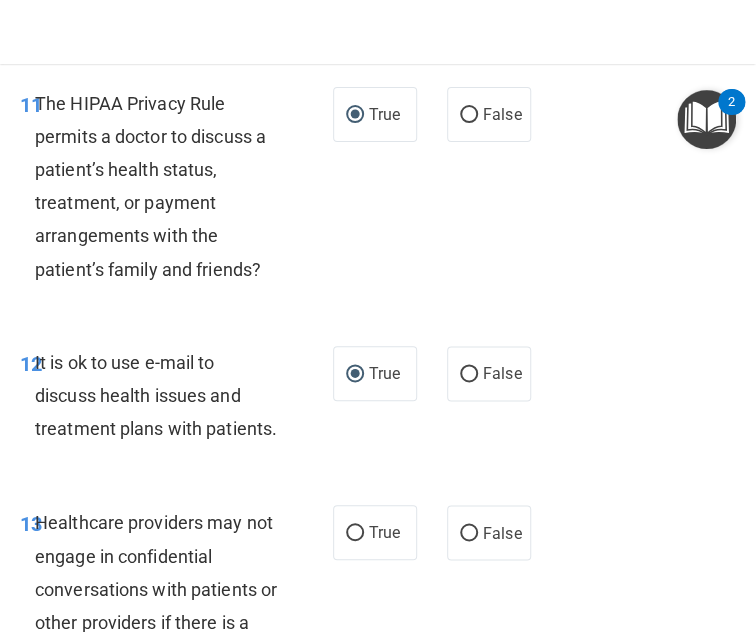 scroll, scrollTop: 2890, scrollLeft: 0, axis: vertical 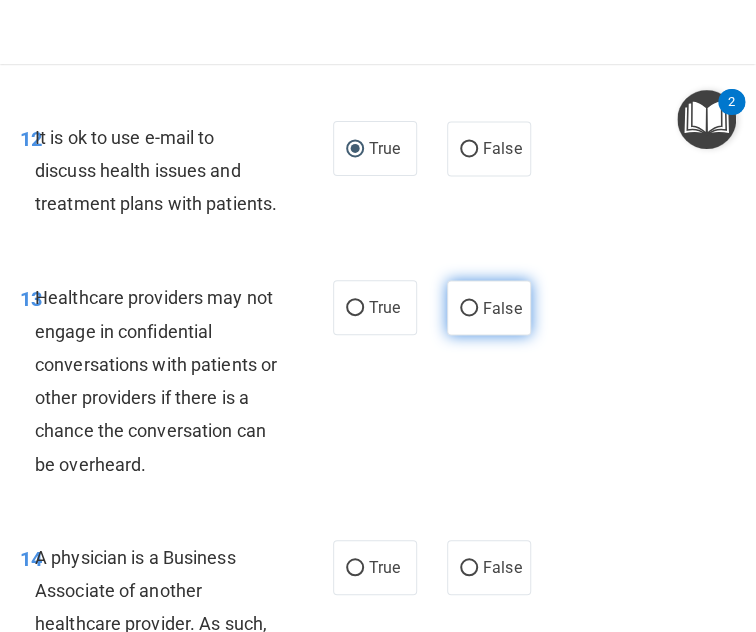 click on "False" at bounding box center [489, 307] 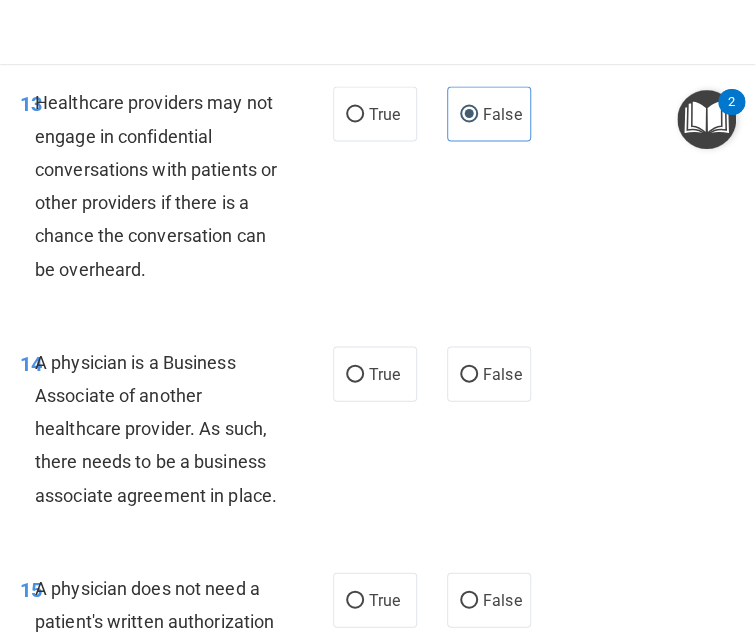 scroll, scrollTop: 3086, scrollLeft: 0, axis: vertical 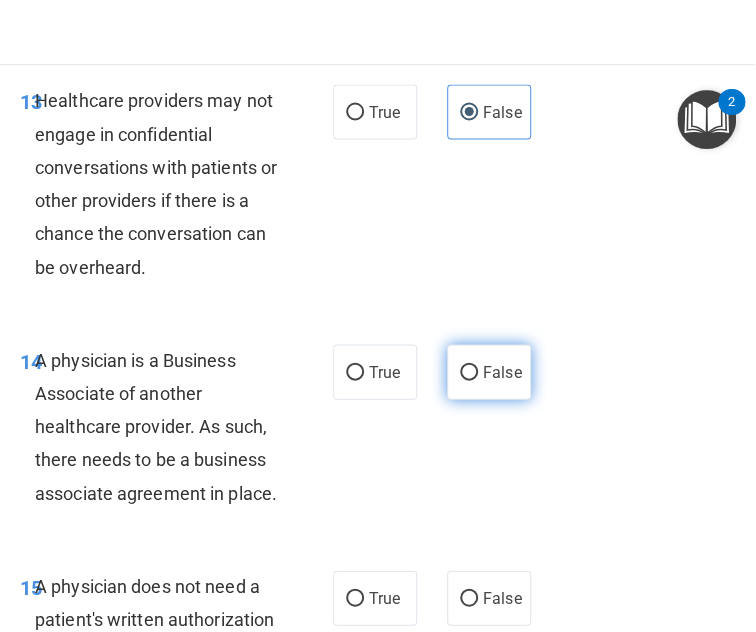 click on "False" at bounding box center (489, 371) 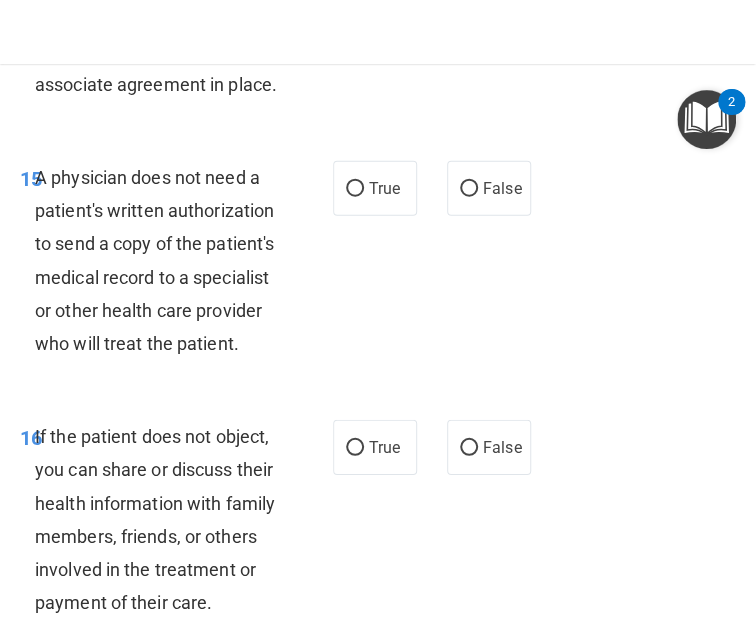 scroll, scrollTop: 3496, scrollLeft: 0, axis: vertical 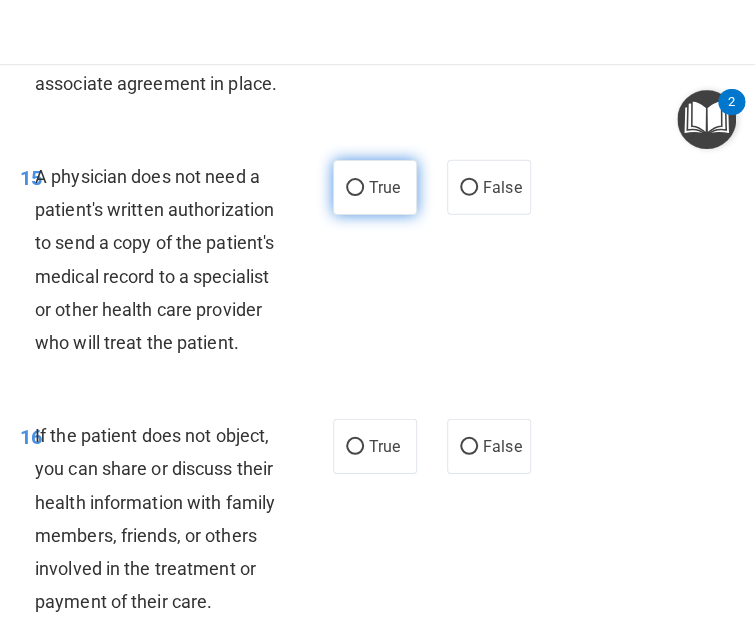 click on "True" at bounding box center [375, 187] 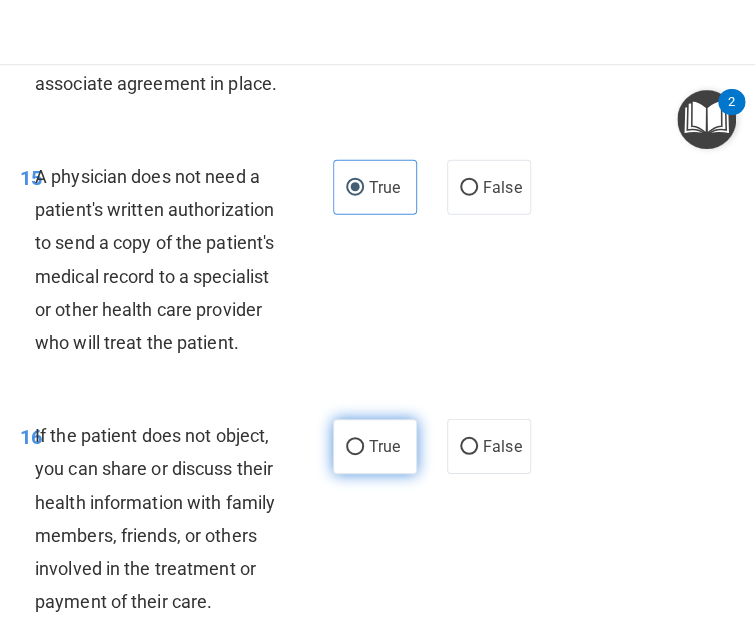 click on "True" at bounding box center [375, 446] 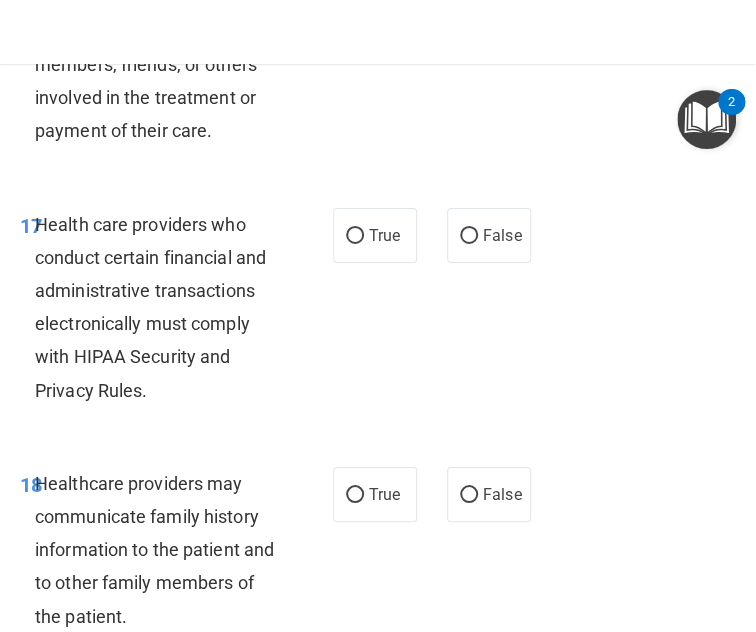 scroll, scrollTop: 3970, scrollLeft: 0, axis: vertical 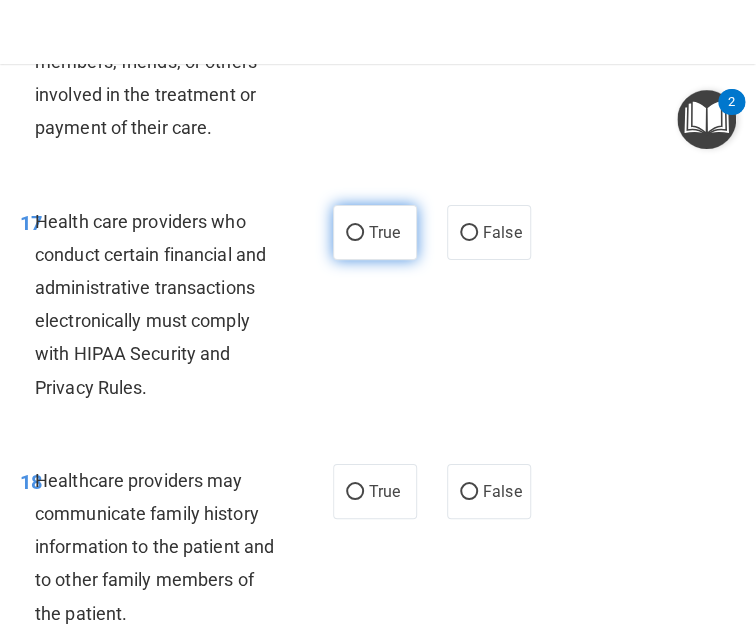 click on "True" at bounding box center (375, 232) 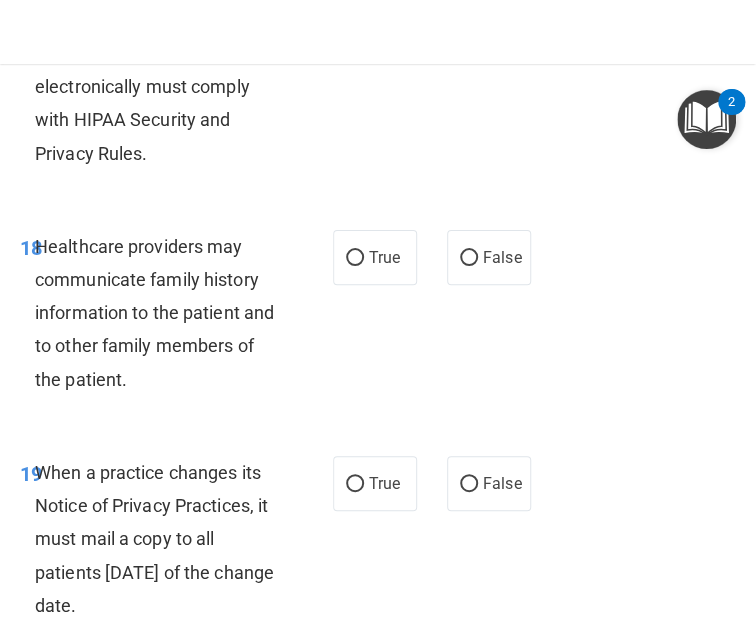 scroll, scrollTop: 4210, scrollLeft: 0, axis: vertical 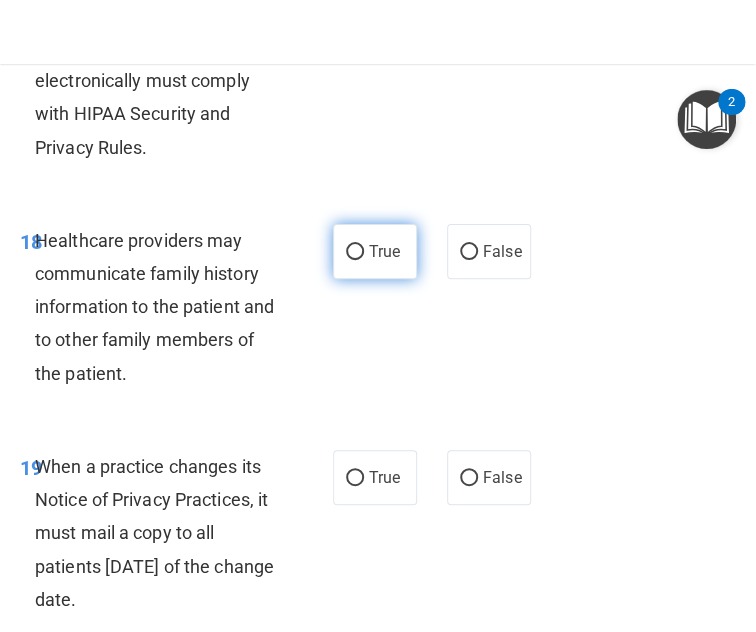 click on "True" at bounding box center [384, 251] 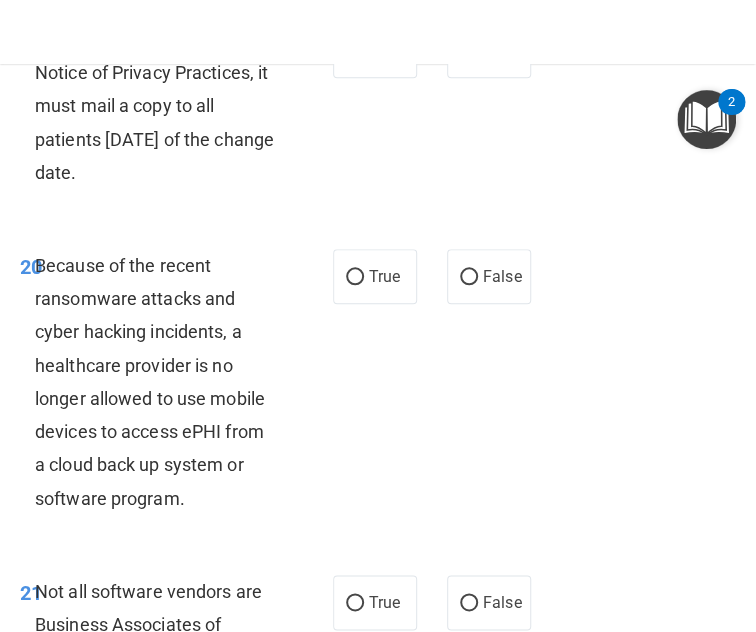 scroll, scrollTop: 4642, scrollLeft: 0, axis: vertical 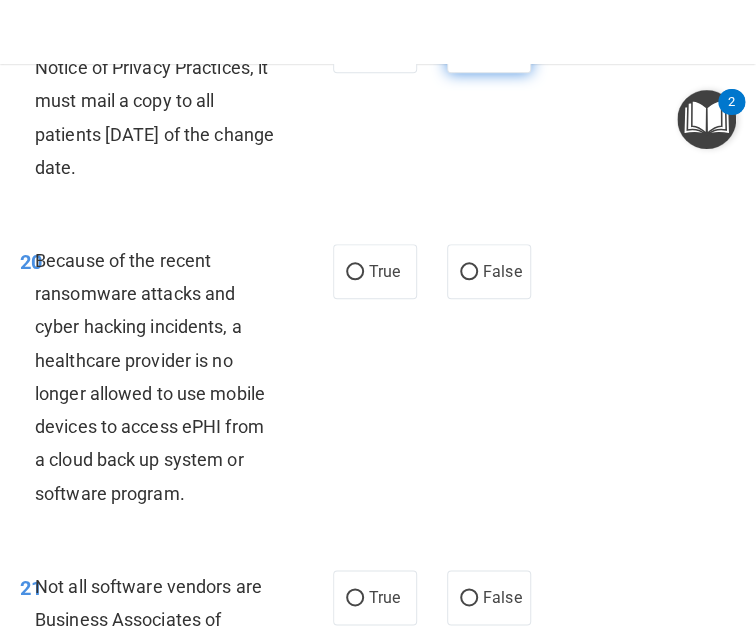 click on "19       When a practice changes its Notice of Privacy Practices, it must mail a copy to all patients within 30 days of the change date.                 True           False" at bounding box center (378, 106) 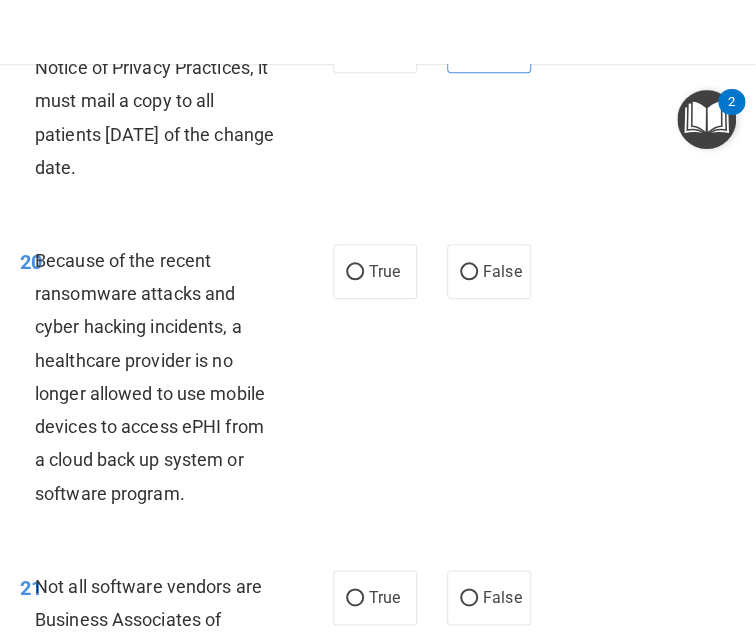click on "20       Because of the recent ransomware attacks and cyber hacking incidents, a healthcare provider is no longer allowed to use mobile devices to access ePHI from a cloud back up system or software program.                 True           False" at bounding box center [378, 382] 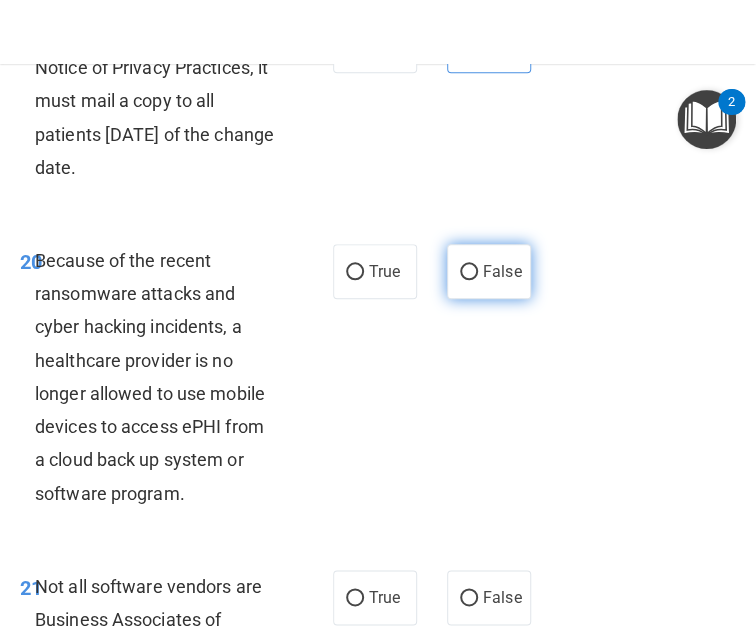 click on "False" at bounding box center [489, 271] 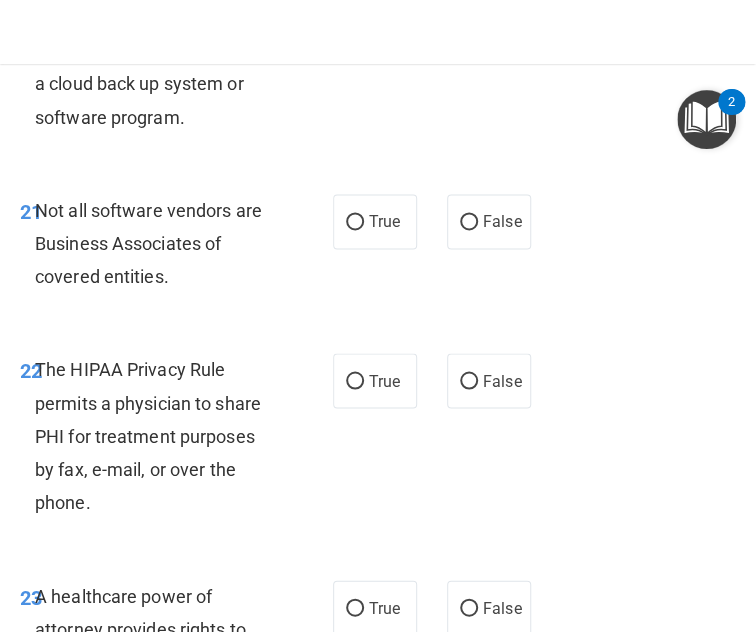scroll, scrollTop: 5020, scrollLeft: 0, axis: vertical 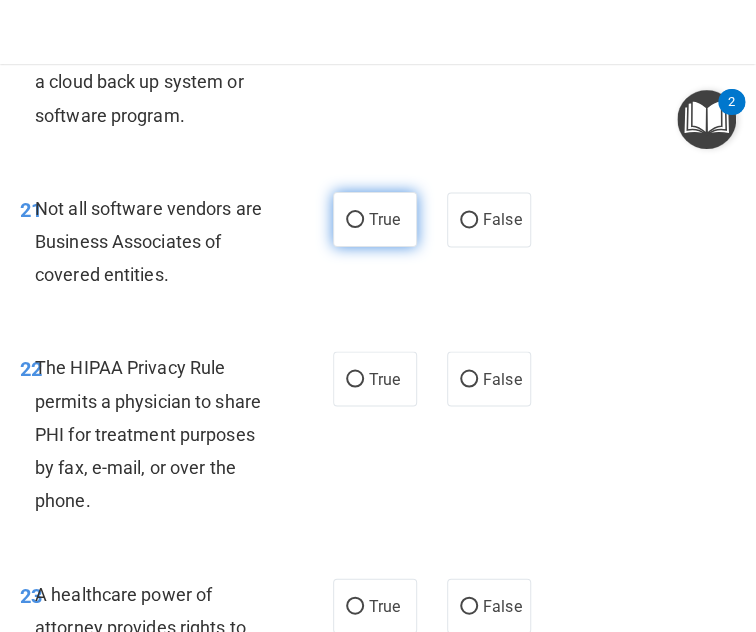click on "True" at bounding box center [384, 219] 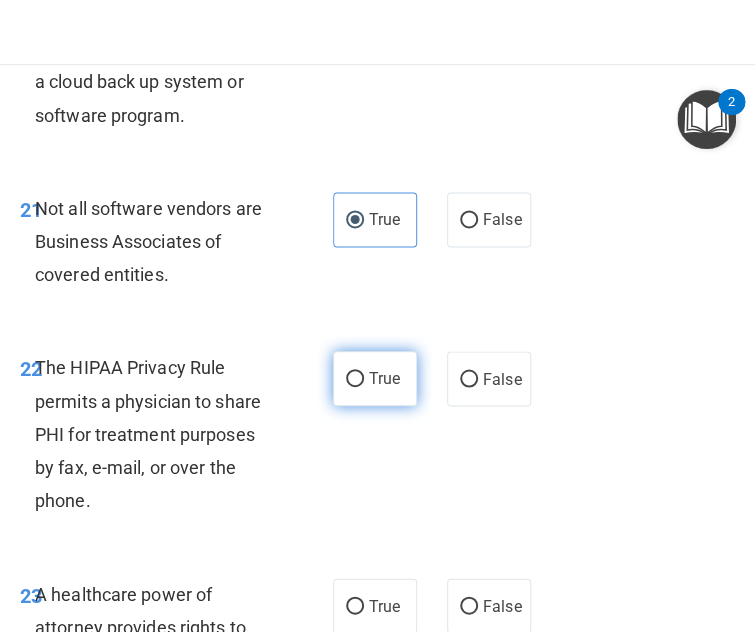 click on "True" at bounding box center [355, 379] 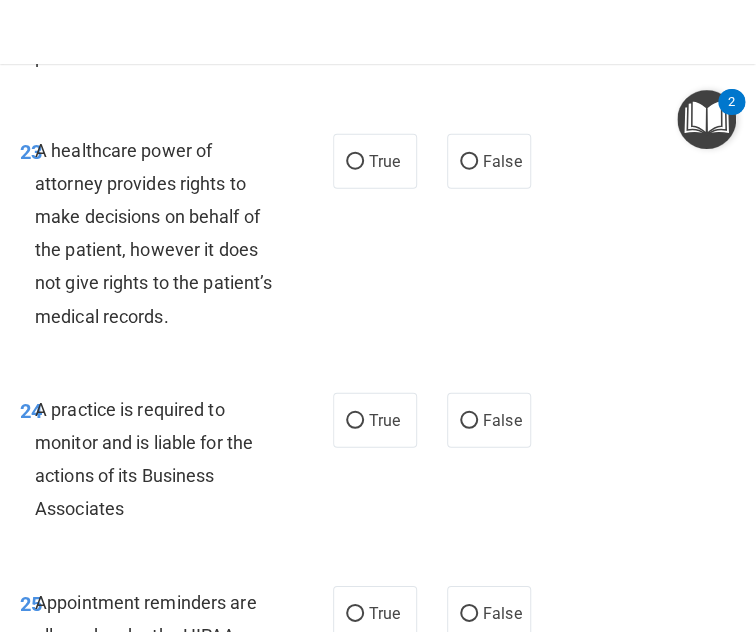 scroll, scrollTop: 5489, scrollLeft: 0, axis: vertical 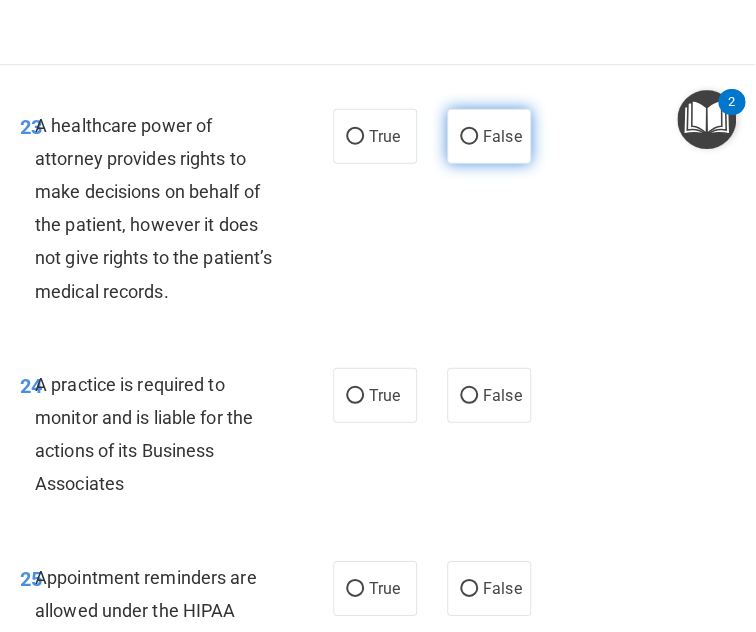 click on "False" at bounding box center (502, 136) 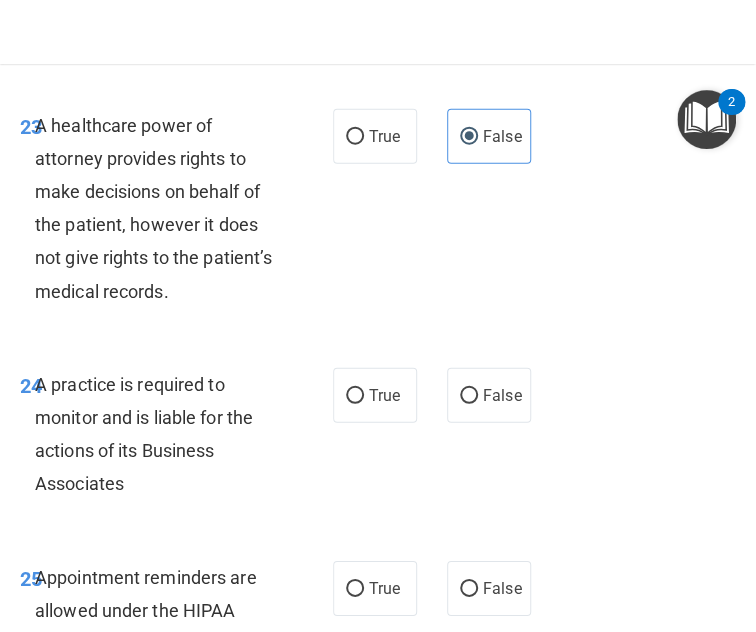 scroll, scrollTop: 5709, scrollLeft: 0, axis: vertical 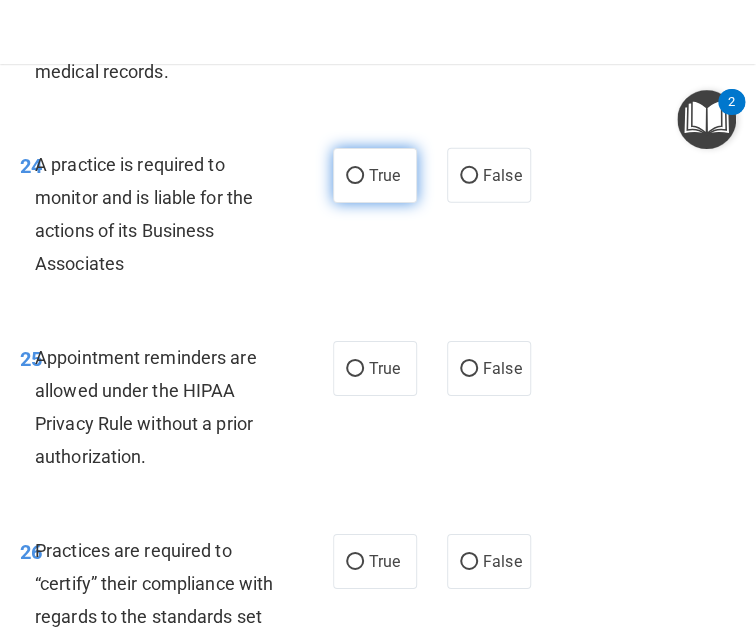 click on "True" at bounding box center [375, 175] 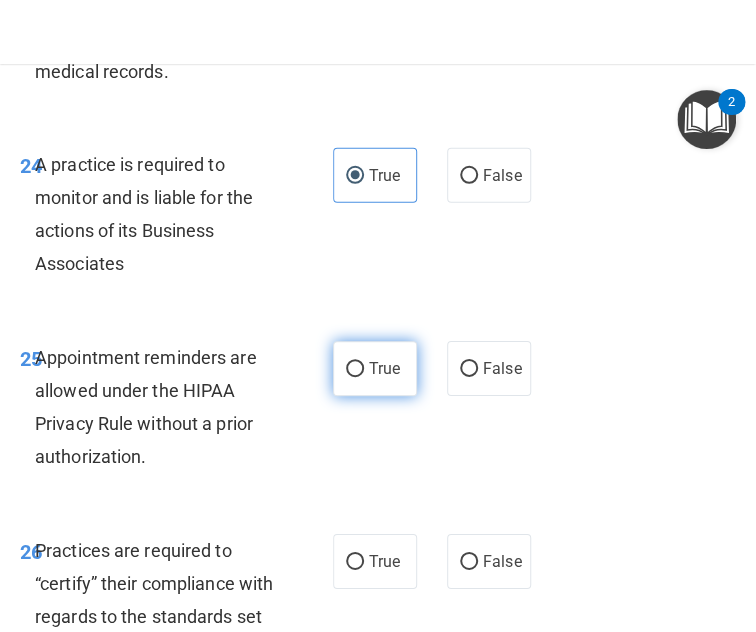 click on "True" at bounding box center (355, 369) 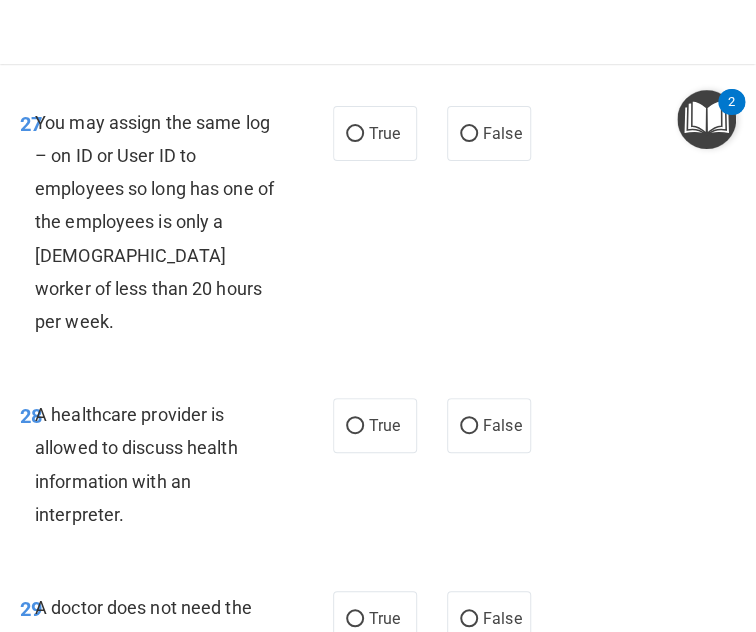scroll, scrollTop: 6364, scrollLeft: 0, axis: vertical 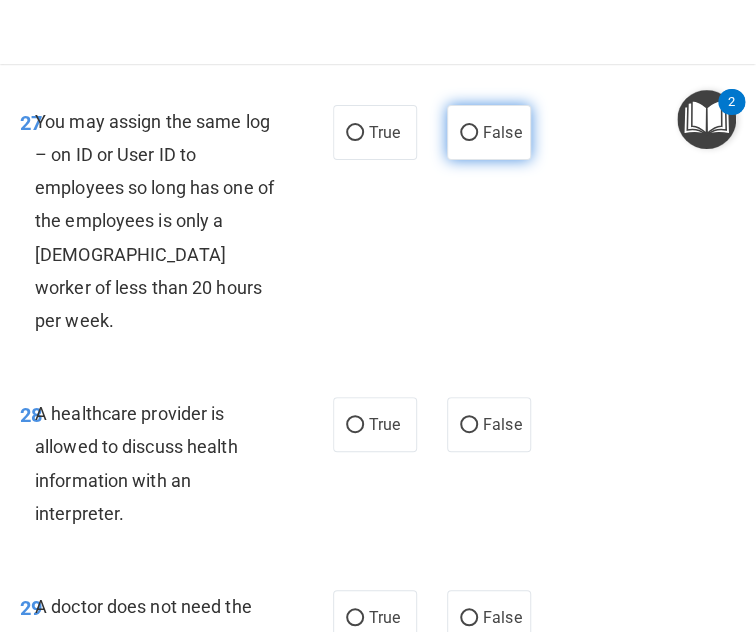 click on "False" at bounding box center [502, 132] 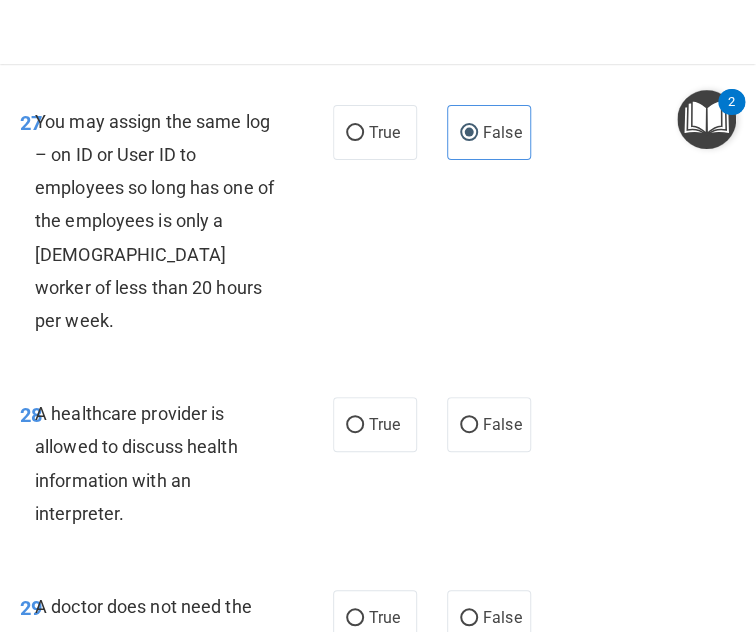 click on "False" at bounding box center (489, -94) 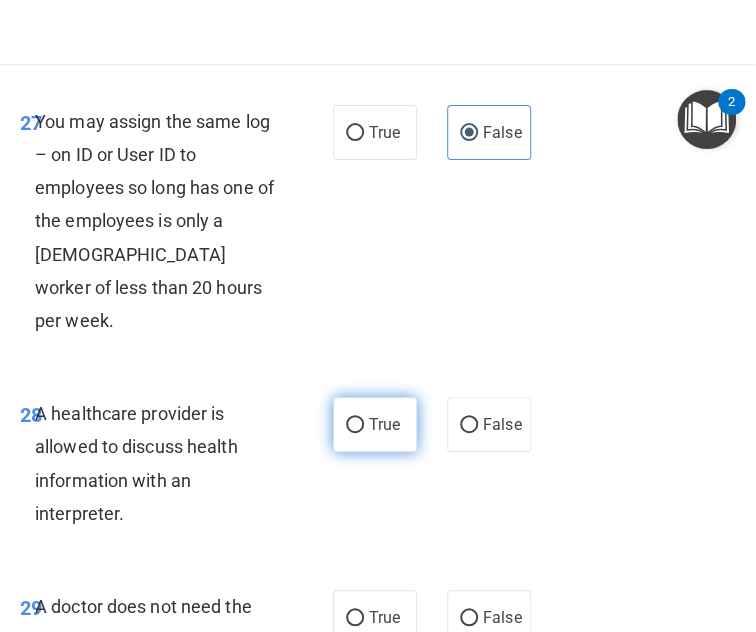 click on "True" at bounding box center (375, 424) 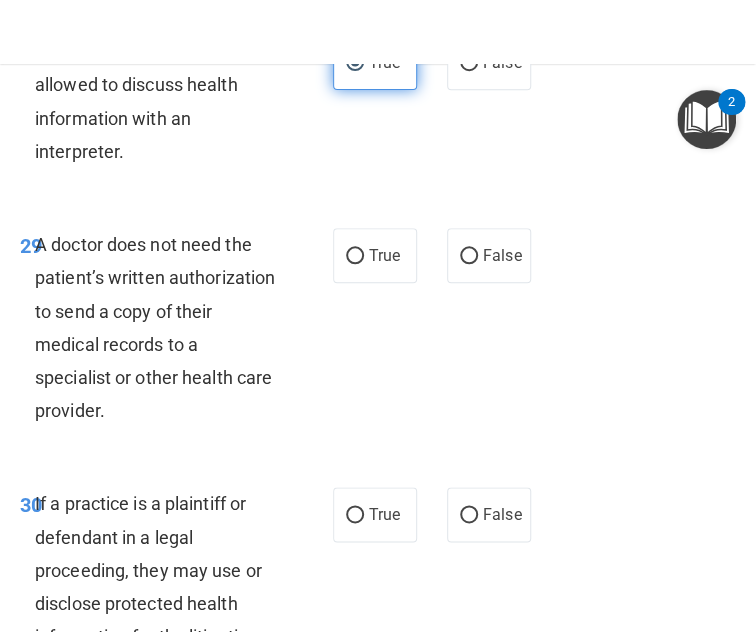 scroll, scrollTop: 6797, scrollLeft: 0, axis: vertical 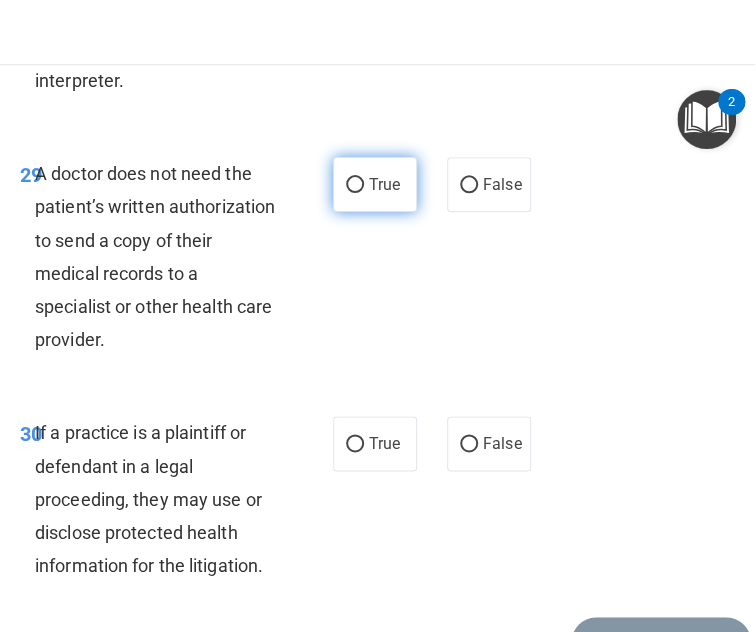 click on "True" at bounding box center [355, 185] 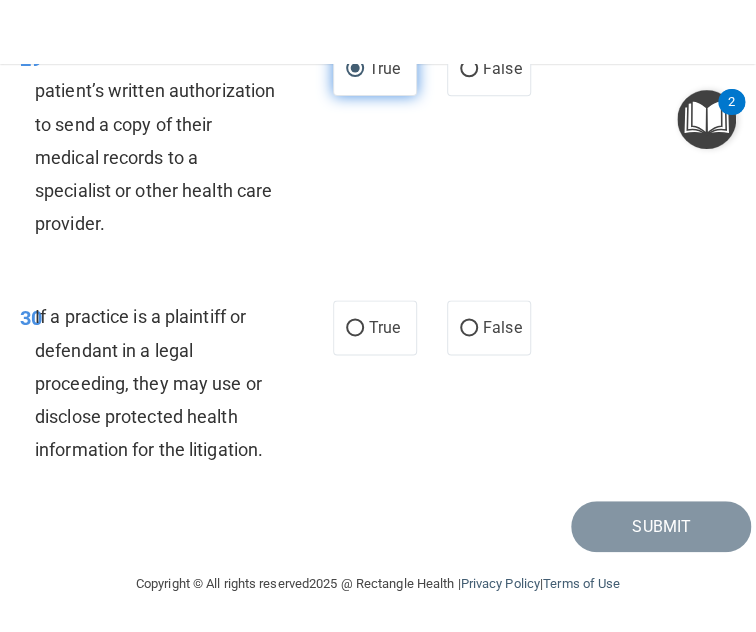 scroll, scrollTop: 7044, scrollLeft: 0, axis: vertical 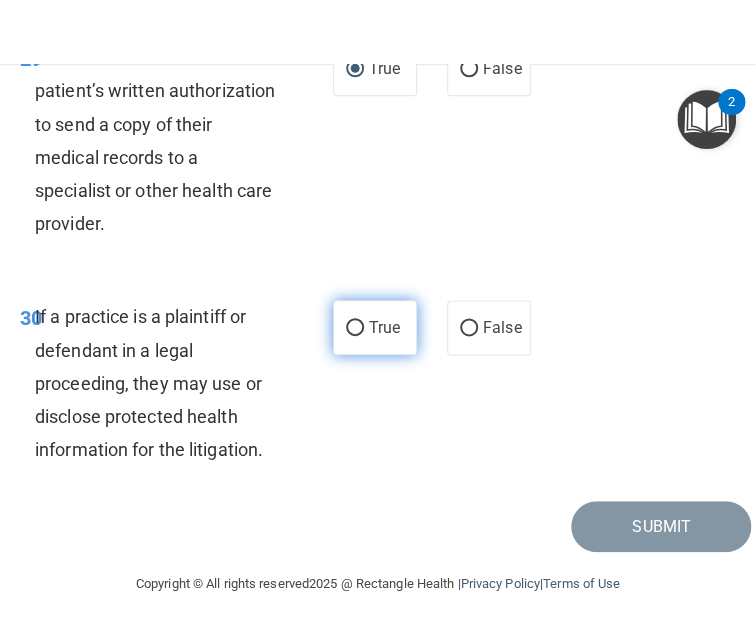 click on "True" at bounding box center [375, 327] 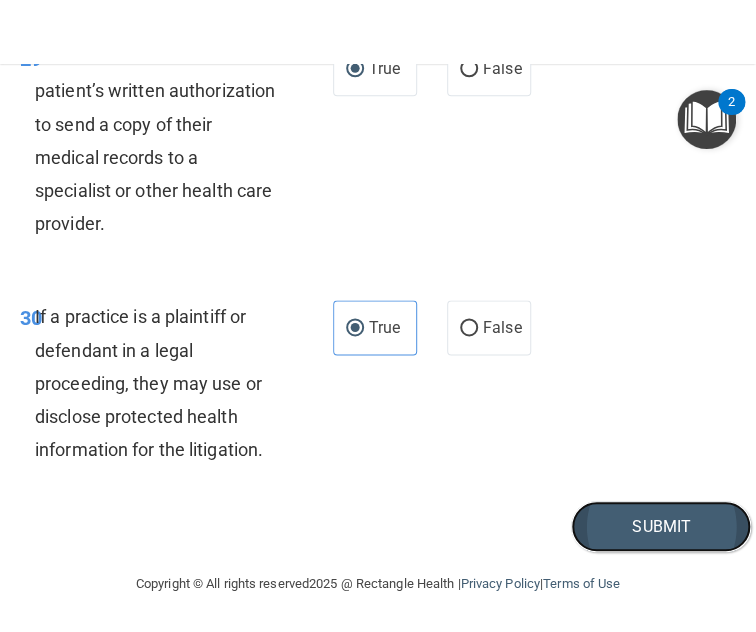 click on "Submit" at bounding box center [661, 526] 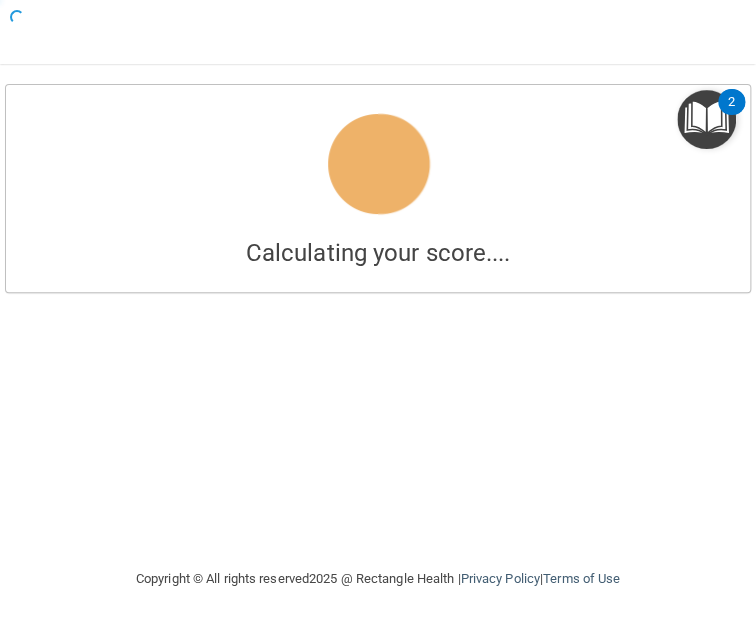 scroll, scrollTop: 0, scrollLeft: 0, axis: both 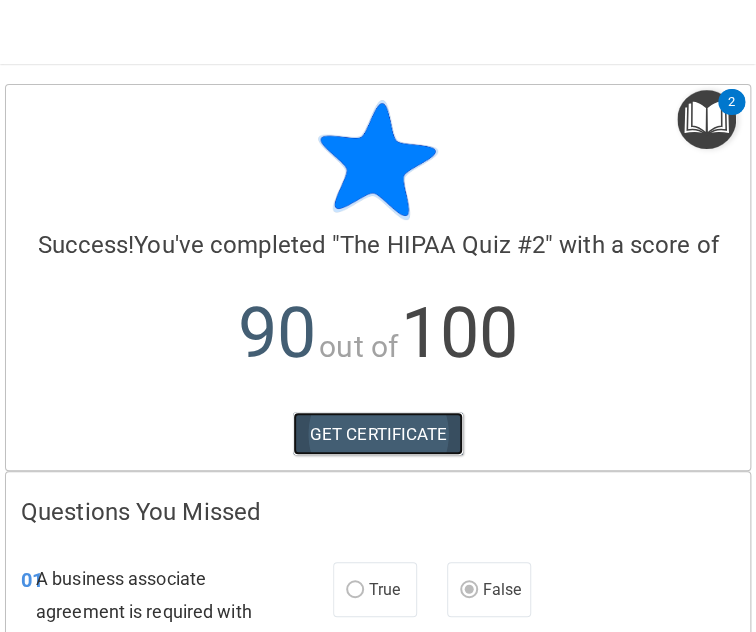 click on "GET CERTIFICATE" at bounding box center (378, 434) 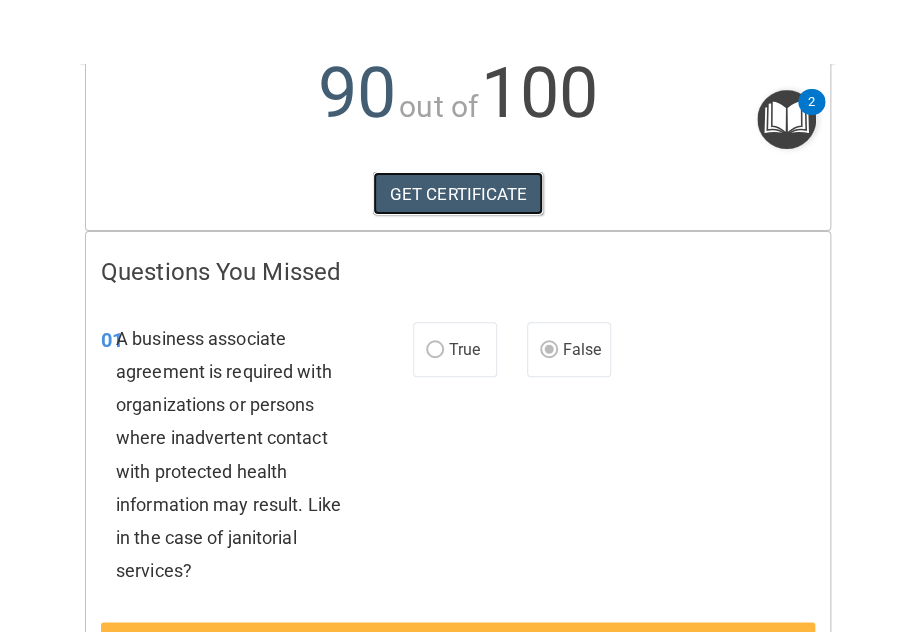 scroll, scrollTop: 0, scrollLeft: 0, axis: both 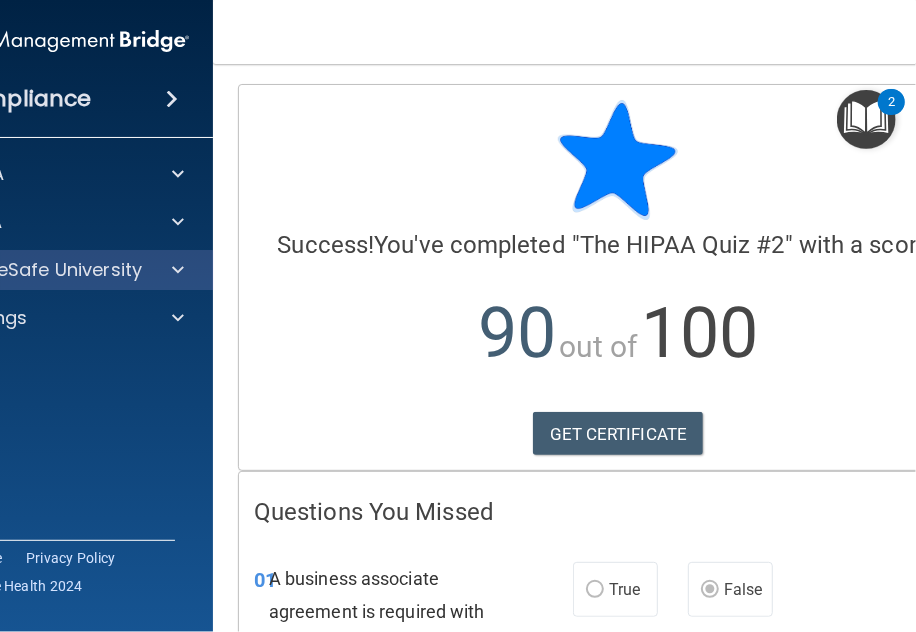 click on "OfficeSafe University" at bounding box center (53, 270) 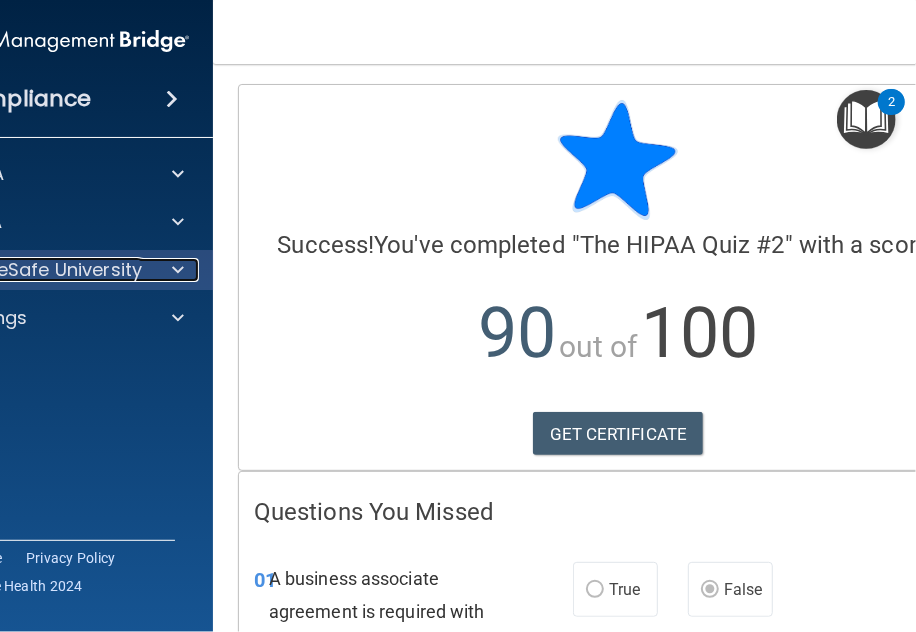 click at bounding box center [178, 270] 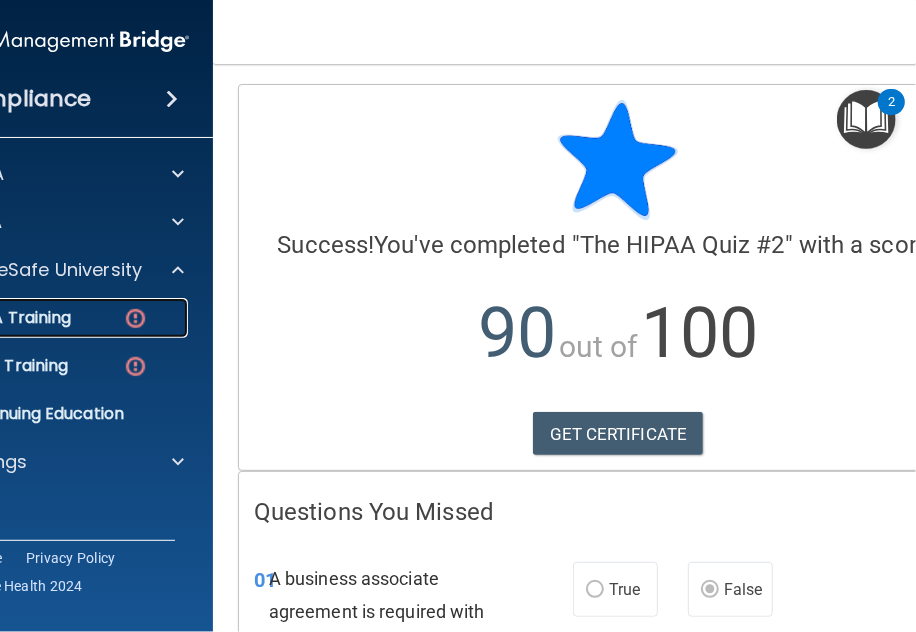 click on "HIPAA Training" at bounding box center [30, 318] 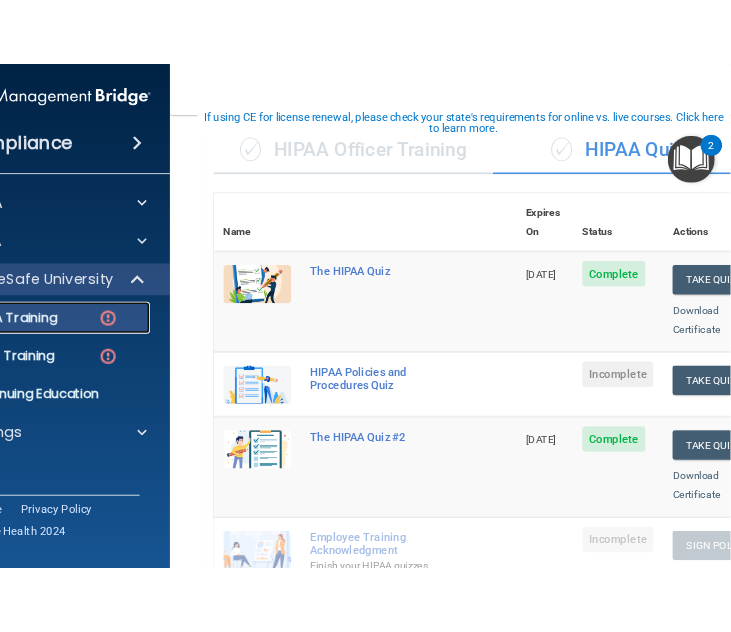 scroll, scrollTop: 138, scrollLeft: 0, axis: vertical 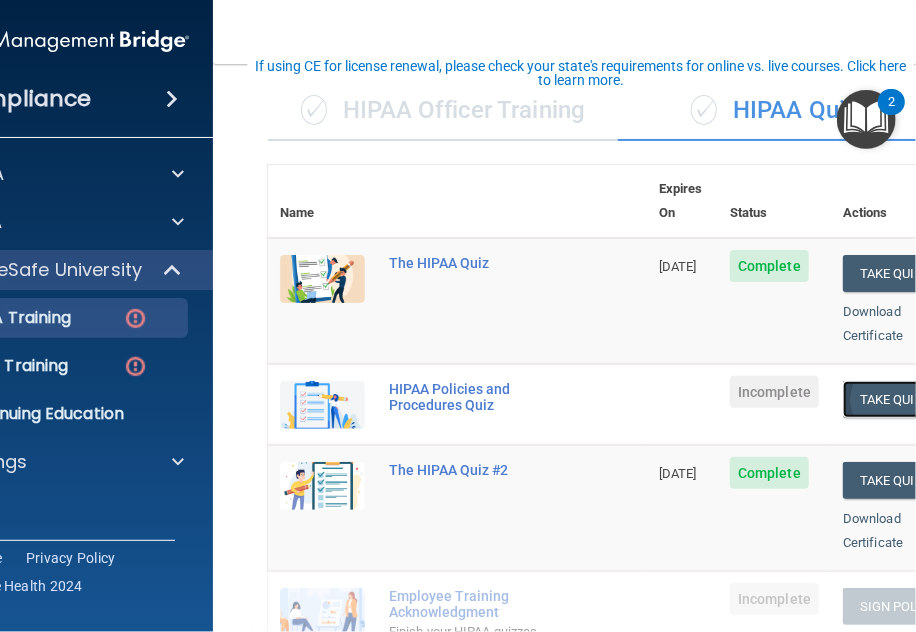click on "Take Quiz" at bounding box center (891, 399) 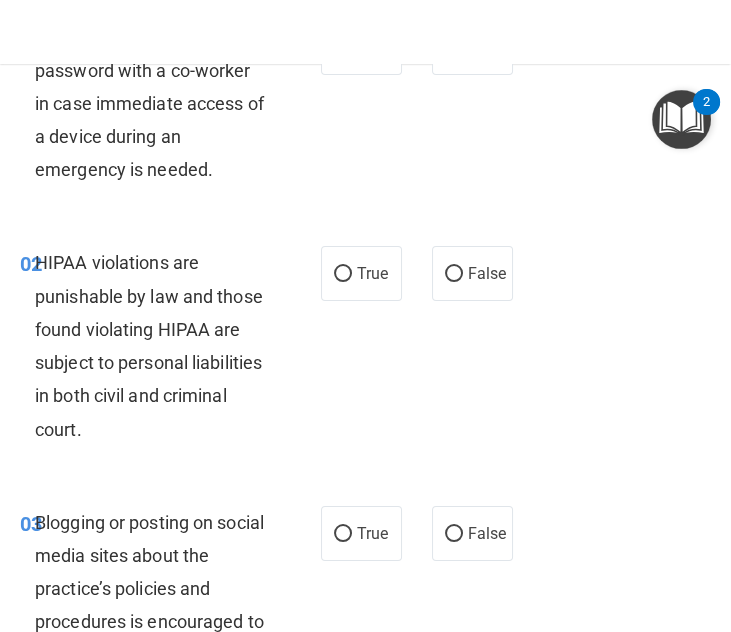 scroll, scrollTop: 0, scrollLeft: 0, axis: both 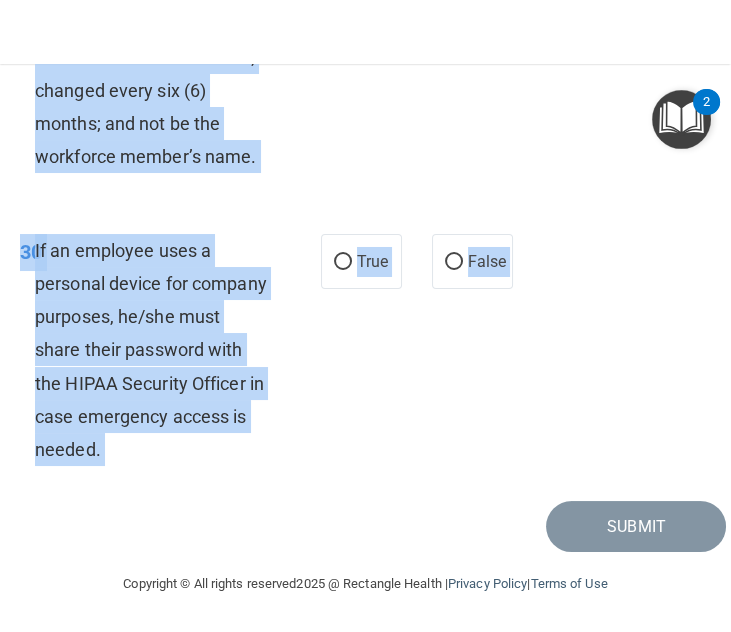 drag, startPoint x: 0, startPoint y: 173, endPoint x: 445, endPoint y: 533, distance: 572.3854 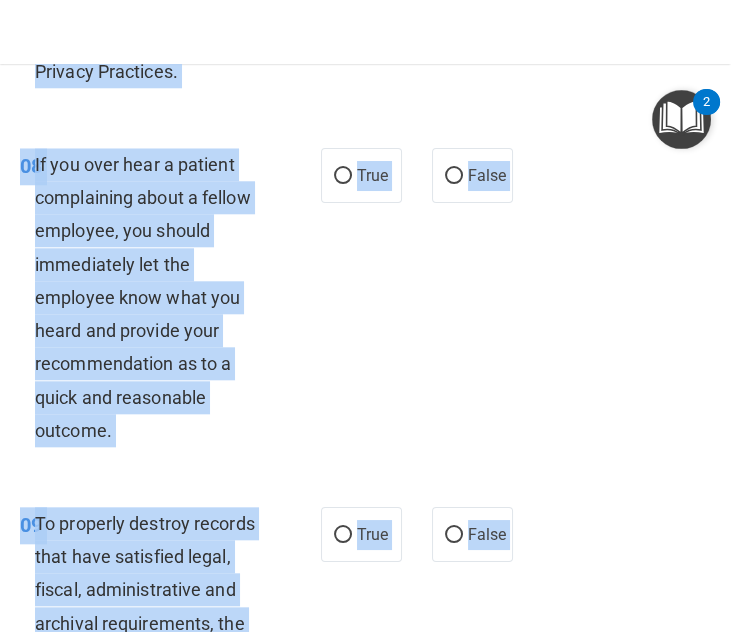 click on "08       If you over hear a patient complaining about a fellow employee, you should immediately let the employee know what you heard and provide your recommendation as to a quick and reasonable outcome.                  True           False" at bounding box center [365, 302] 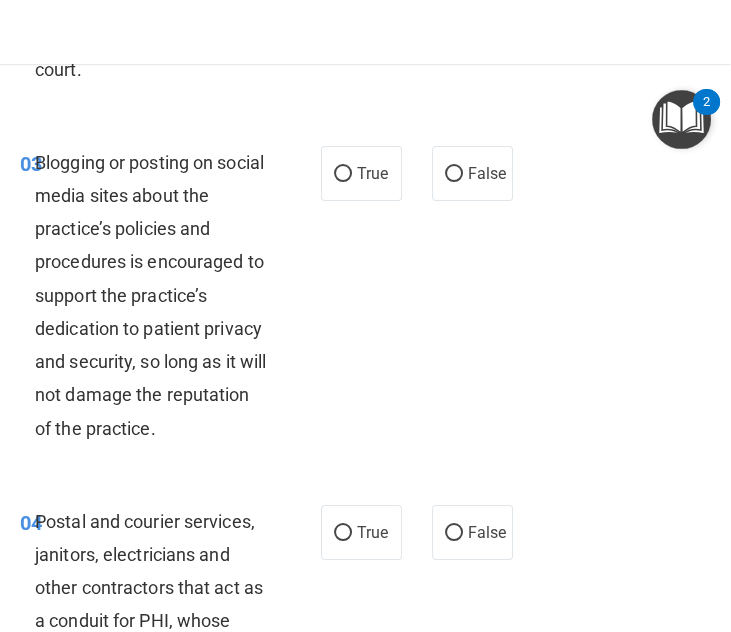 scroll, scrollTop: 0, scrollLeft: 0, axis: both 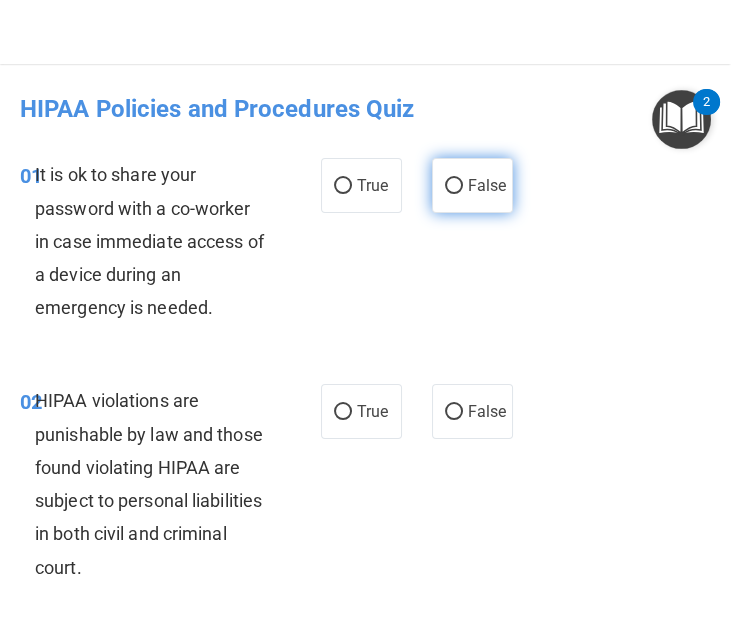 click on "False" at bounding box center (487, 185) 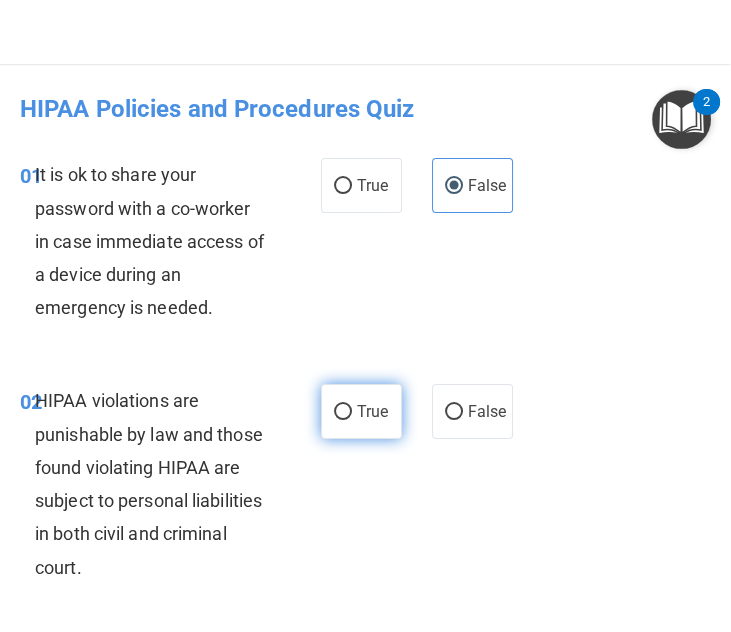 click on "True" at bounding box center [361, 411] 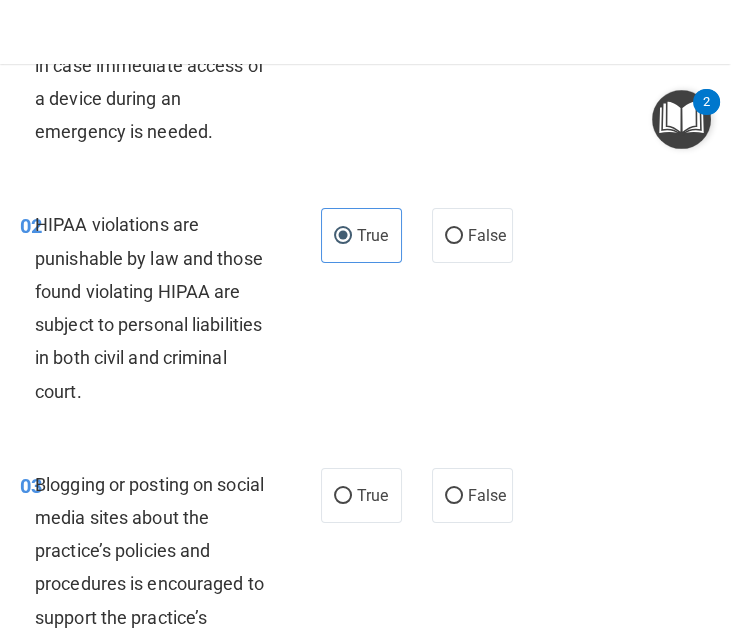scroll, scrollTop: 178, scrollLeft: 0, axis: vertical 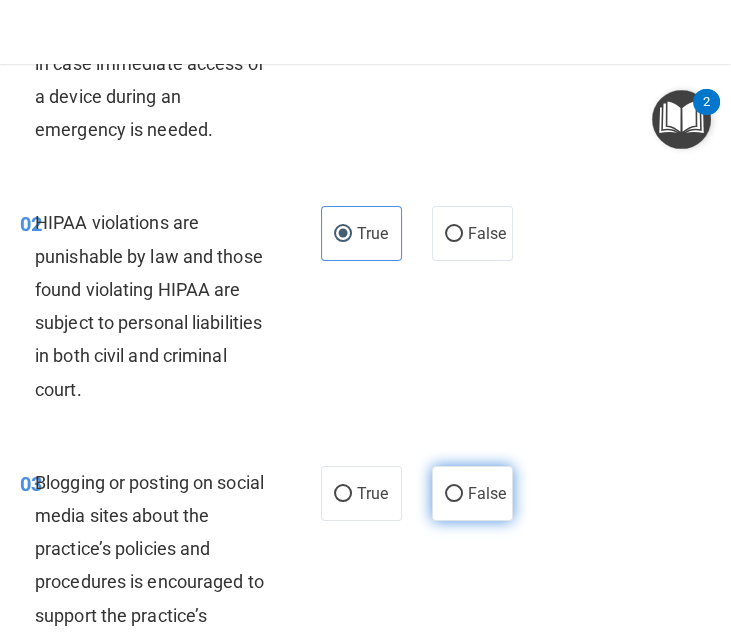 click on "False" at bounding box center (454, 494) 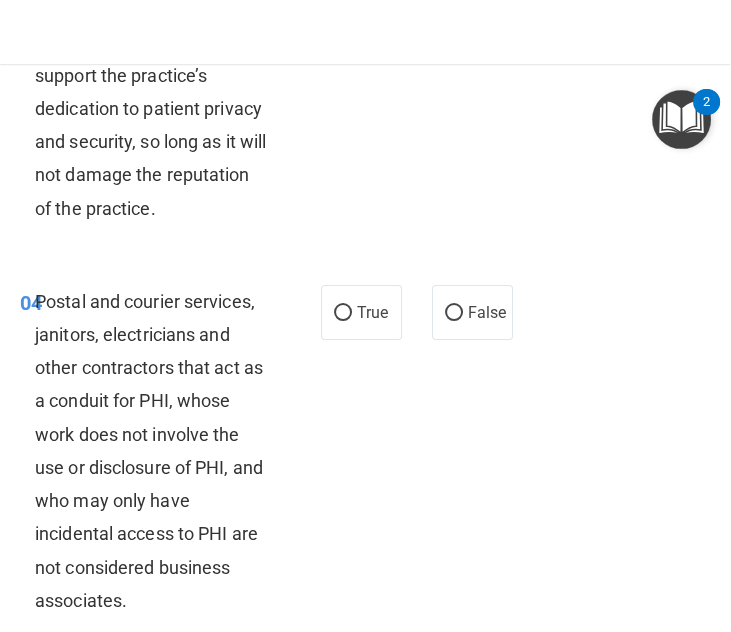 scroll, scrollTop: 722, scrollLeft: 0, axis: vertical 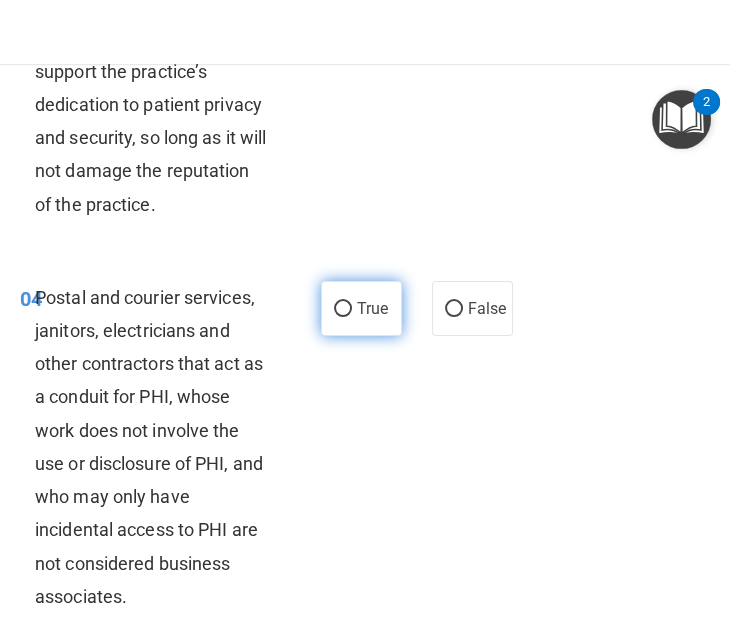 click on "True" at bounding box center (361, 308) 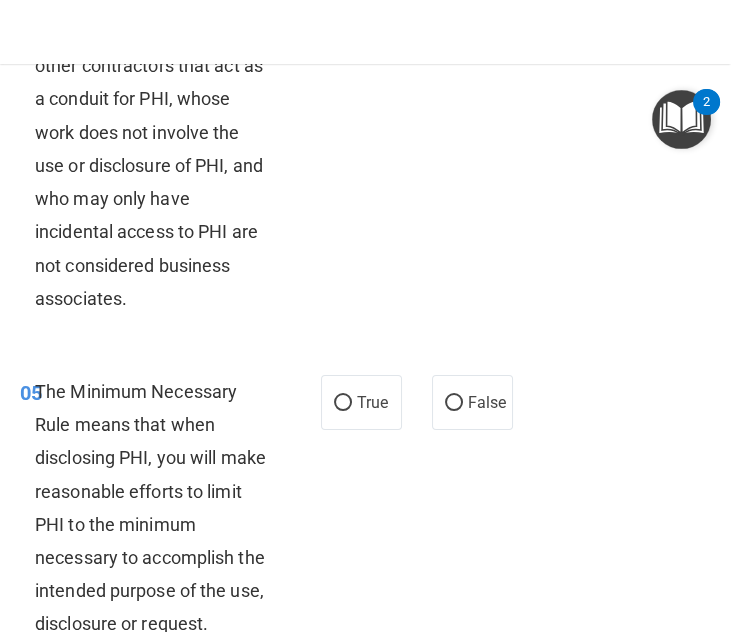 scroll, scrollTop: 1034, scrollLeft: 0, axis: vertical 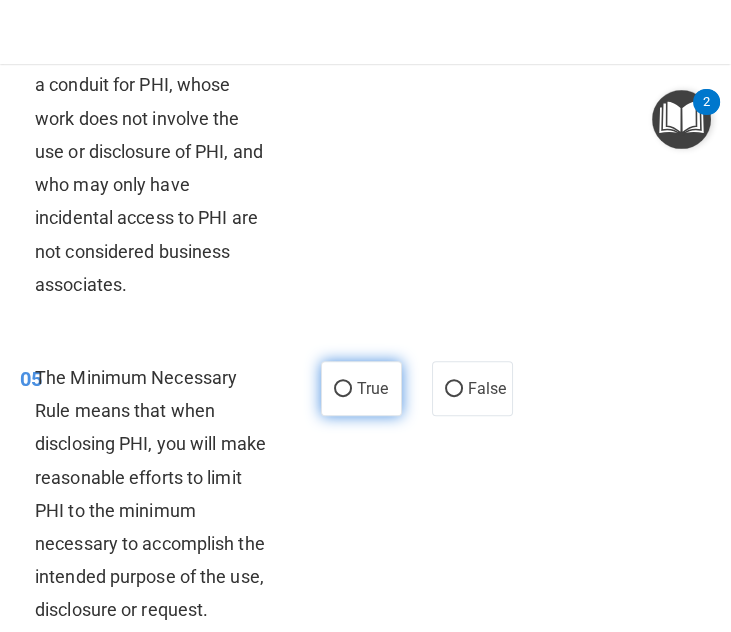 click on "True" at bounding box center [361, 388] 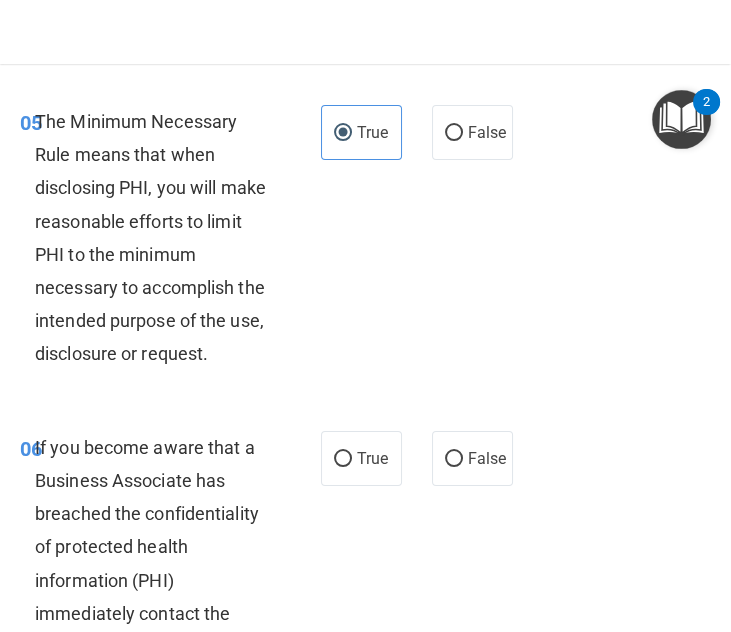 scroll, scrollTop: 1291, scrollLeft: 0, axis: vertical 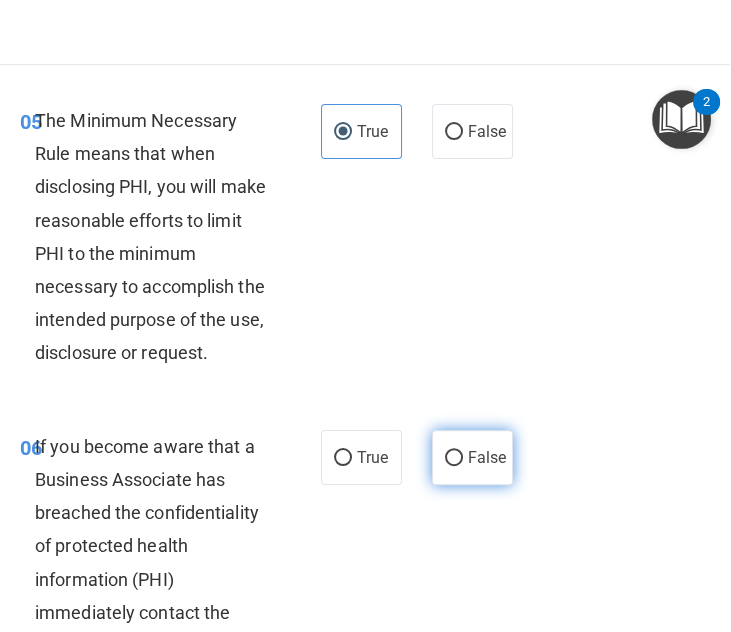 click on "False" at bounding box center (487, 457) 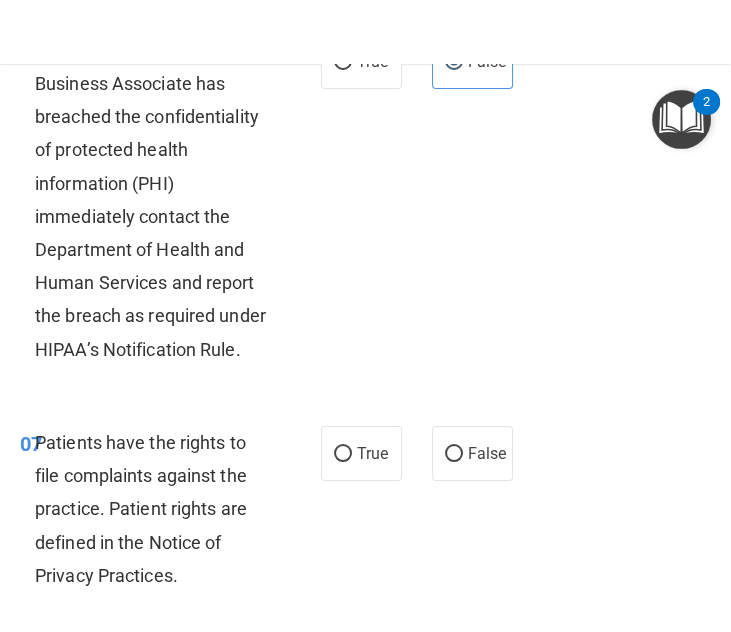 scroll, scrollTop: 1688, scrollLeft: 0, axis: vertical 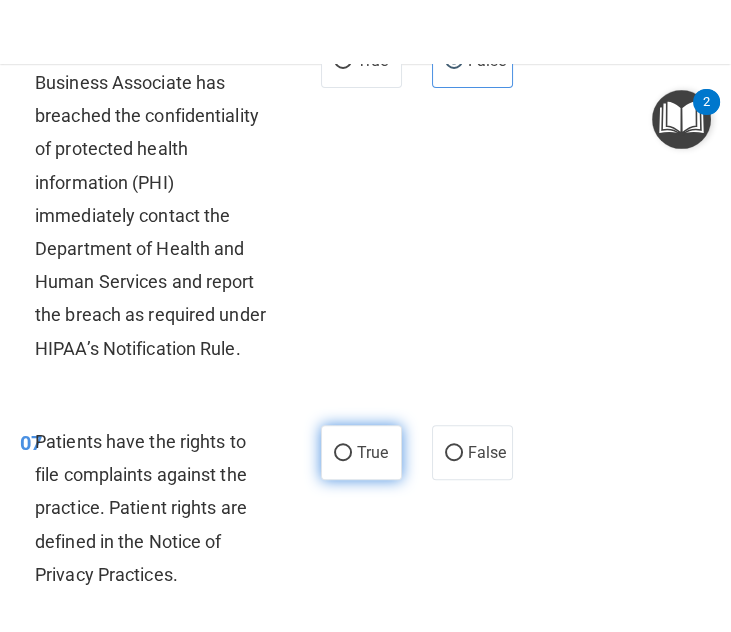 click on "True" at bounding box center [361, 452] 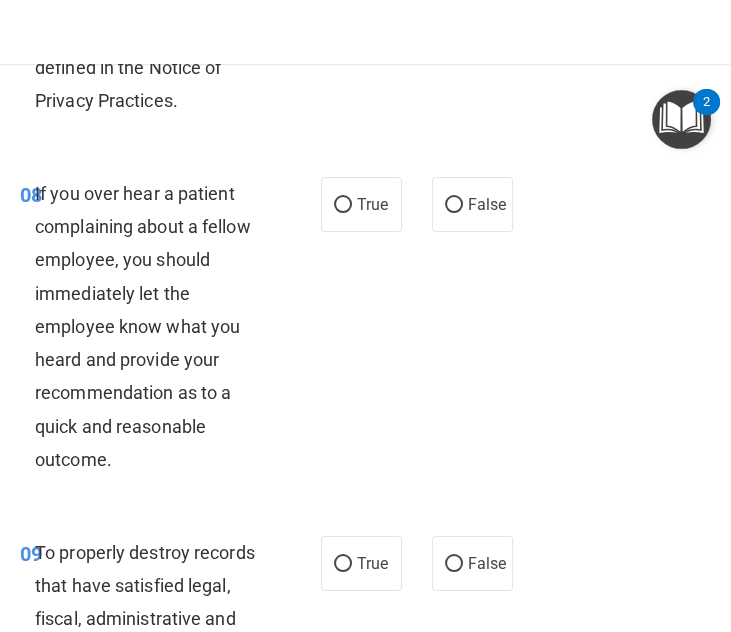 scroll, scrollTop: 2202, scrollLeft: 0, axis: vertical 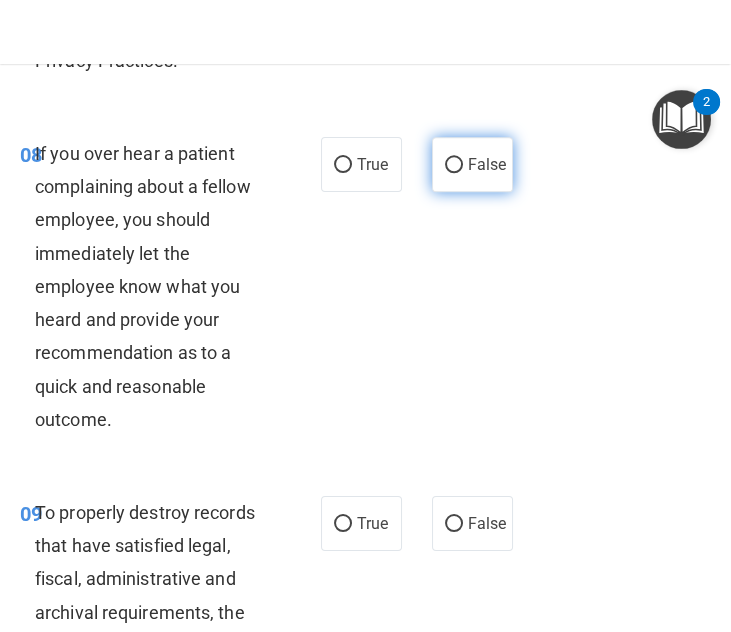 click on "False" at bounding box center [454, 165] 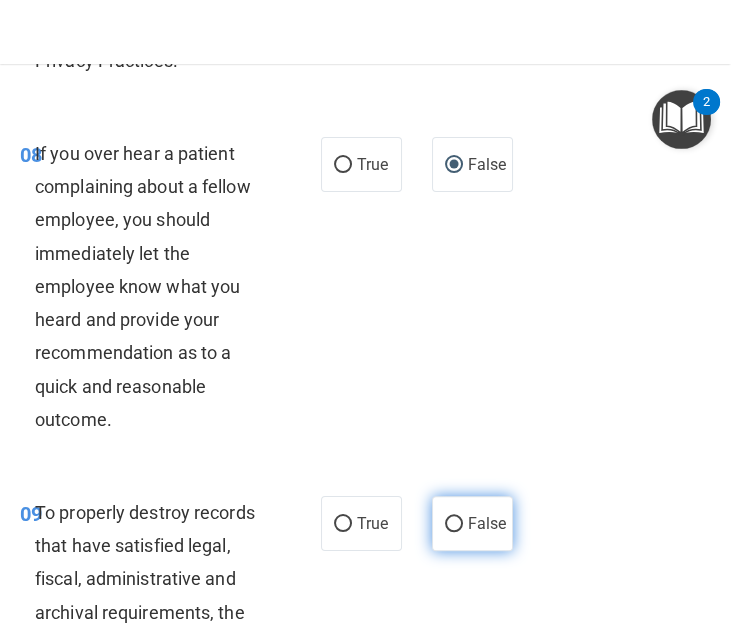 click on "False" at bounding box center [472, 523] 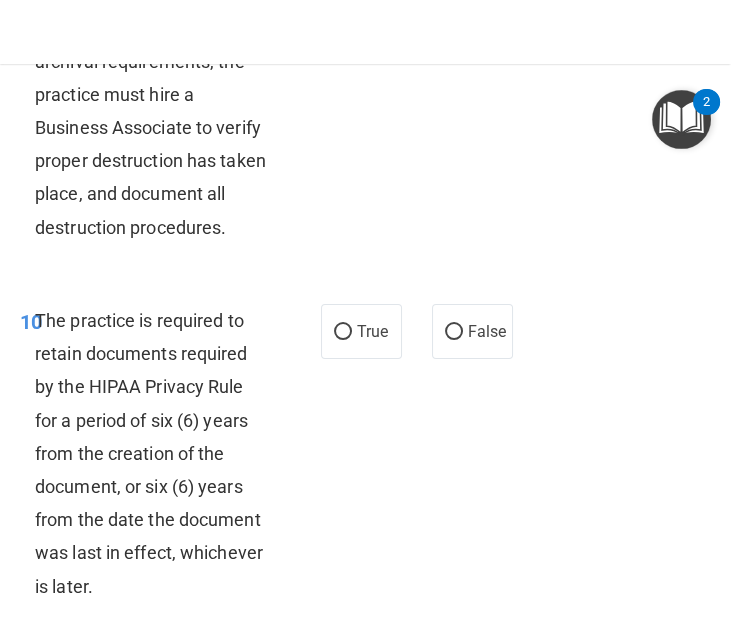 scroll, scrollTop: 2789, scrollLeft: 0, axis: vertical 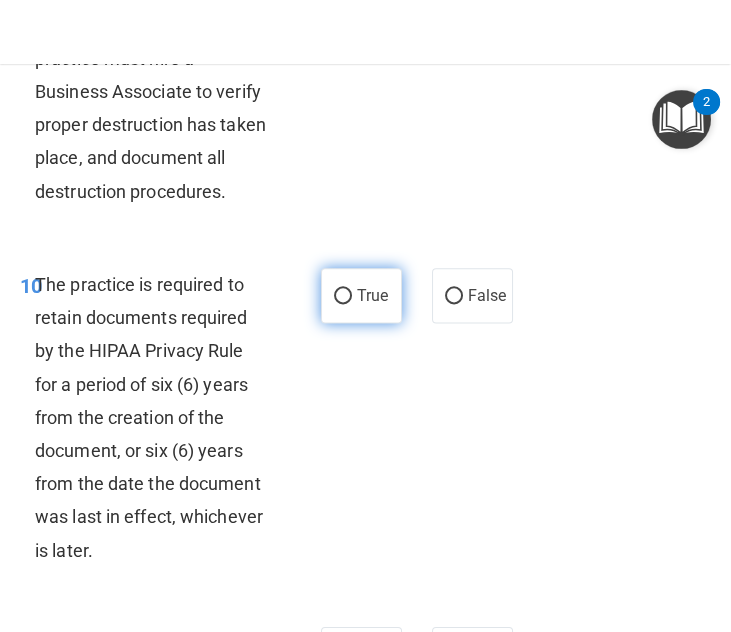 click on "True" at bounding box center (361, 295) 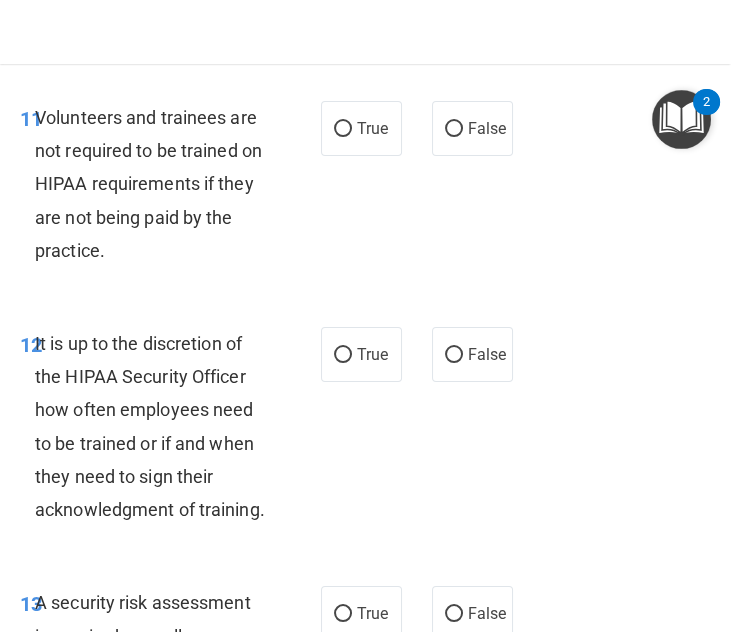scroll, scrollTop: 3320, scrollLeft: 0, axis: vertical 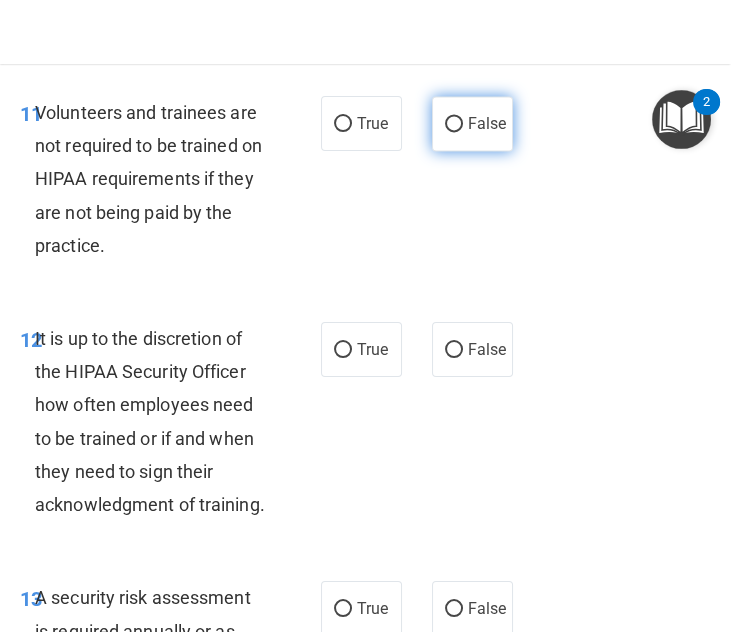 click on "False" at bounding box center (472, 123) 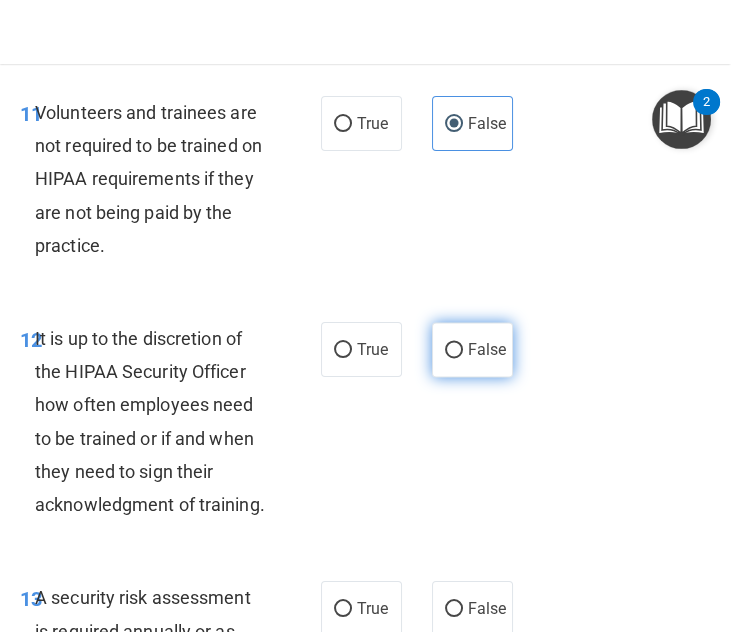 click on "False" at bounding box center (487, 349) 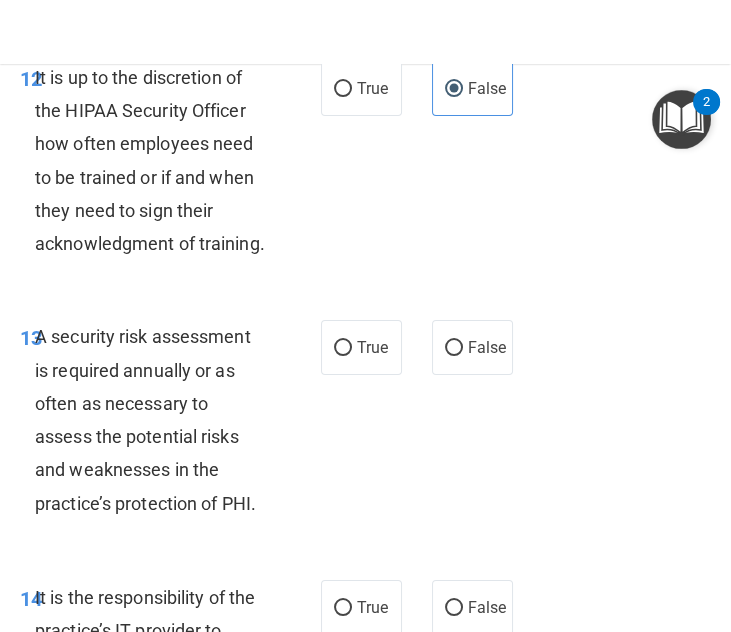 scroll, scrollTop: 3582, scrollLeft: 0, axis: vertical 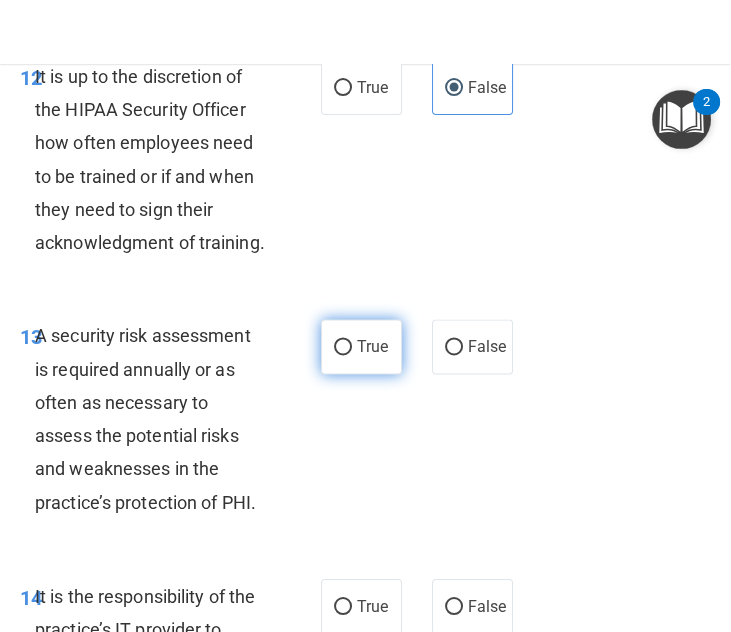click on "True" at bounding box center [361, 346] 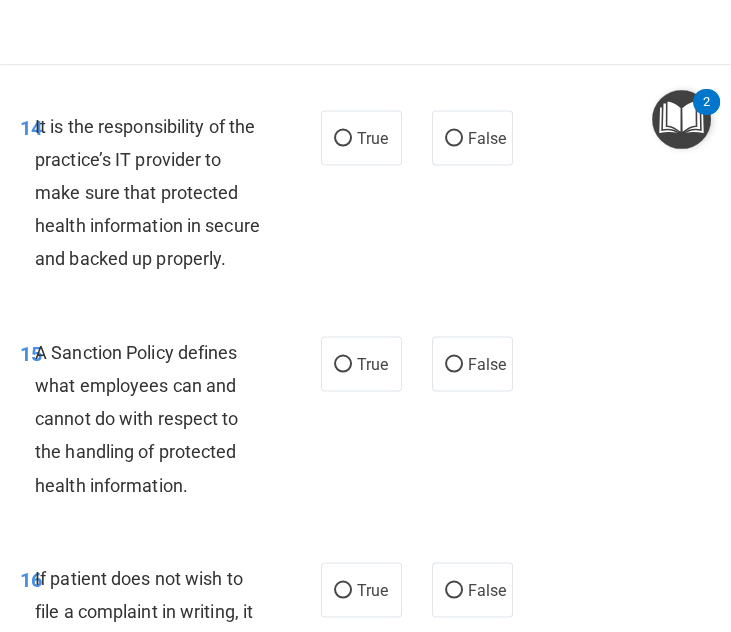 scroll, scrollTop: 4053, scrollLeft: 0, axis: vertical 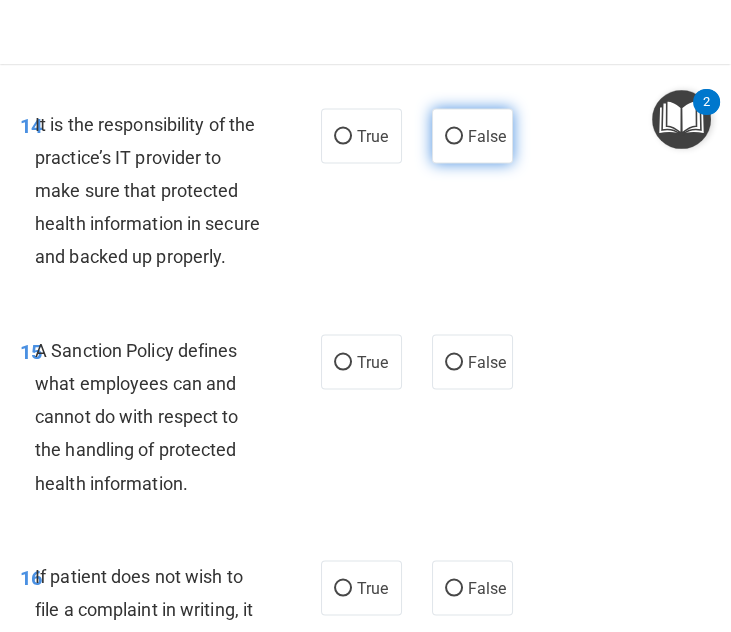 click on "False" at bounding box center [472, 135] 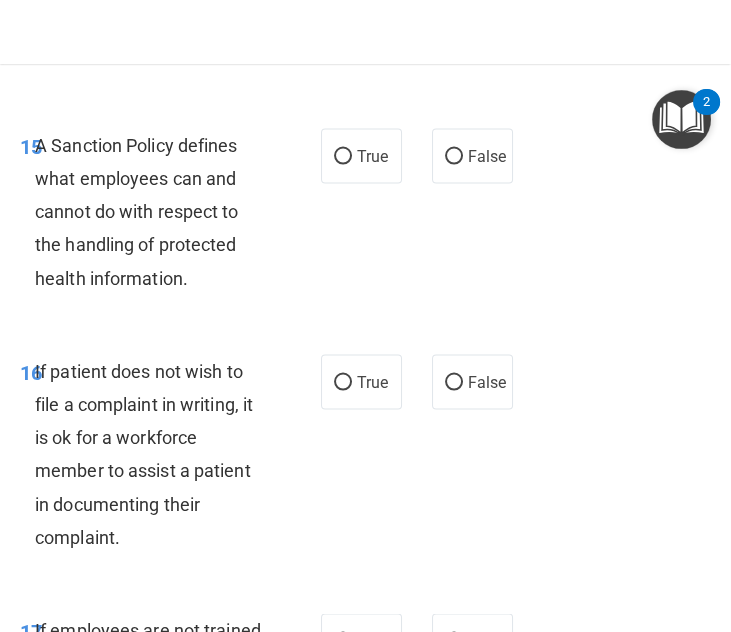 scroll, scrollTop: 4260, scrollLeft: 0, axis: vertical 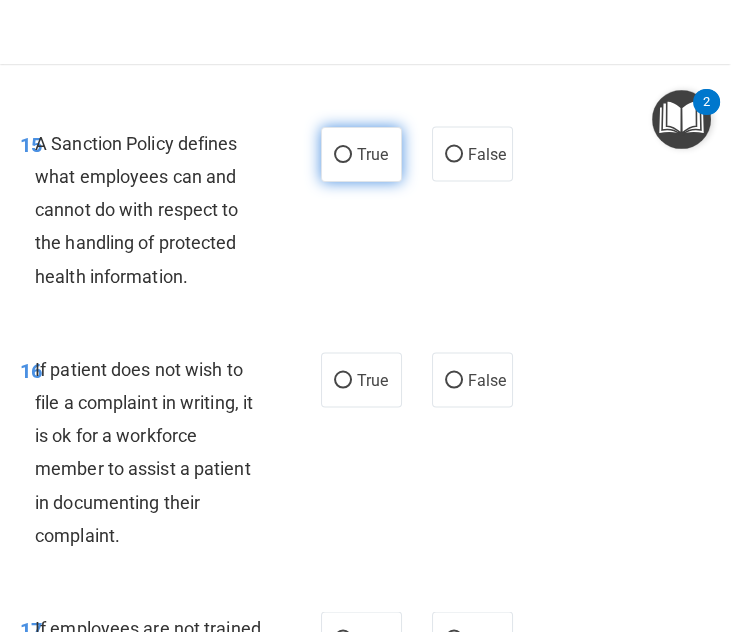 click on "True" at bounding box center [361, 154] 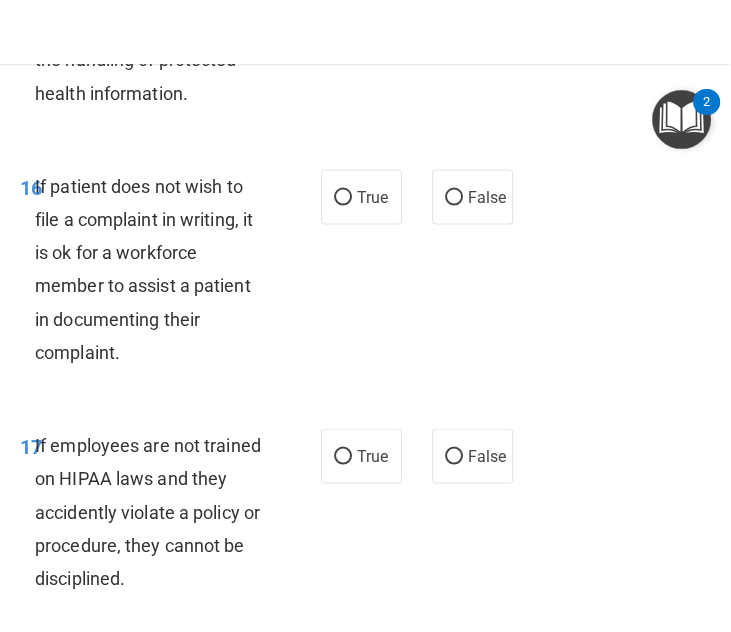 scroll, scrollTop: 4444, scrollLeft: 0, axis: vertical 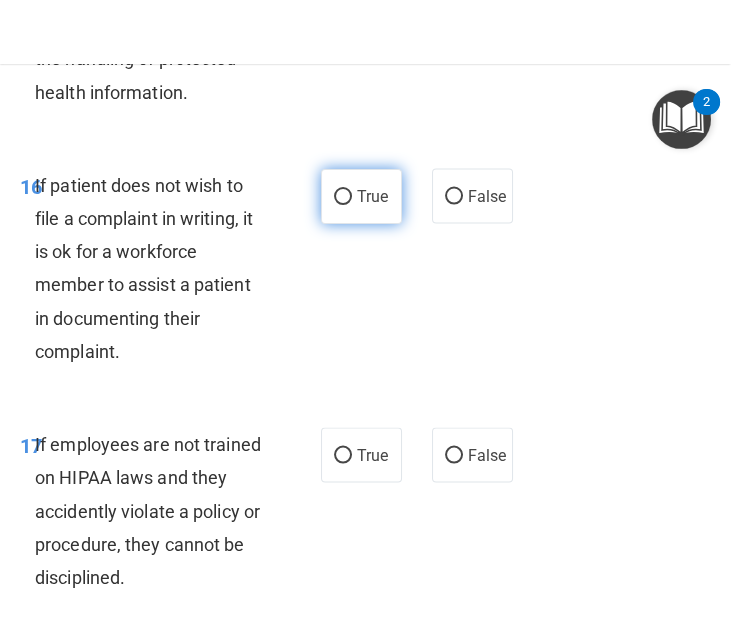 click on "True" at bounding box center [361, 196] 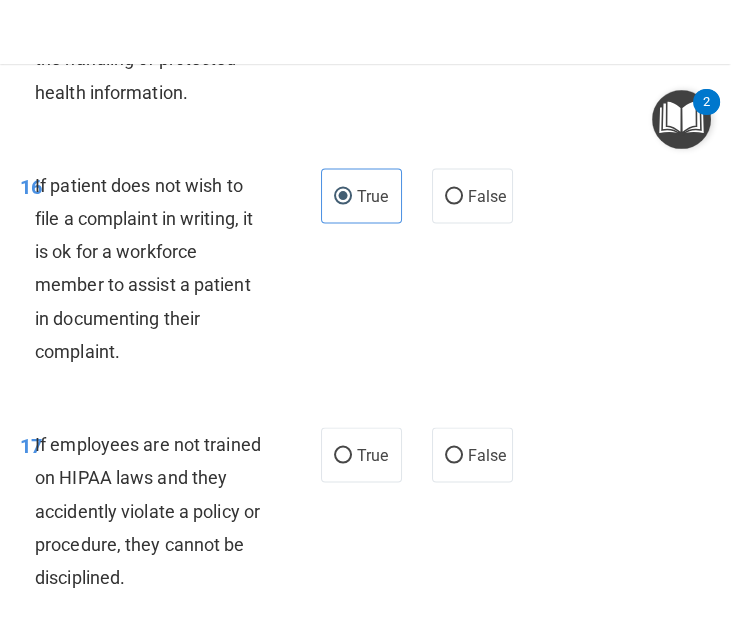 scroll, scrollTop: 4820, scrollLeft: 0, axis: vertical 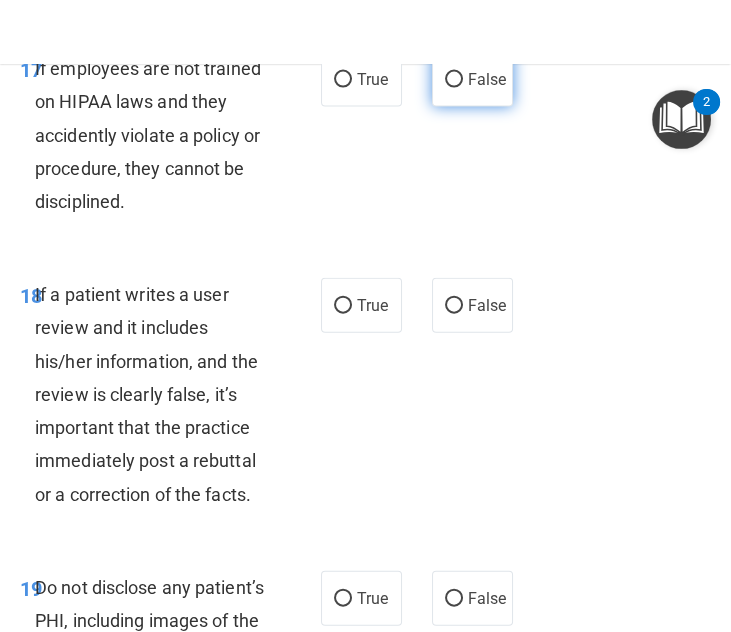 click on "False" at bounding box center [487, 79] 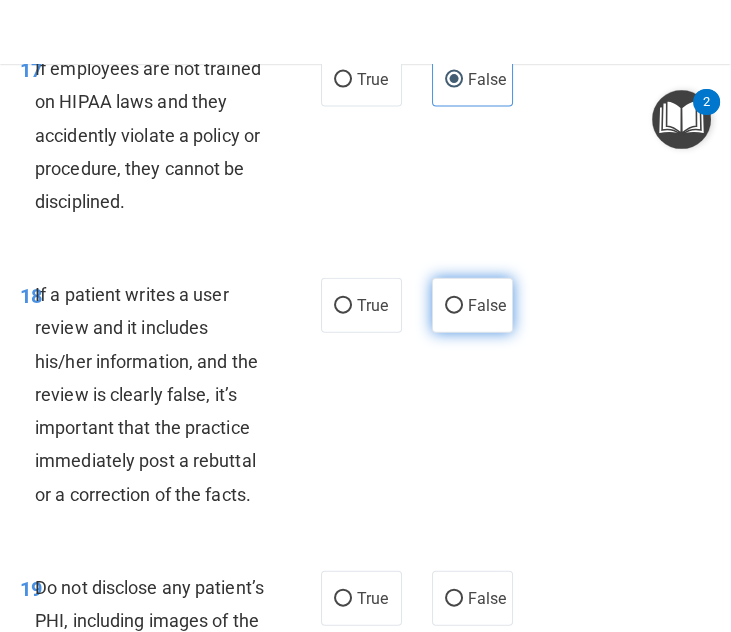 click on "False" at bounding box center (472, 305) 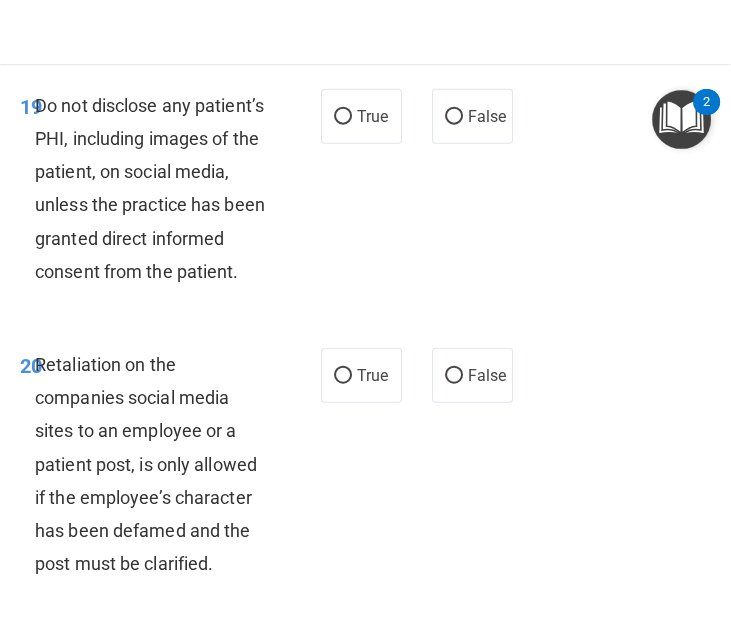 scroll, scrollTop: 5304, scrollLeft: 0, axis: vertical 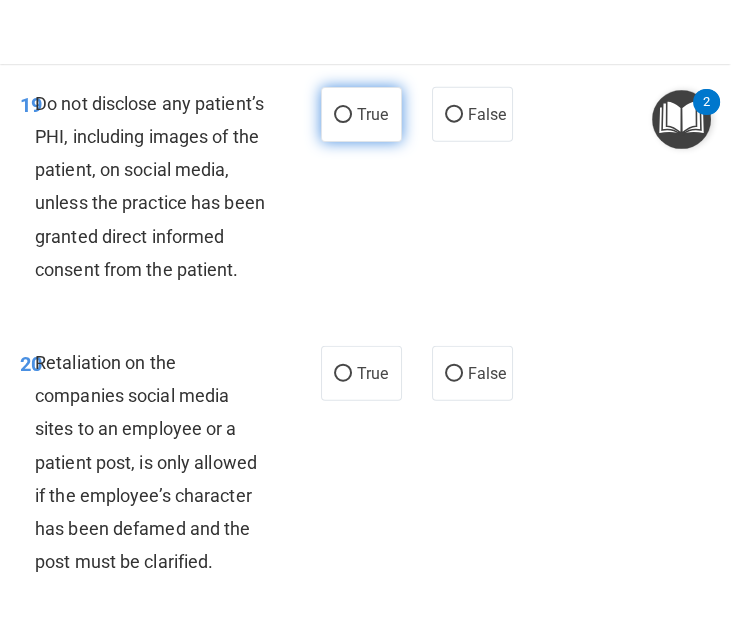click on "True" at bounding box center (361, 114) 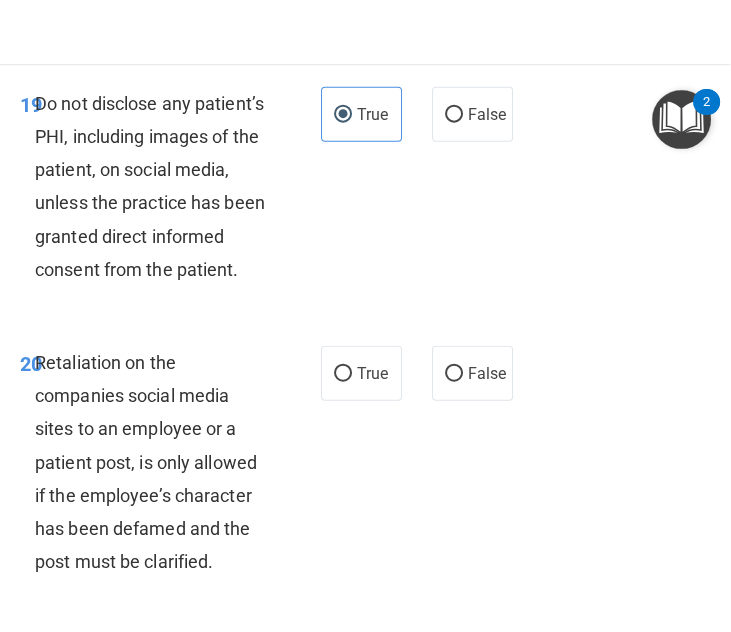 scroll, scrollTop: 5519, scrollLeft: 0, axis: vertical 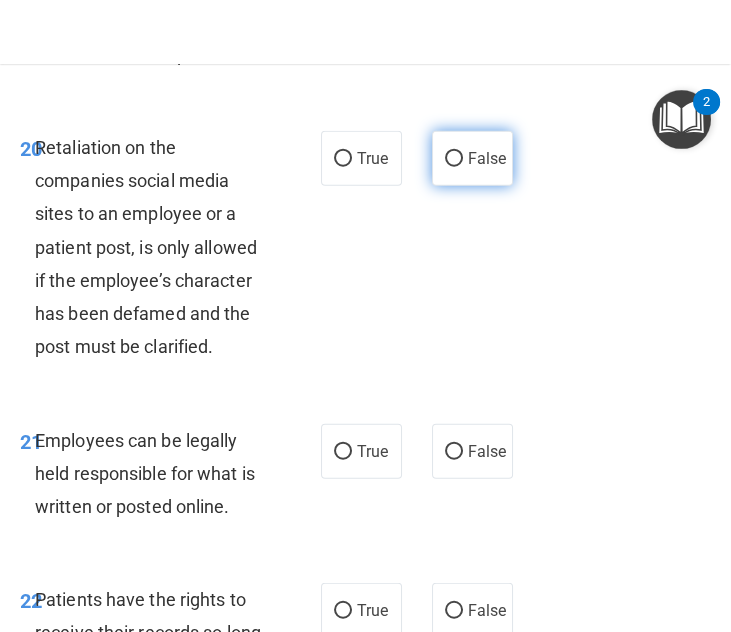 click on "False" at bounding box center (472, 158) 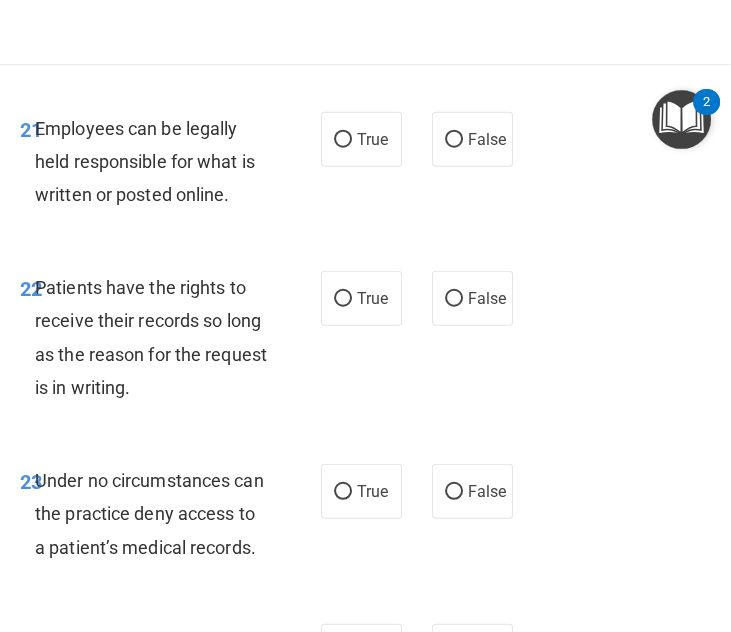 scroll, scrollTop: 5832, scrollLeft: 0, axis: vertical 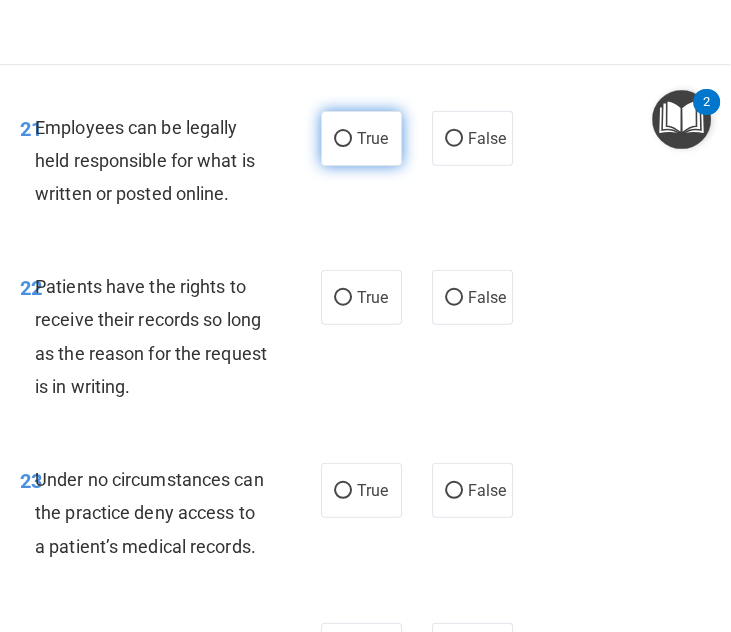 click on "True" at bounding box center (361, 138) 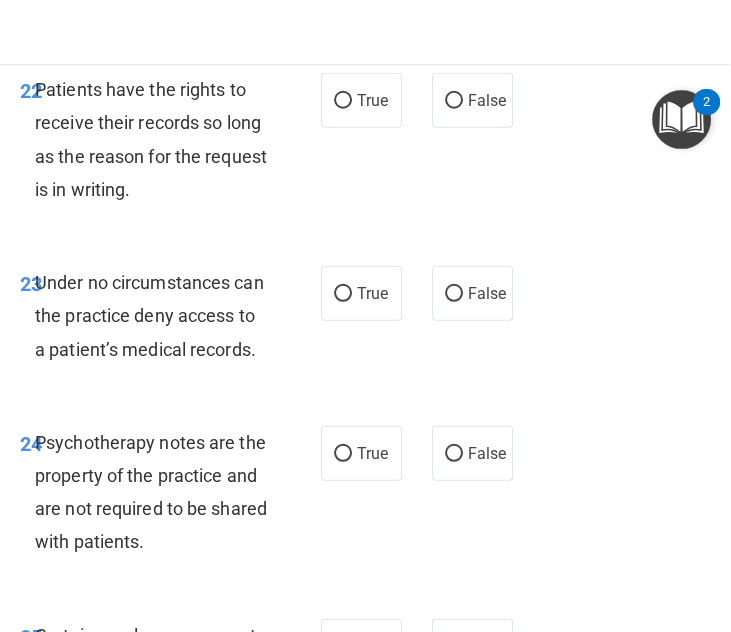 scroll, scrollTop: 6031, scrollLeft: 0, axis: vertical 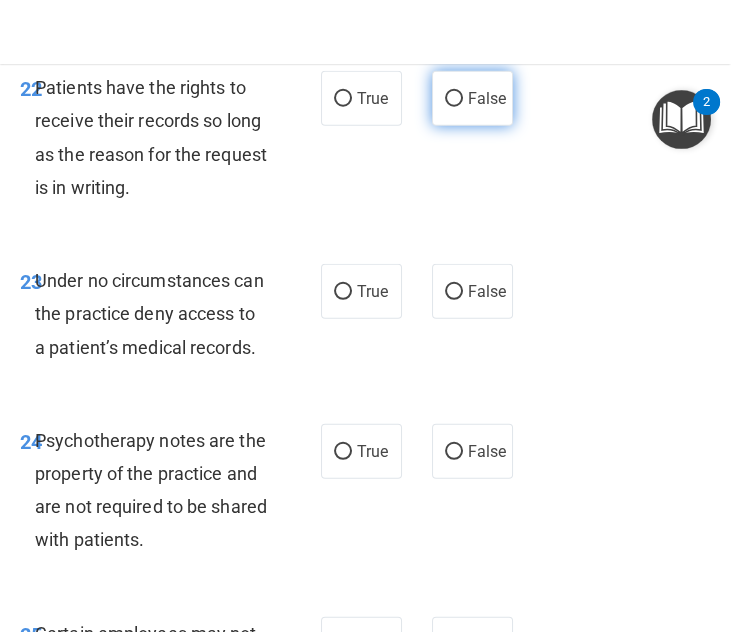 click on "False" at bounding box center [487, 98] 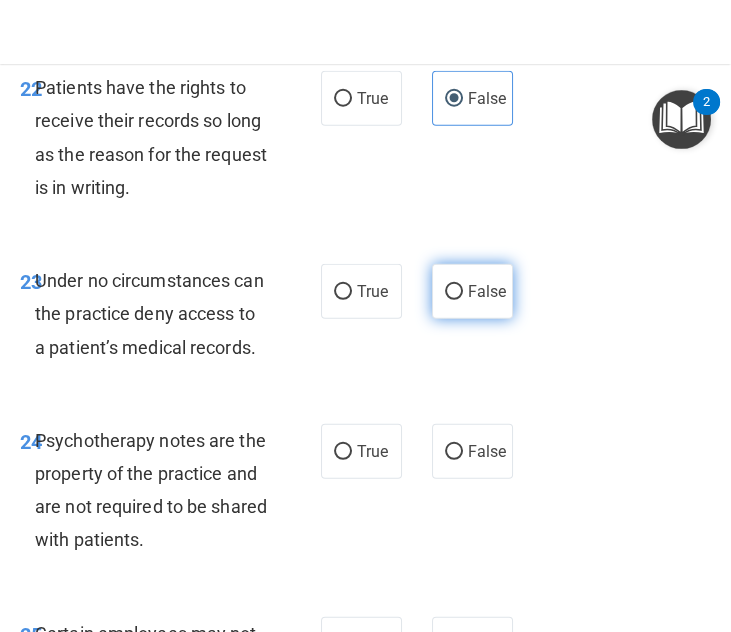 click on "False" at bounding box center (487, 291) 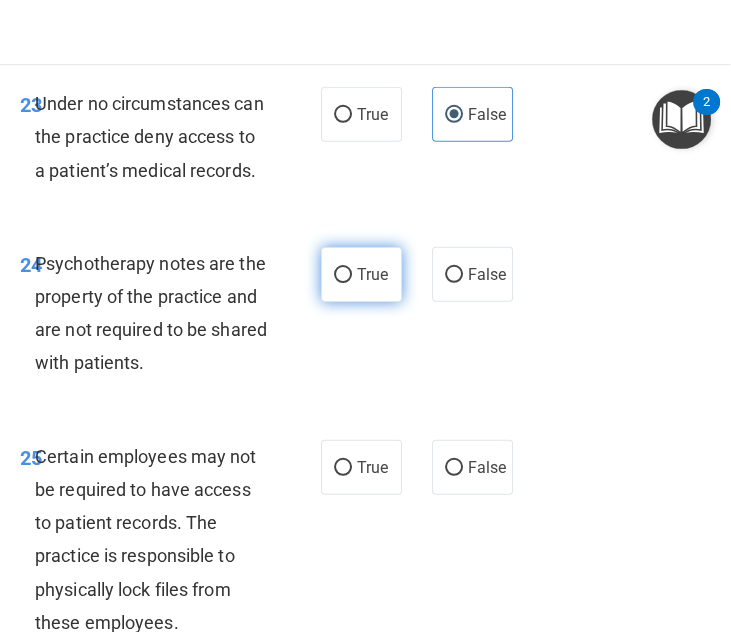 click on "True" at bounding box center (372, 274) 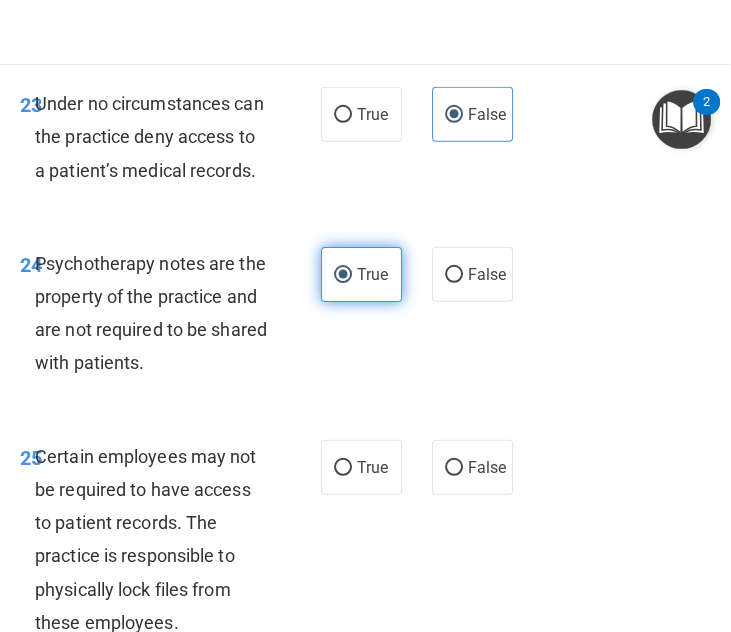 scroll, scrollTop: 6537, scrollLeft: 0, axis: vertical 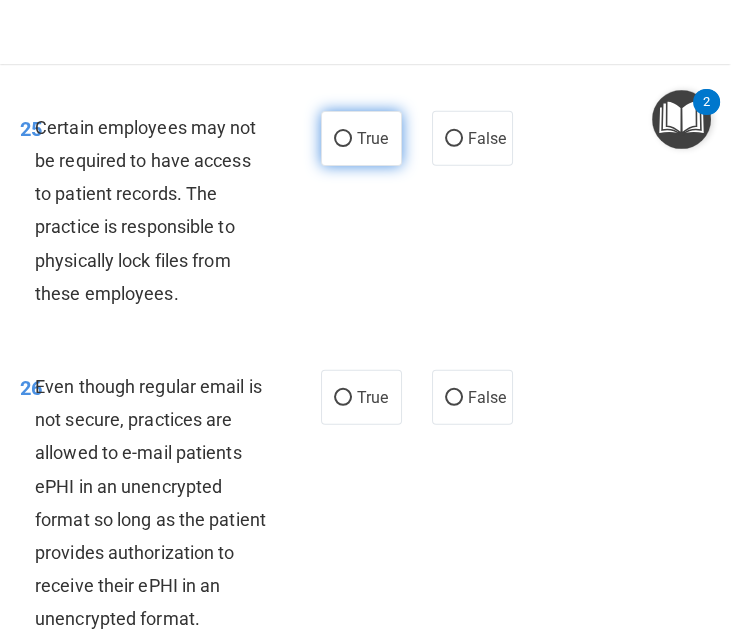 click on "True" at bounding box center [372, 138] 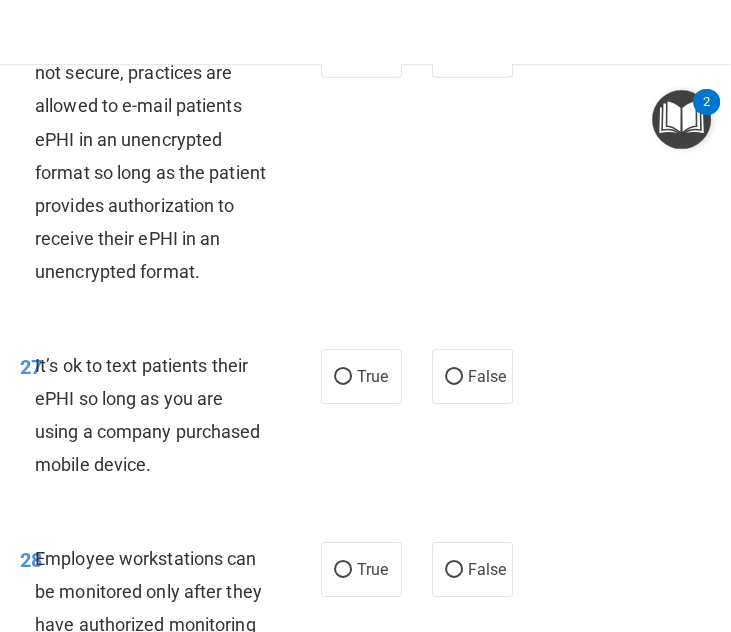 scroll, scrollTop: 6890, scrollLeft: 0, axis: vertical 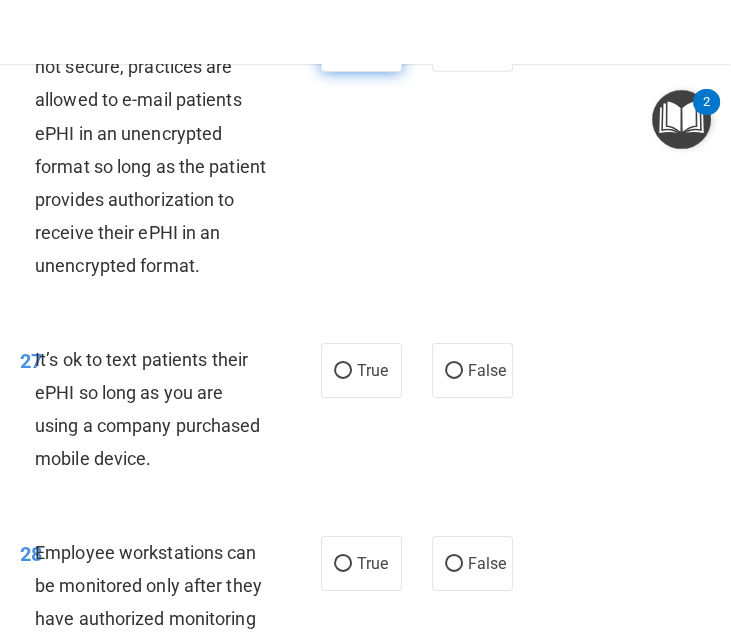 click on "True" at bounding box center [361, 44] 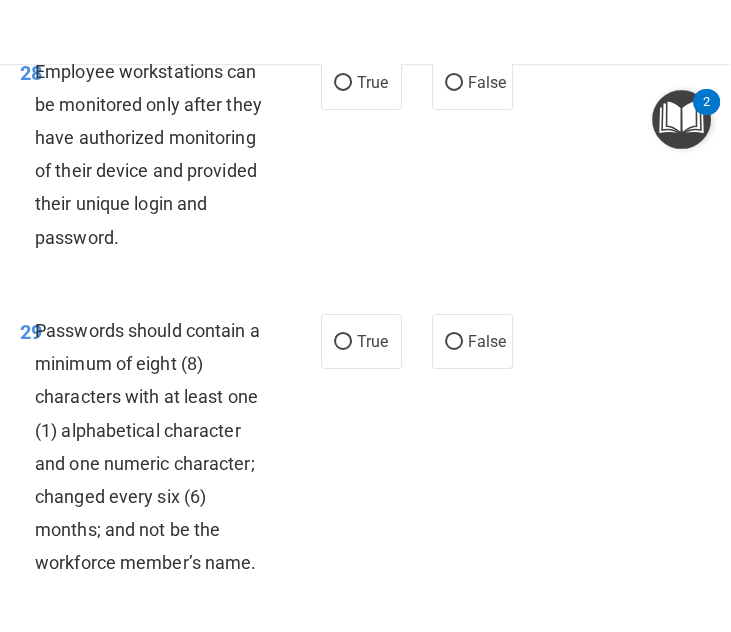 scroll, scrollTop: 7373, scrollLeft: 0, axis: vertical 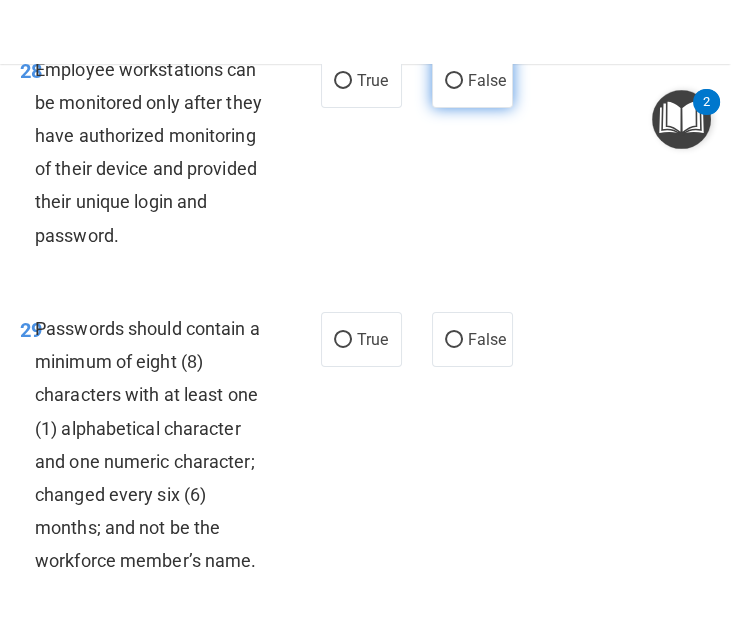 click on "False" at bounding box center [487, 80] 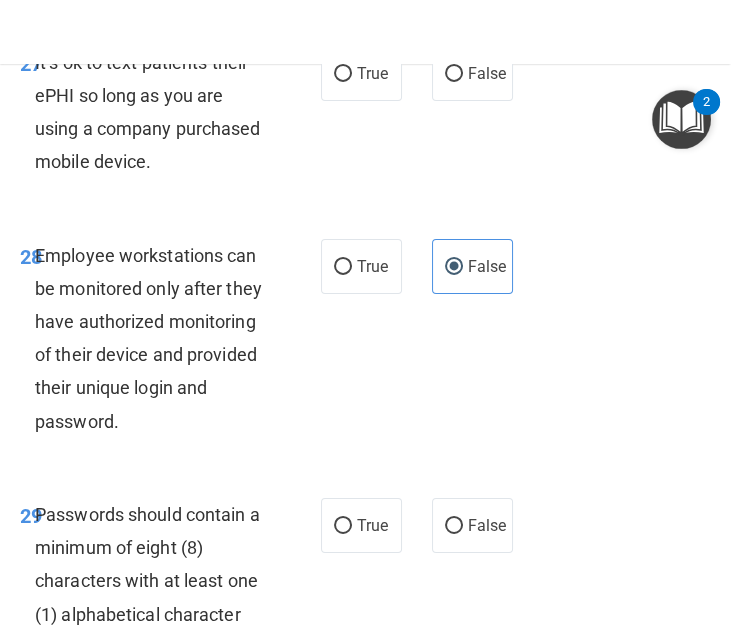 scroll, scrollTop: 7182, scrollLeft: 0, axis: vertical 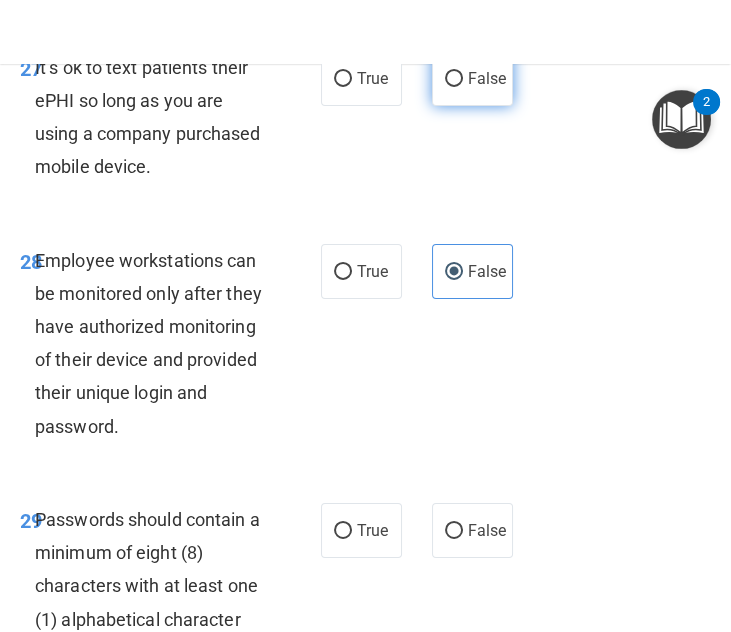 click on "False" at bounding box center (472, 78) 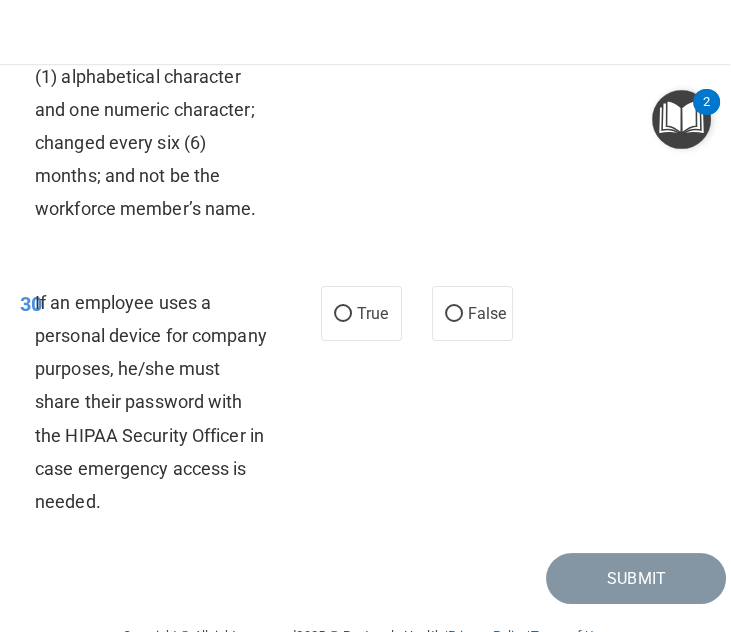 scroll, scrollTop: 7728, scrollLeft: 0, axis: vertical 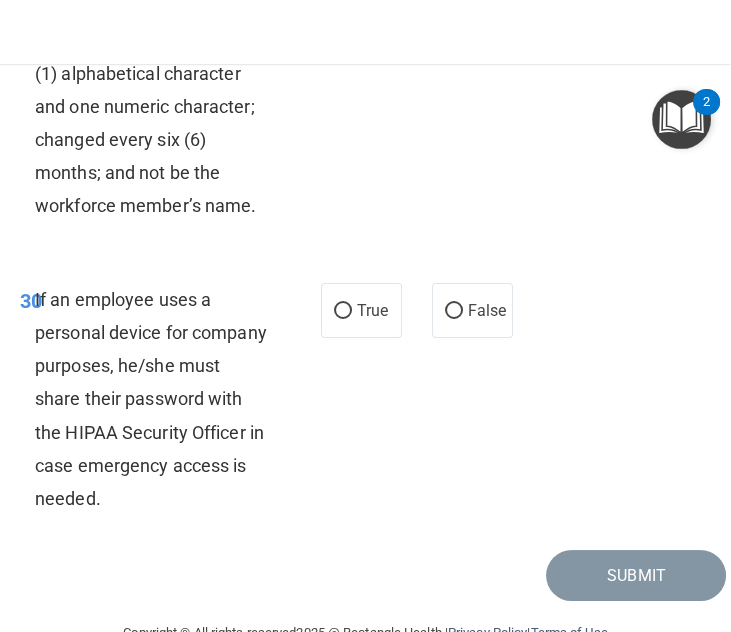 click on "True" at bounding box center [361, -16] 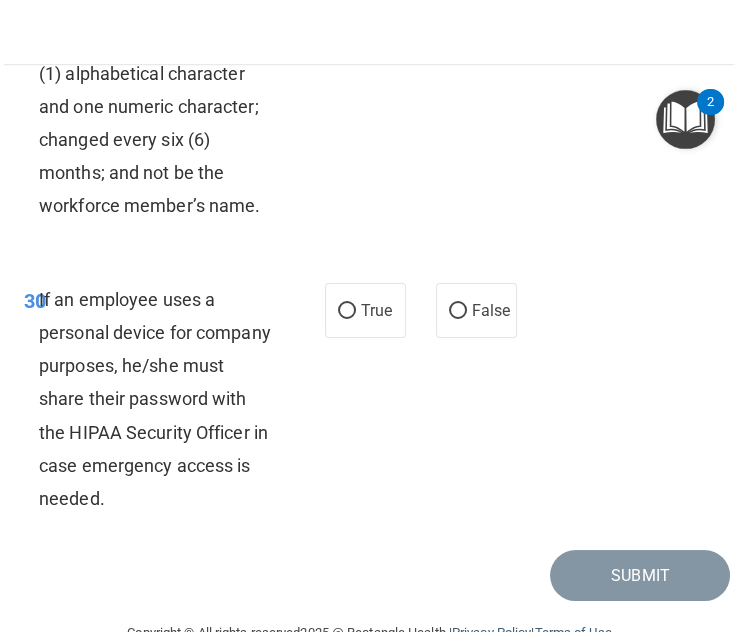 scroll, scrollTop: 7977, scrollLeft: 0, axis: vertical 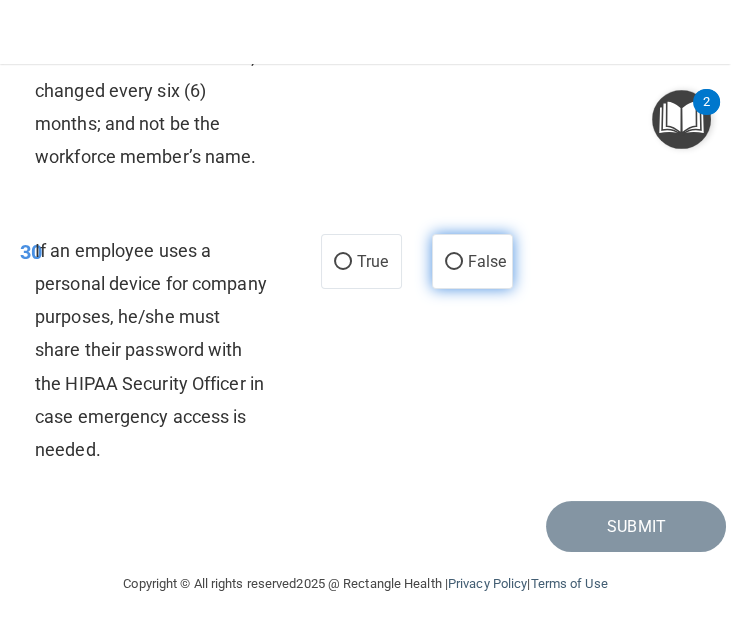 click on "False" at bounding box center (472, 261) 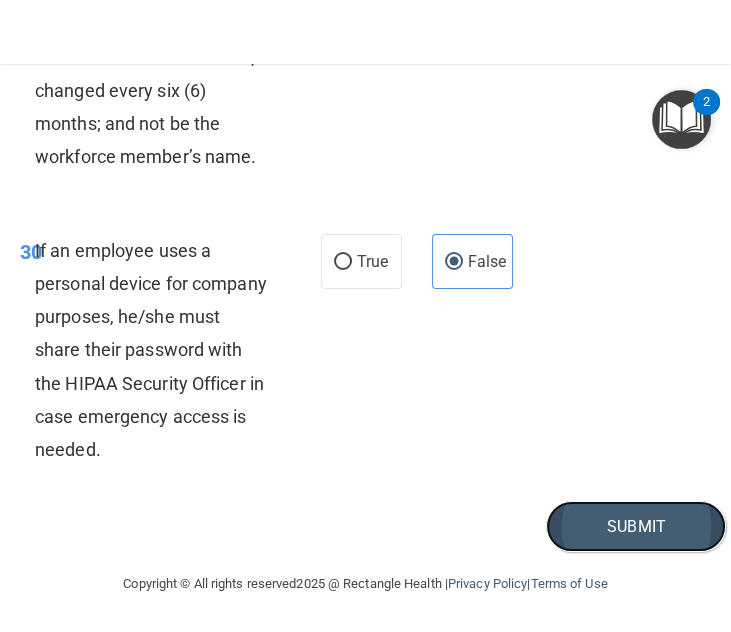 click on "Submit" at bounding box center (636, 526) 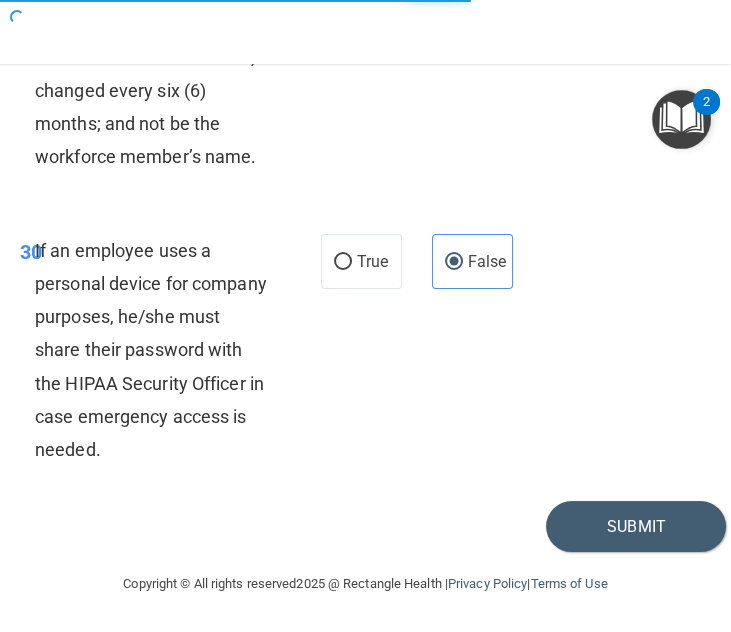 click on "-                HIPAA Policies and Procedures Quiz         This quiz doesn’t expire until . Are you sure you want to take this quiz now?   Take the quiz anyway!                       01       It is ok to share your password with a co-worker in case immediate access of a device during an emergency is needed.                 True           False                       02       HIPAA violations are punishable by law and those found violating HIPAA are subject to personal liabilities in both civil and criminal court.                  True           False                       03       Blogging or posting on social media sites about the practice’s policies and procedures is encouraged to support the practice’s dedication to patient privacy and security, so long as it will not damage the reputation of the practice.                  True           False                       04                       True           False                       05                       True           False" at bounding box center (365, 348) 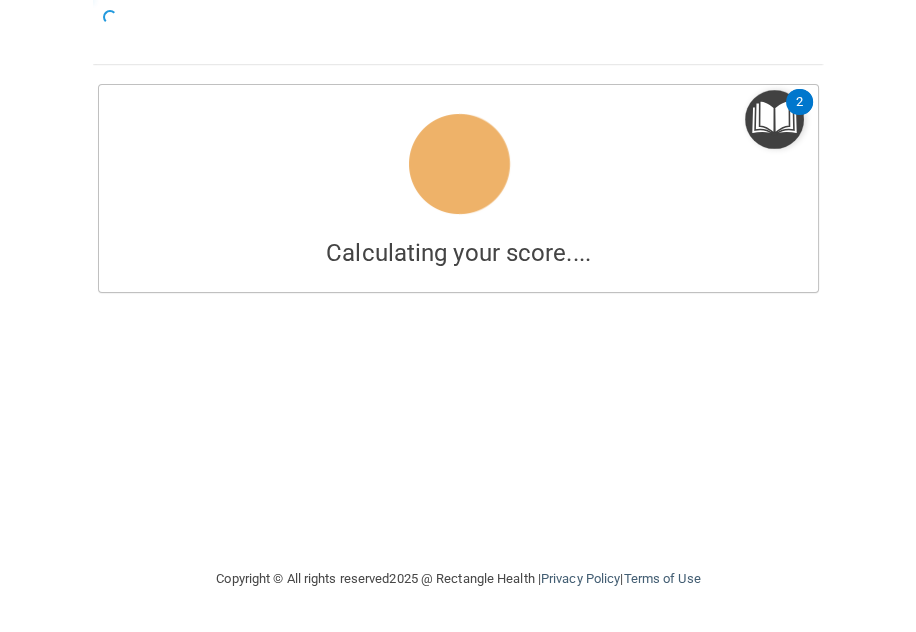 scroll, scrollTop: 0, scrollLeft: 0, axis: both 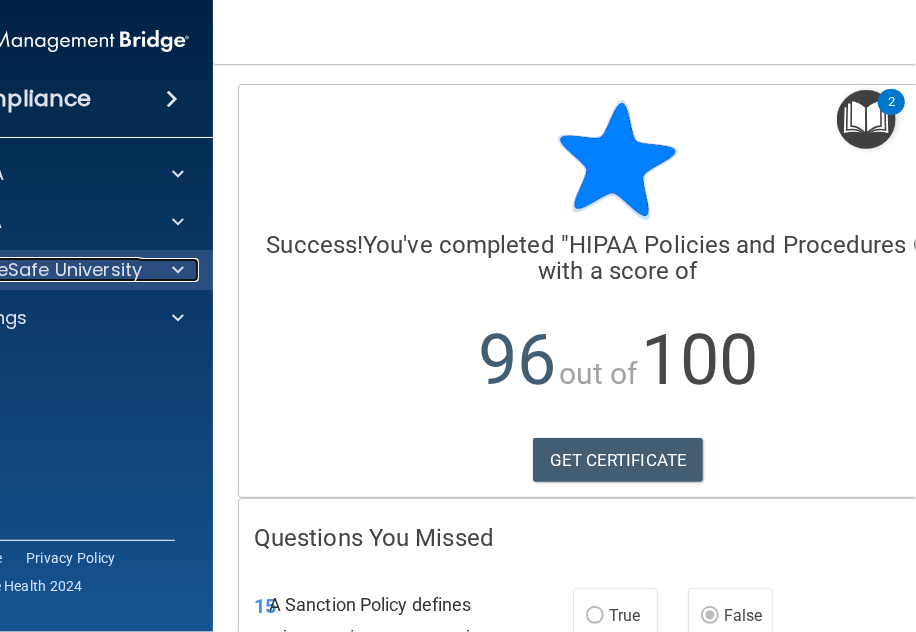 click on "OfficeSafe University" at bounding box center (47, 270) 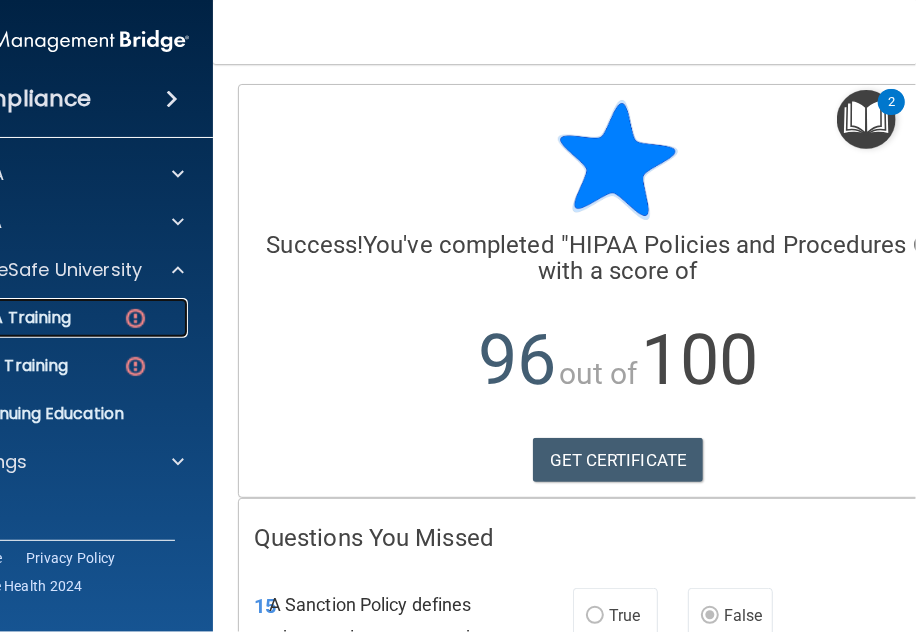 click on "HIPAA Training" at bounding box center (42, 318) 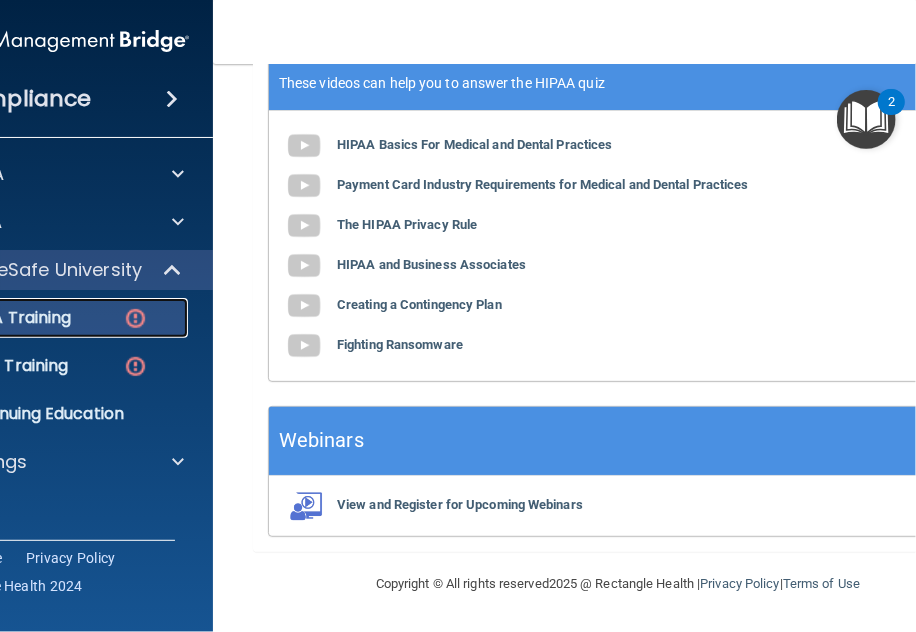 scroll, scrollTop: 1133, scrollLeft: 0, axis: vertical 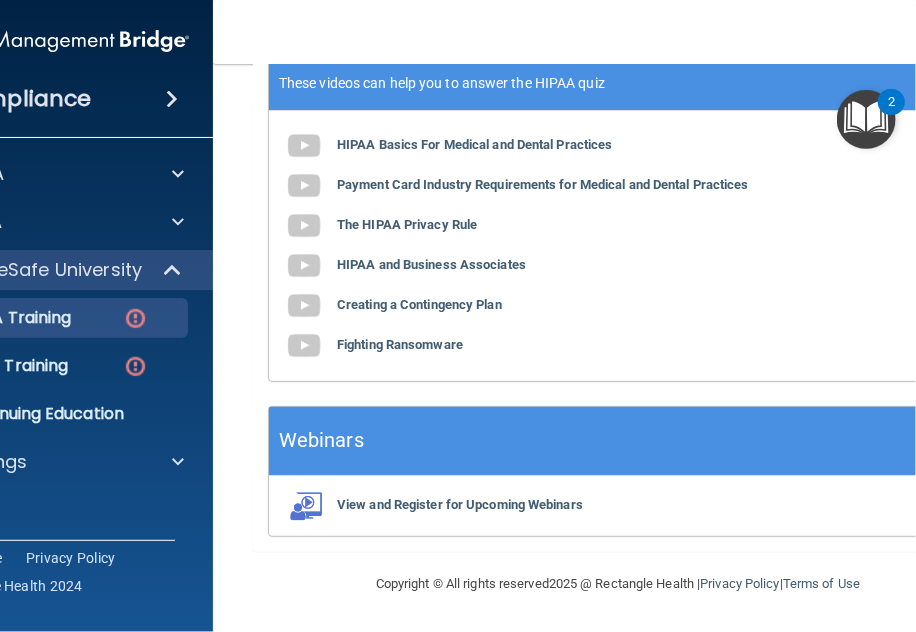 click on "HIPAA Basics For Medical and Dental Practices                     Payment Card Industry Requirements for Medical and Dental Practices                     The HIPAA Privacy Rule                     HIPAA and Business Associates                     Creating a Contingency Plan                     Fighting Ransomware" at bounding box center (618, 246) 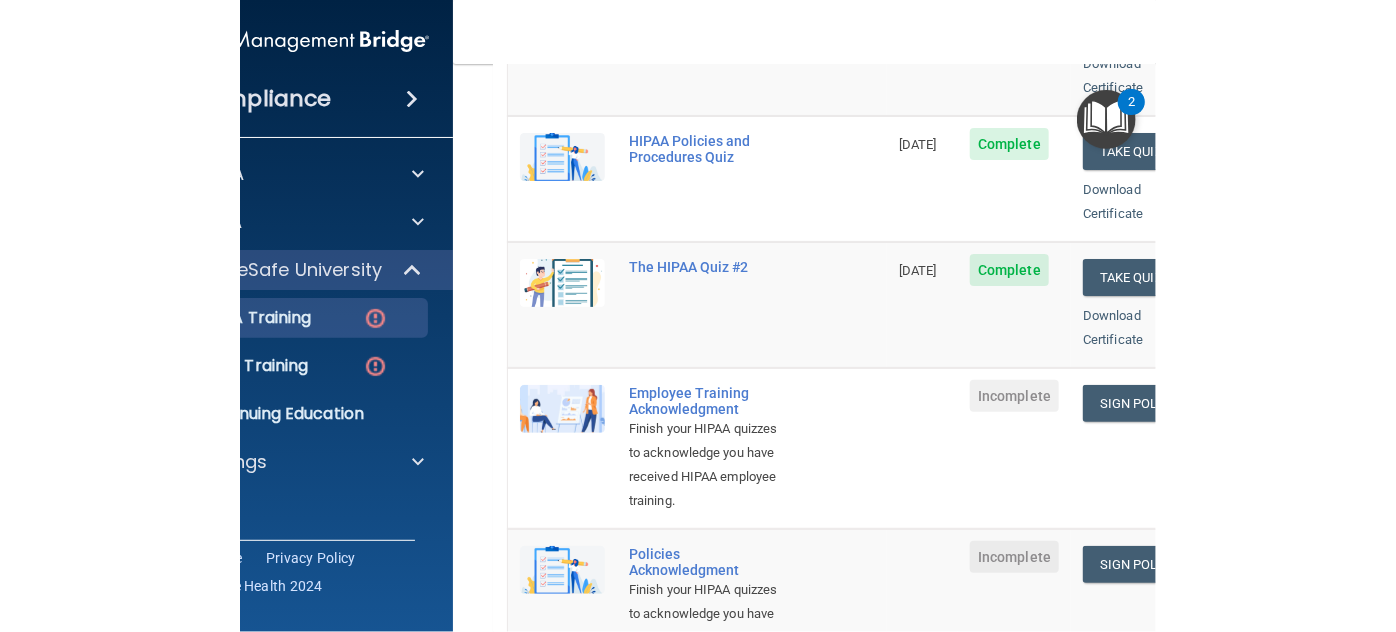scroll, scrollTop: 0, scrollLeft: 0, axis: both 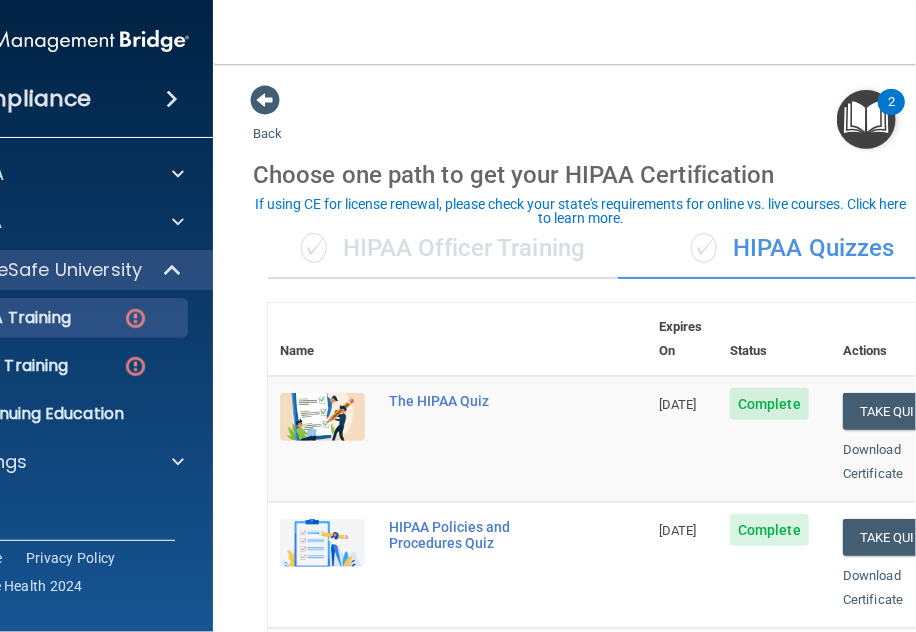 click on "✓   HIPAA Quizzes" at bounding box center (793, 249) 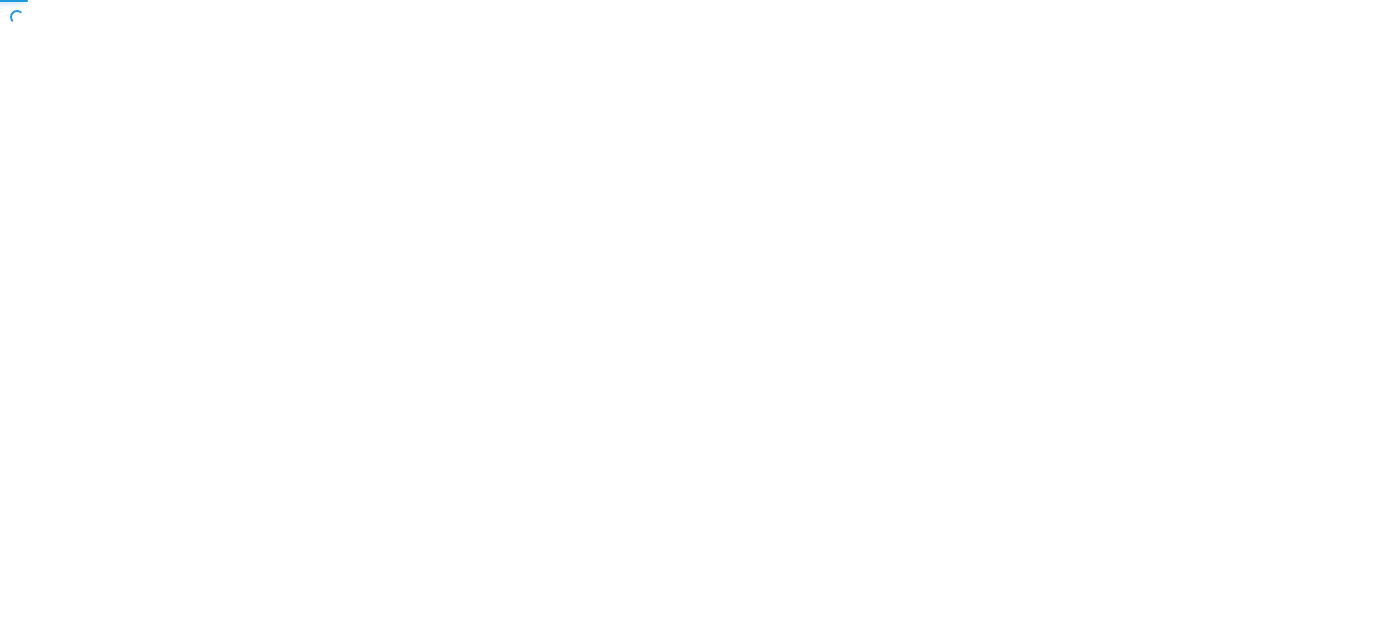 scroll, scrollTop: 0, scrollLeft: 0, axis: both 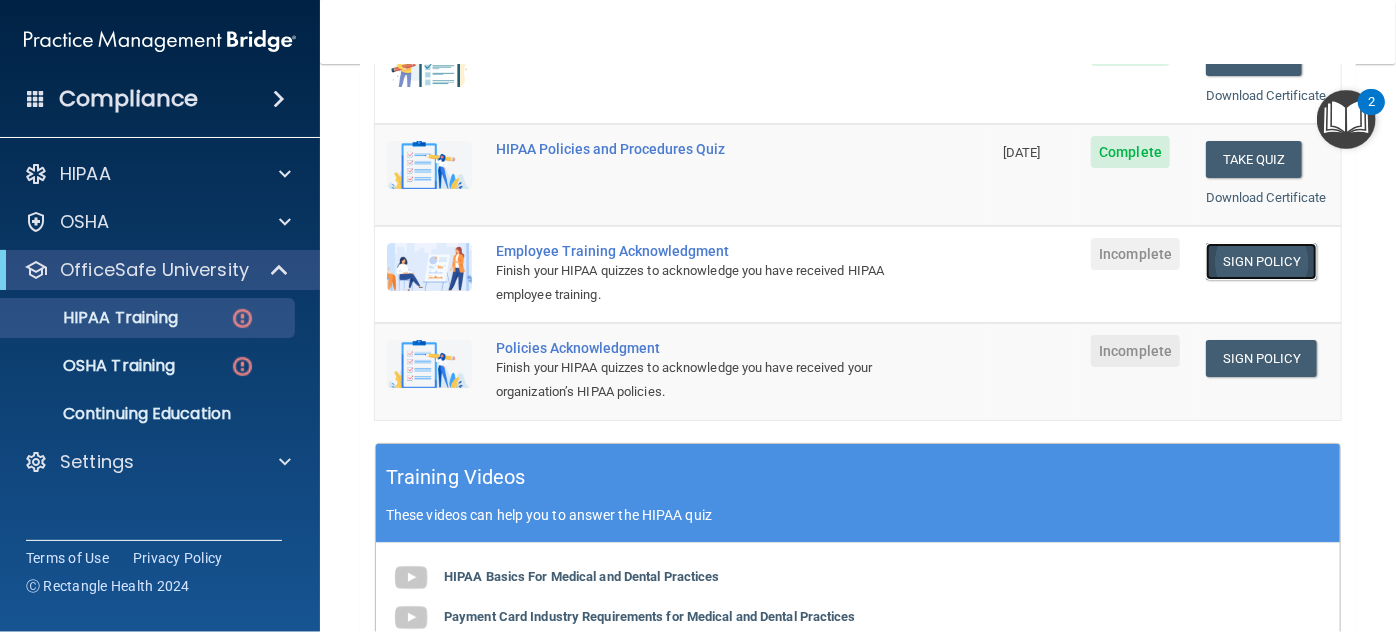 click on "Sign Policy" at bounding box center (1261, 261) 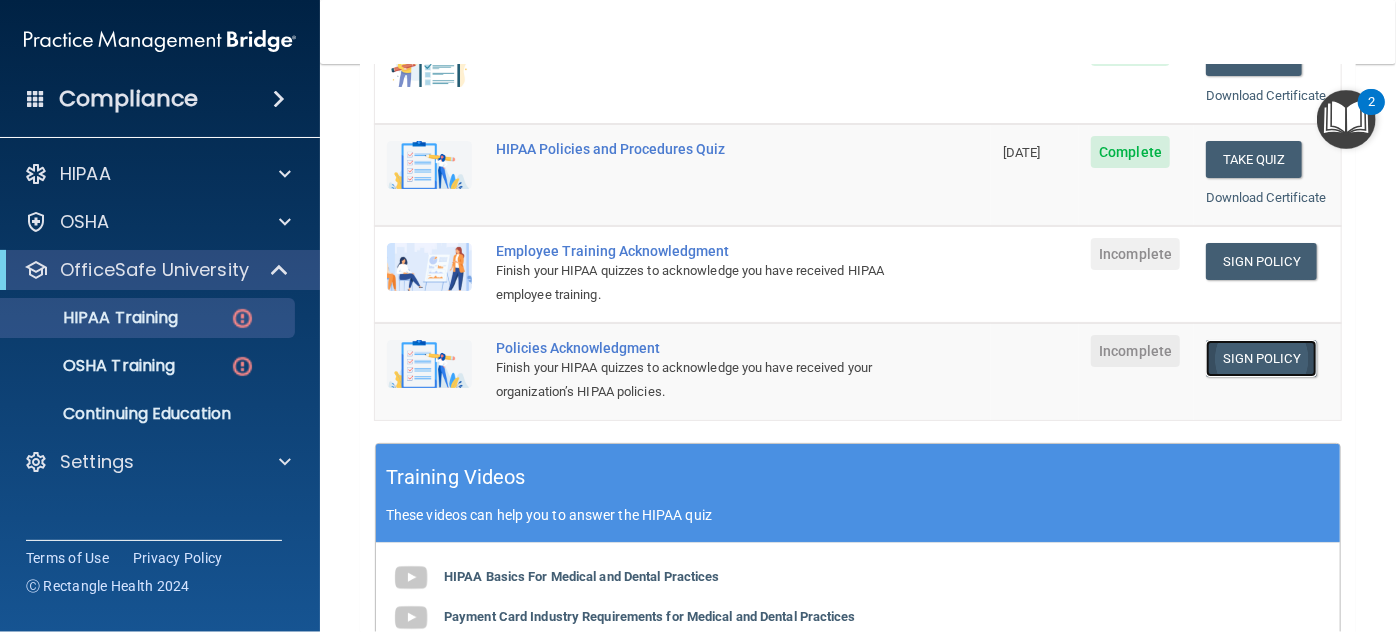 click on "Sign Policy" at bounding box center (1261, 358) 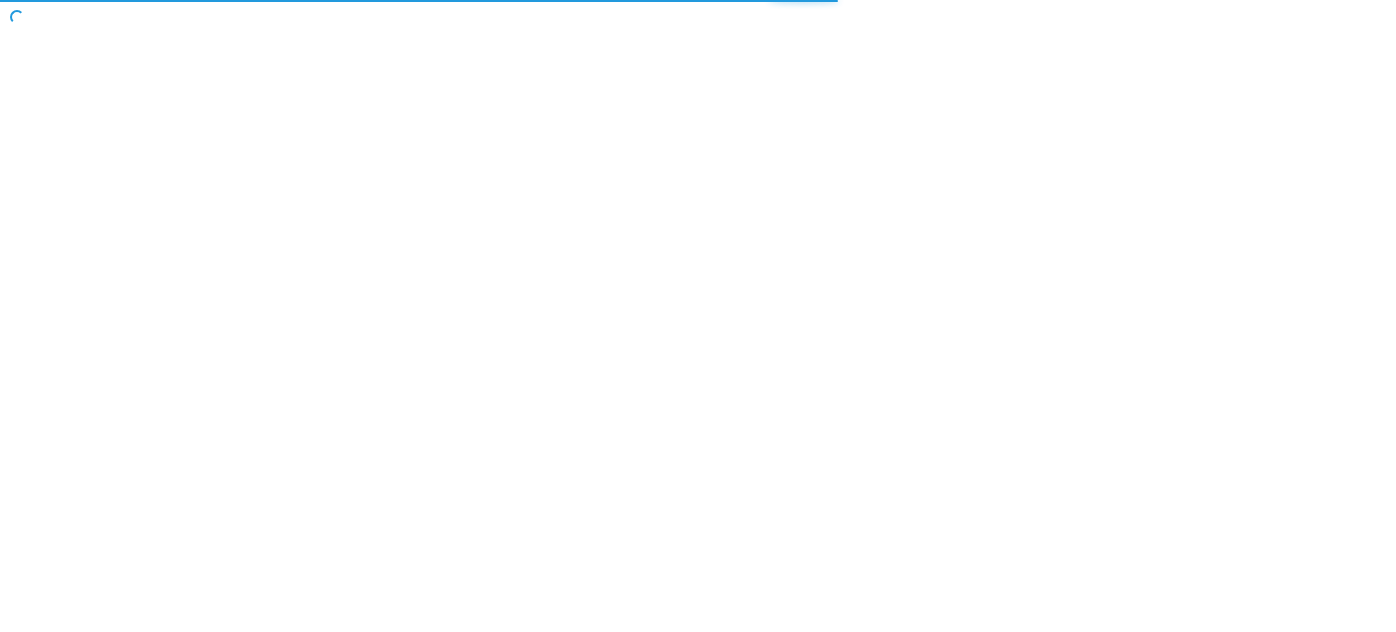 scroll, scrollTop: 0, scrollLeft: 0, axis: both 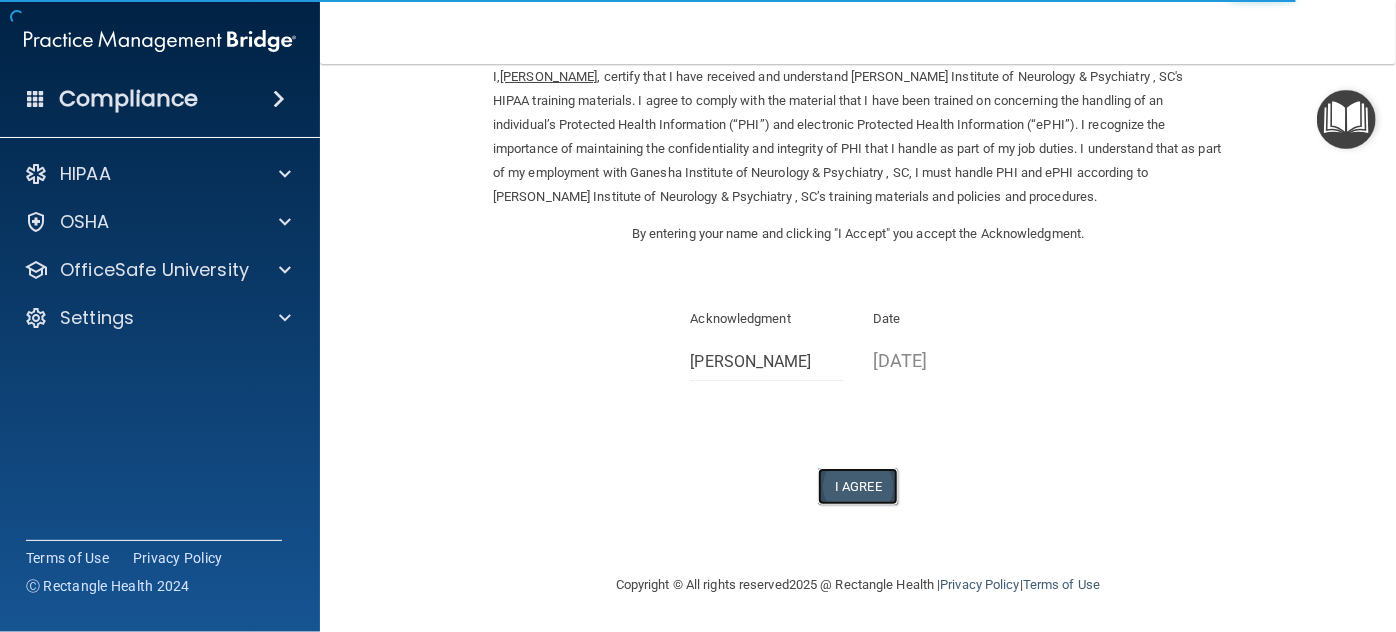 click on "I Agree" at bounding box center [858, 486] 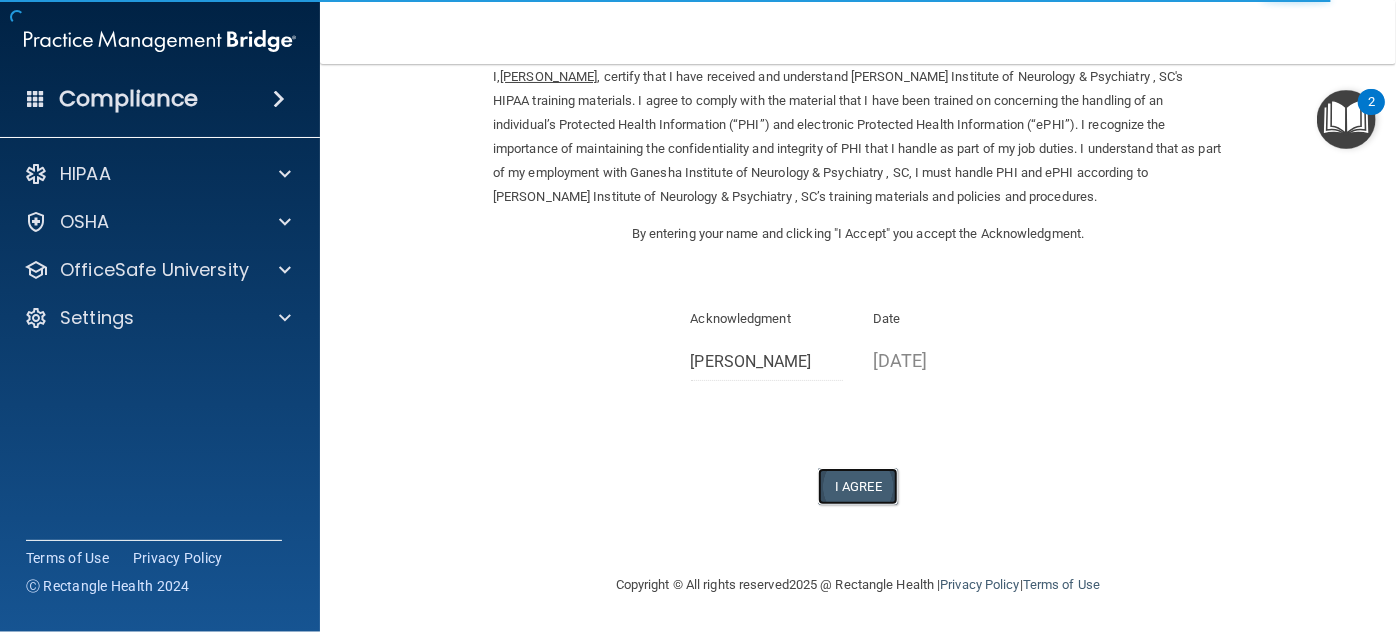 click on "I Agree" at bounding box center [858, 486] 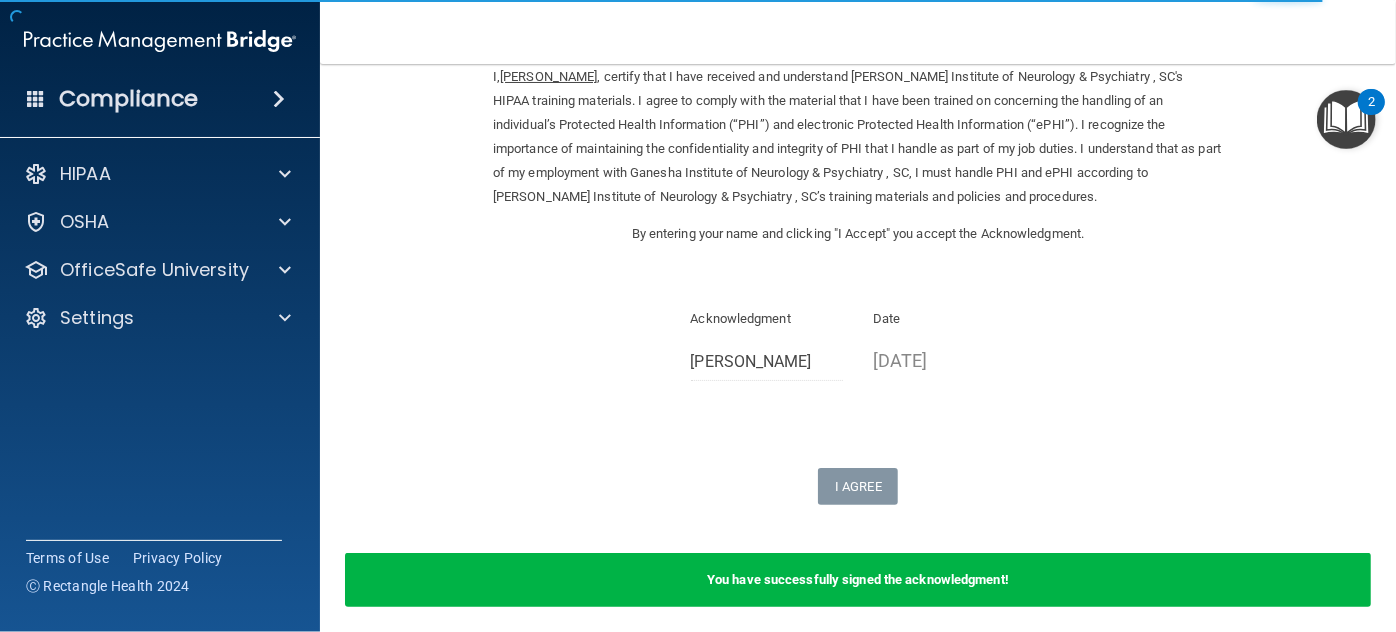 scroll, scrollTop: 169, scrollLeft: 0, axis: vertical 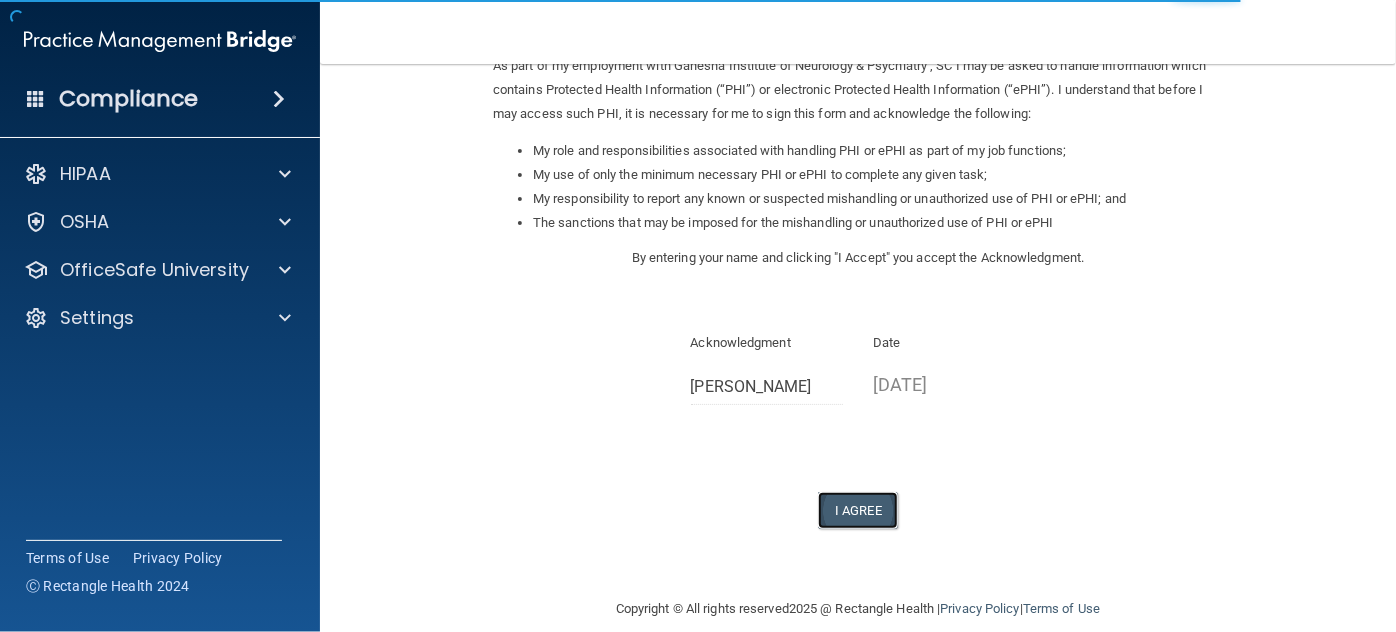 click on "I Agree" at bounding box center (858, 510) 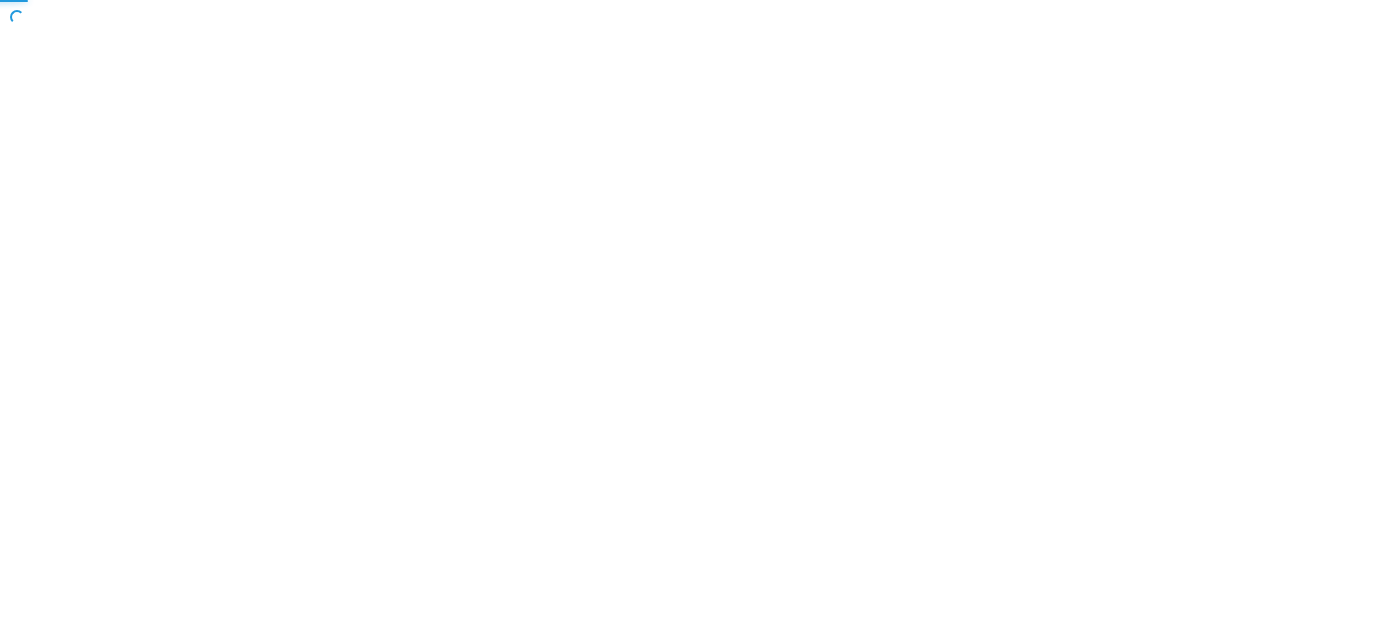 scroll, scrollTop: 0, scrollLeft: 0, axis: both 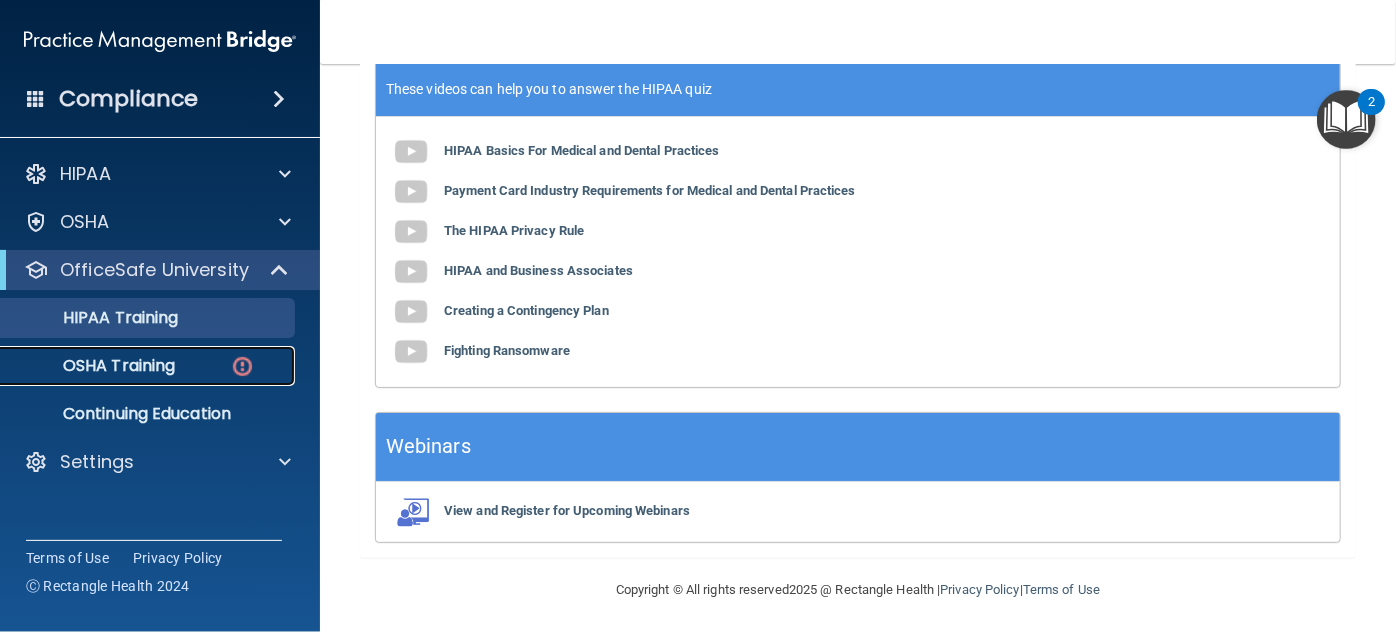 click on "OSHA Training" at bounding box center (94, 366) 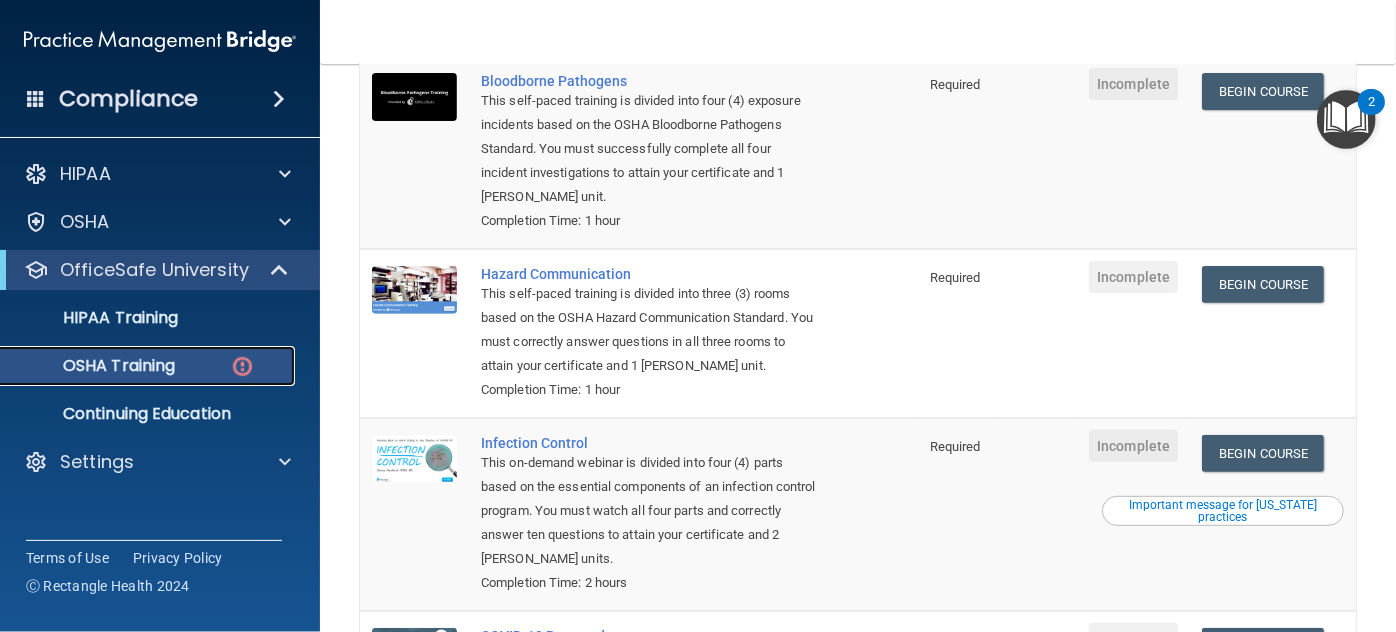 scroll, scrollTop: 0, scrollLeft: 0, axis: both 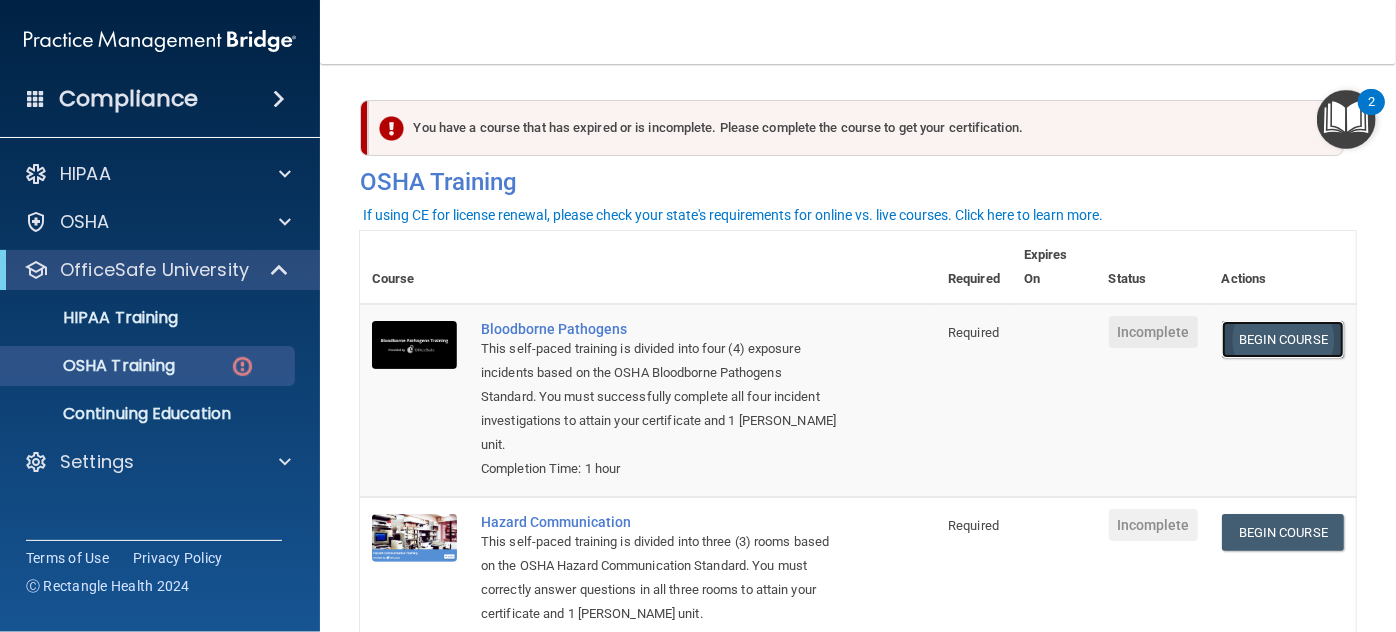 click on "Begin Course" at bounding box center (1283, 339) 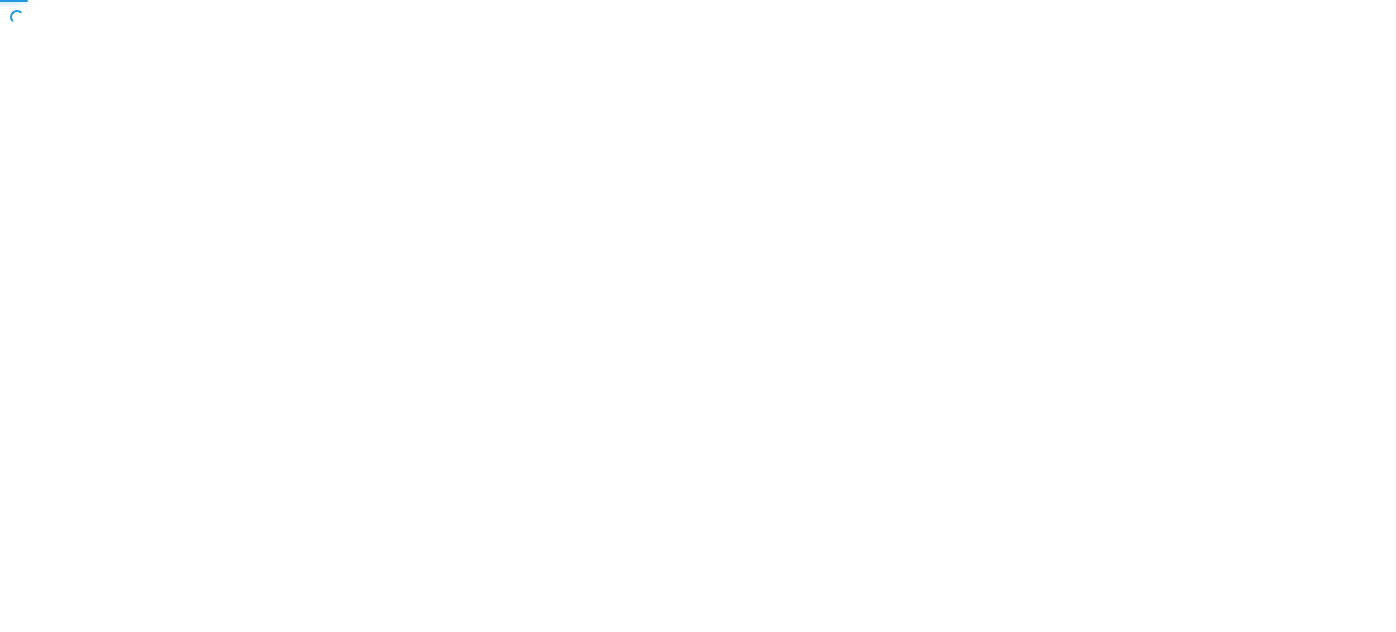 scroll, scrollTop: 0, scrollLeft: 0, axis: both 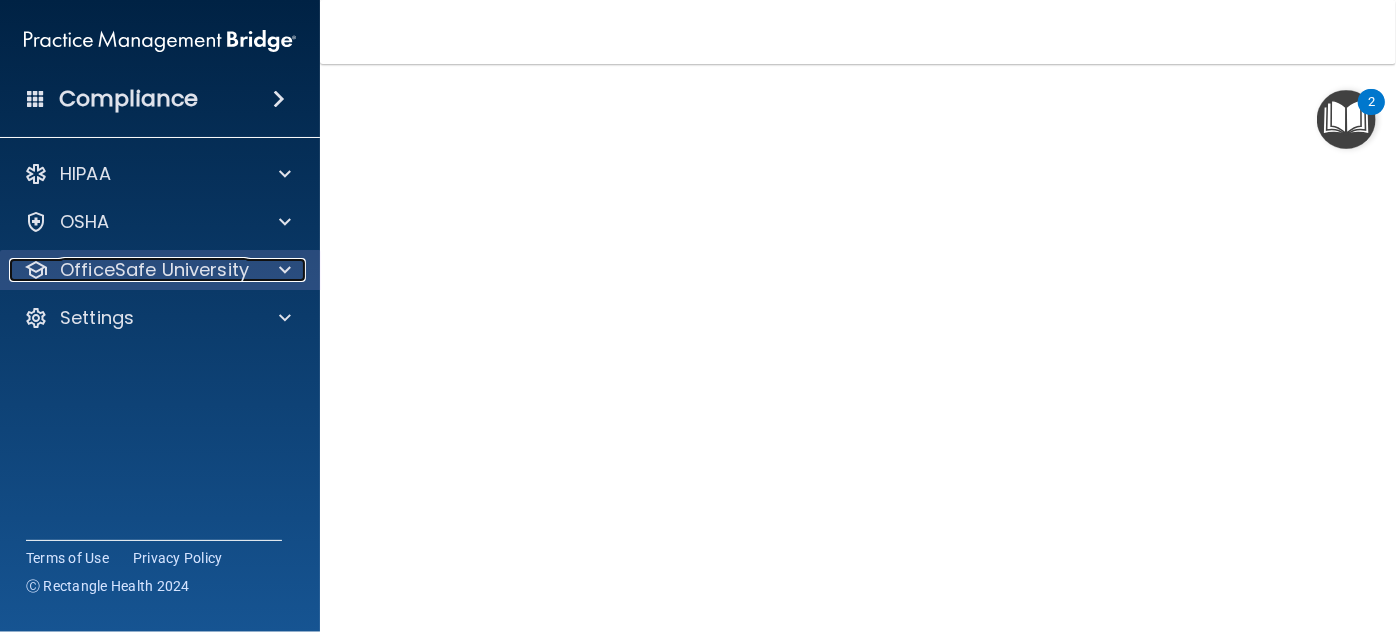 click on "OfficeSafe University" at bounding box center [154, 270] 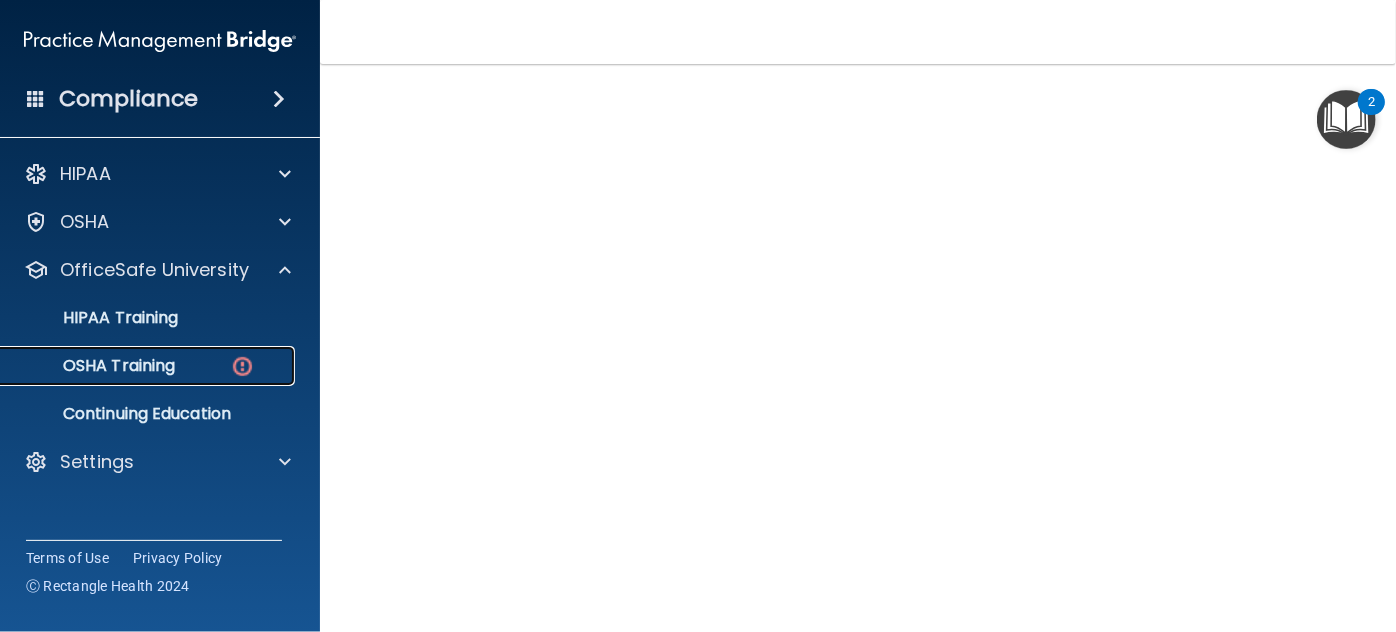 click on "OSHA Training" at bounding box center (94, 366) 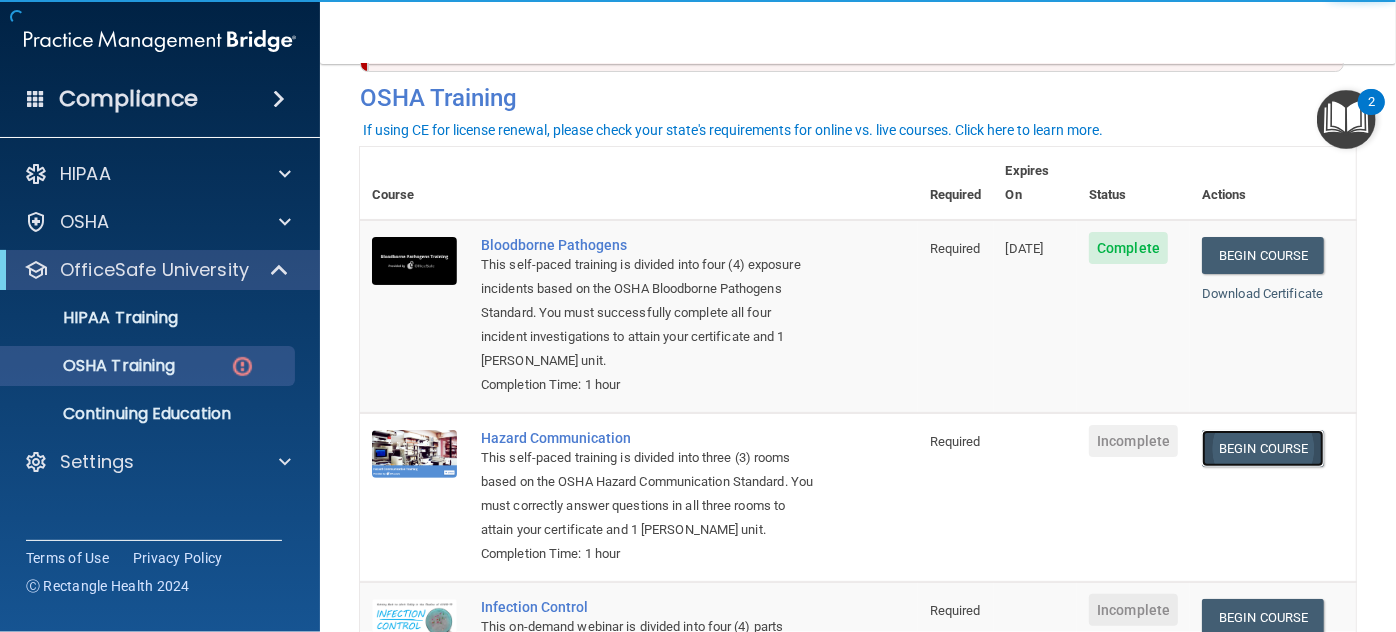 click on "Begin Course" at bounding box center [1263, 448] 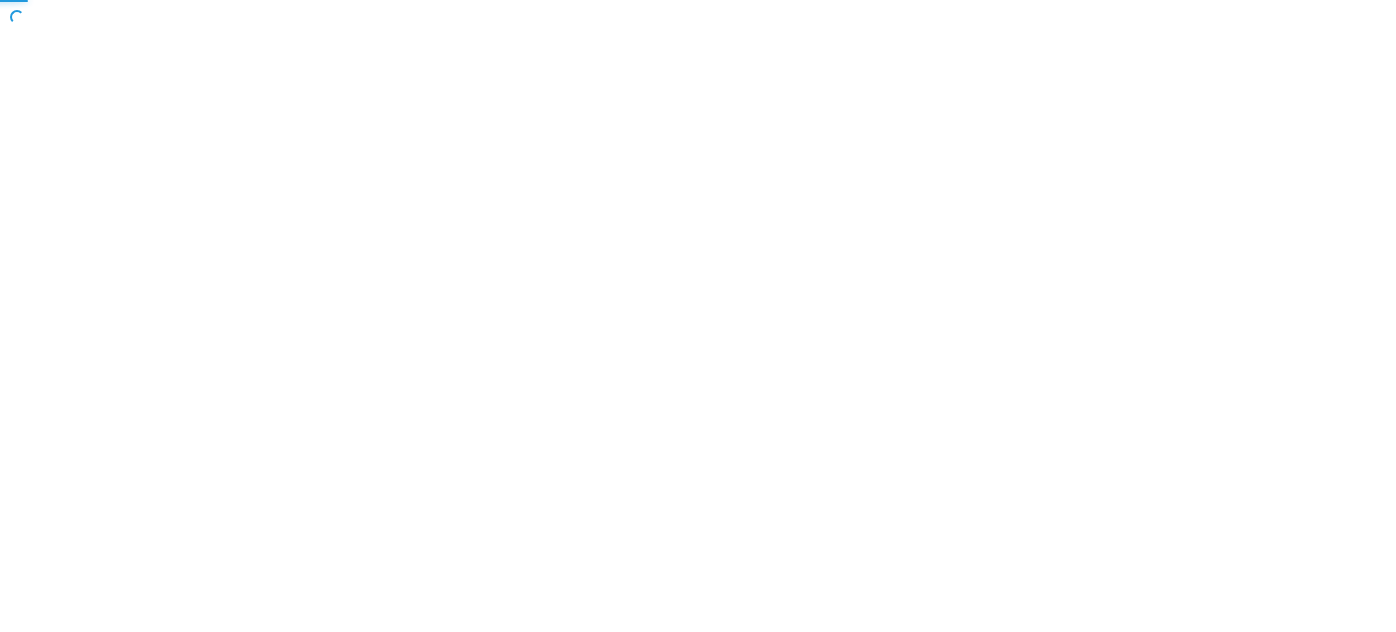 scroll, scrollTop: 0, scrollLeft: 0, axis: both 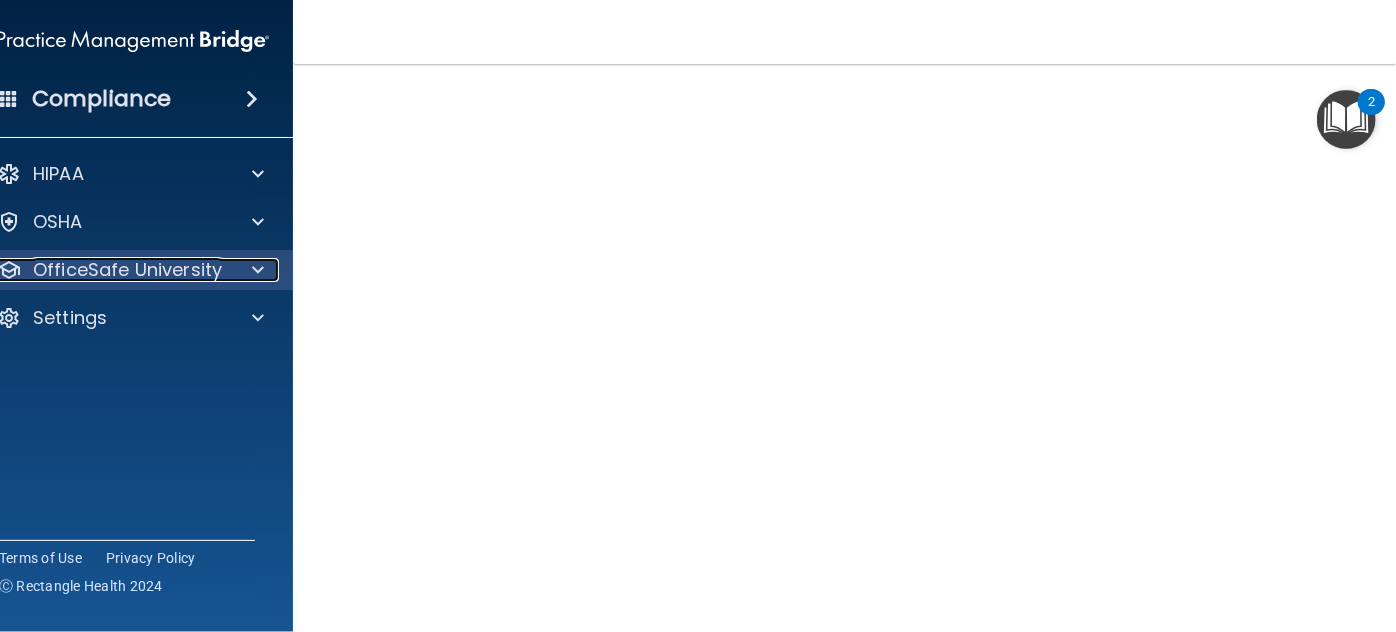 drag, startPoint x: 202, startPoint y: 276, endPoint x: 138, endPoint y: 278, distance: 64.03124 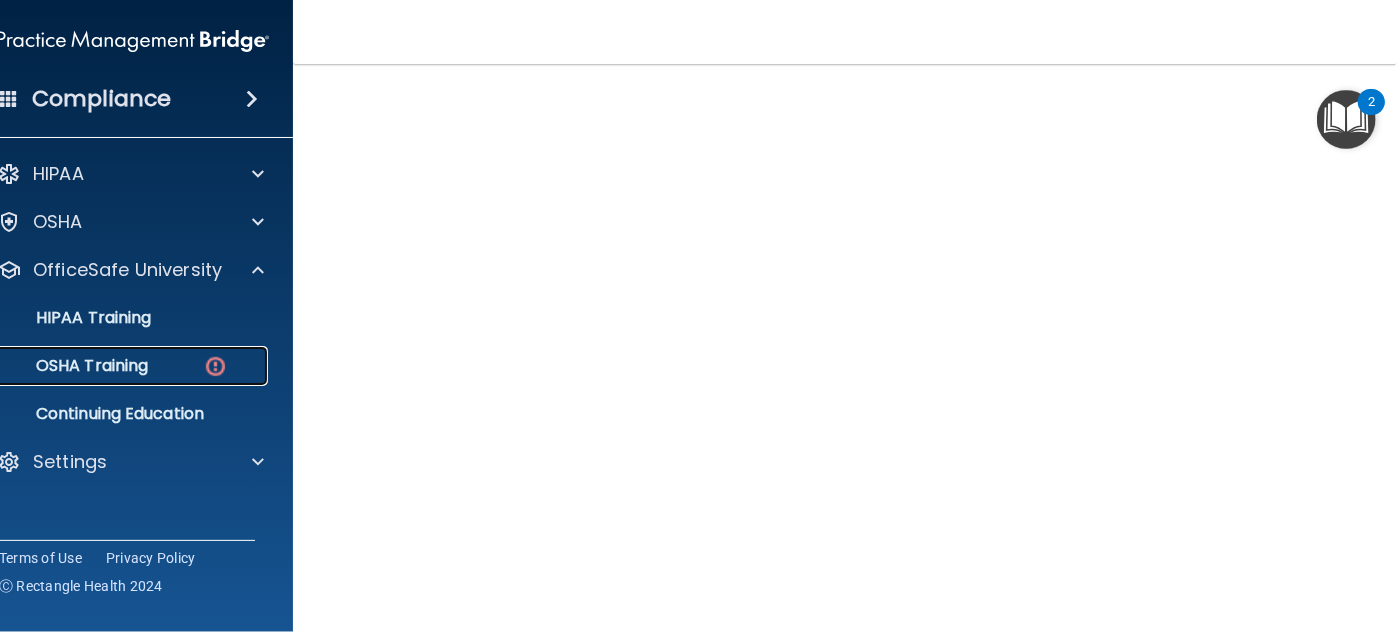click on "OSHA Training" at bounding box center (67, 366) 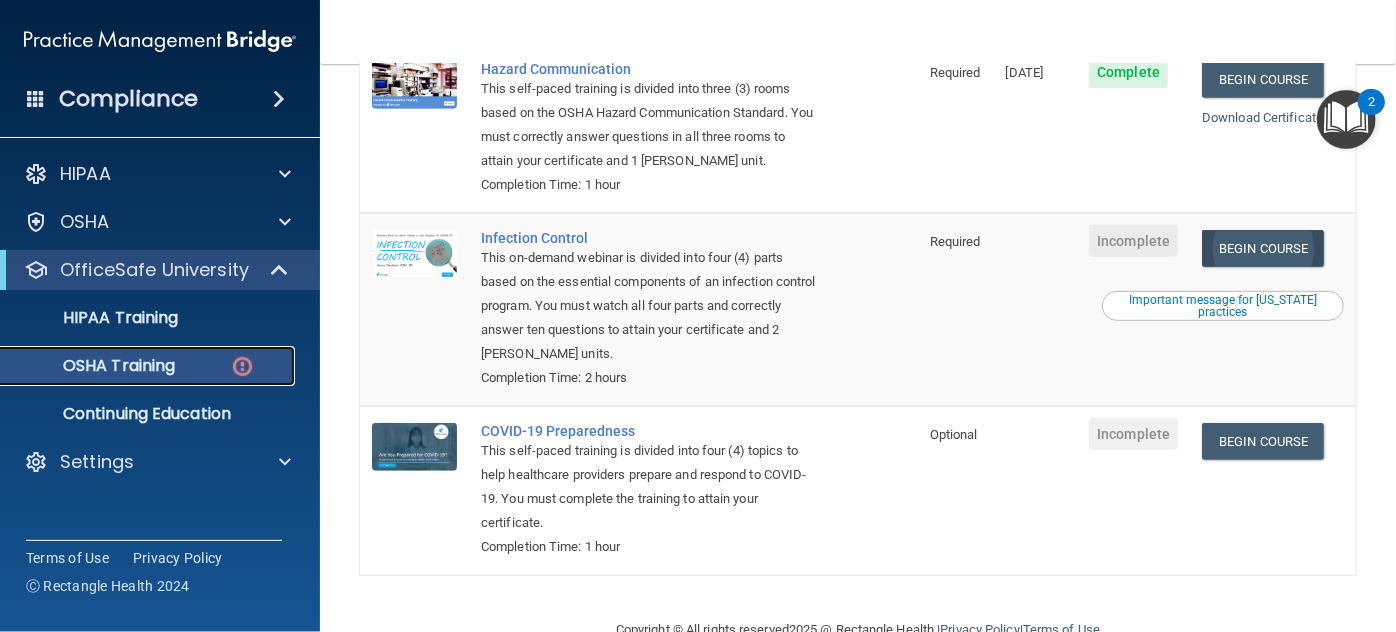 scroll, scrollTop: 464, scrollLeft: 0, axis: vertical 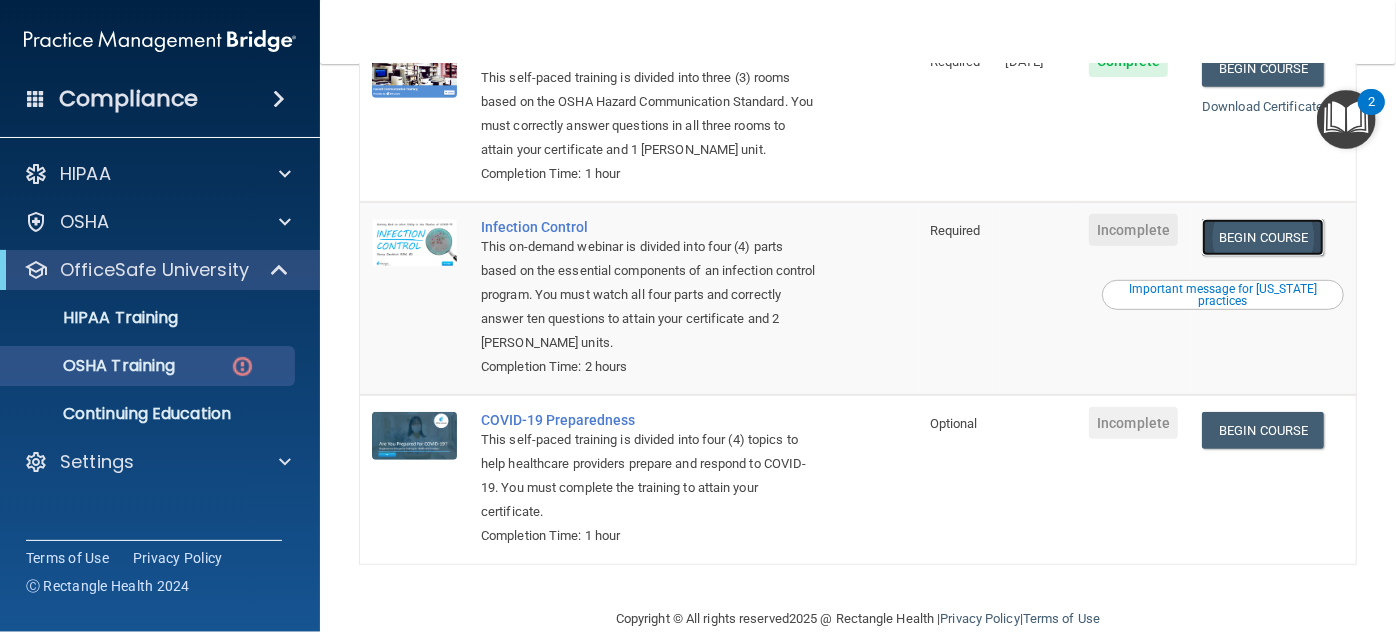 click on "Begin Course" at bounding box center (1263, 237) 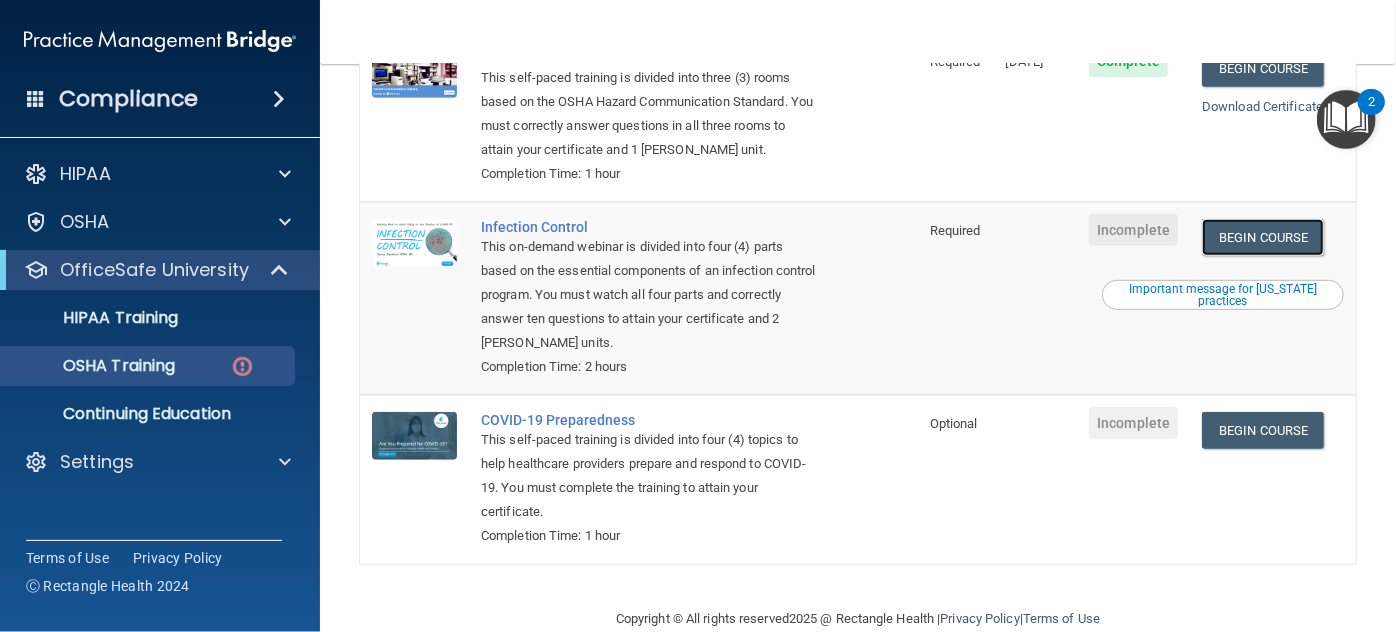 scroll, scrollTop: 476, scrollLeft: 0, axis: vertical 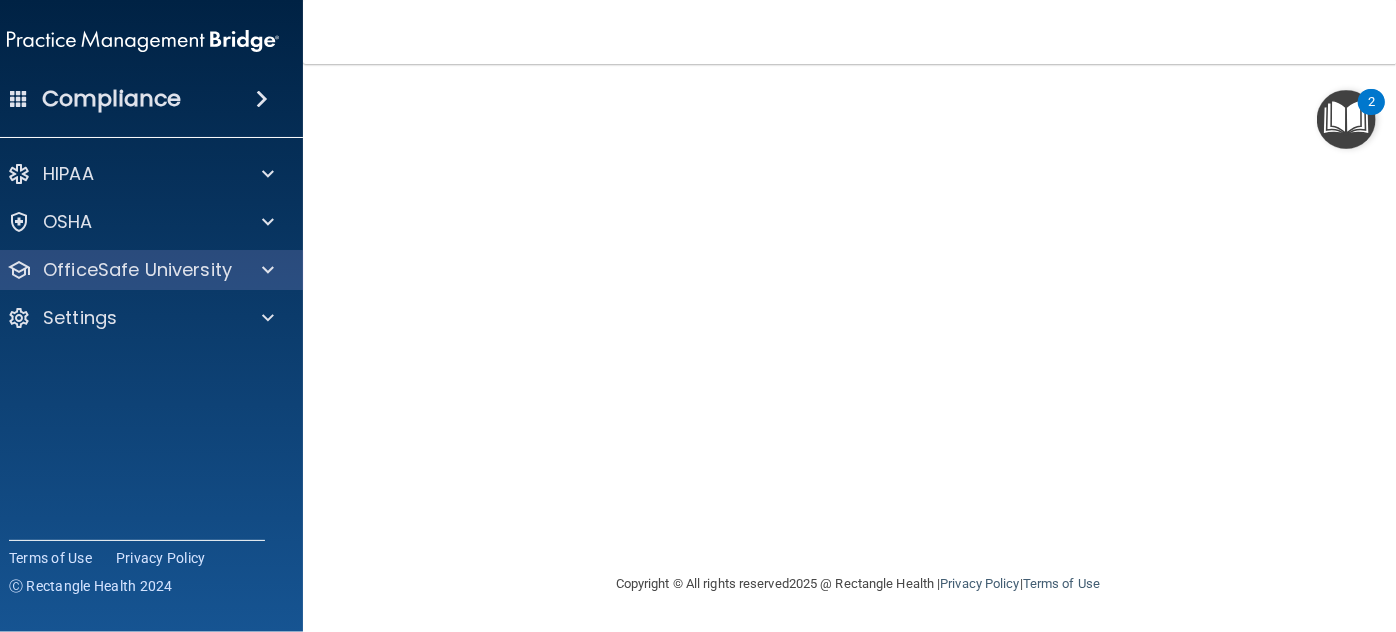 click on "OfficeSafe University" at bounding box center (143, 270) 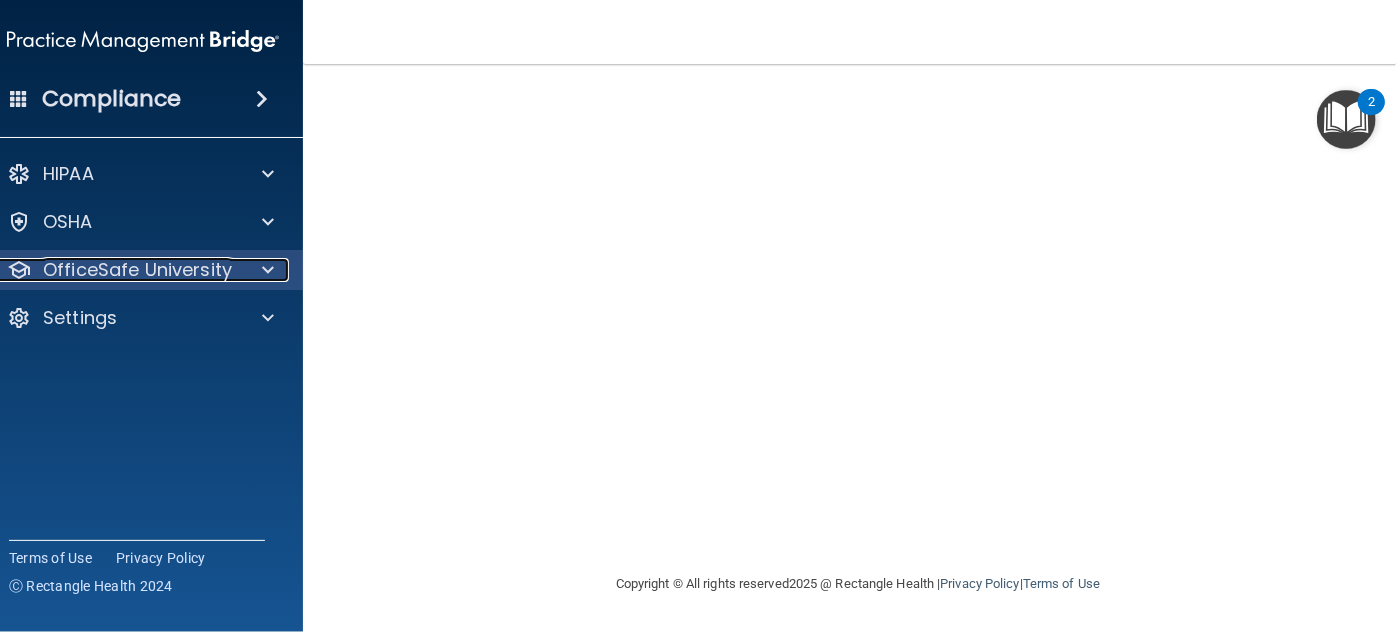 click on "OfficeSafe University" at bounding box center [116, 270] 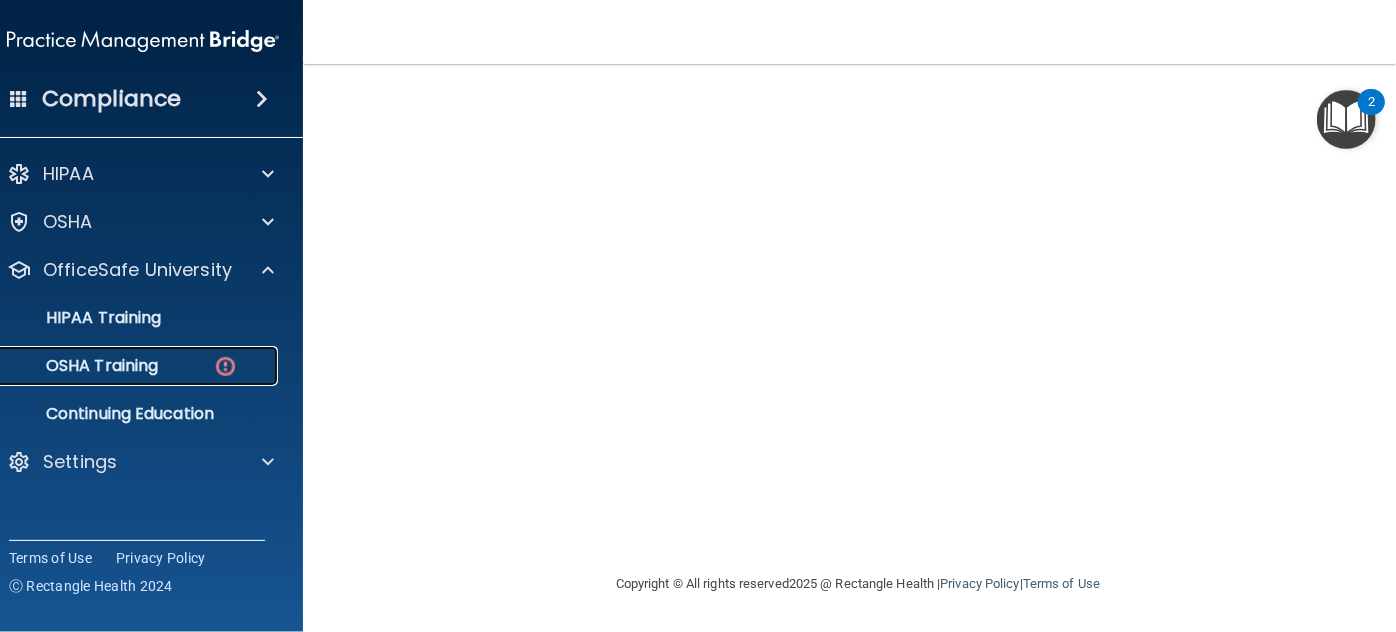 click on "OSHA Training" at bounding box center (120, 366) 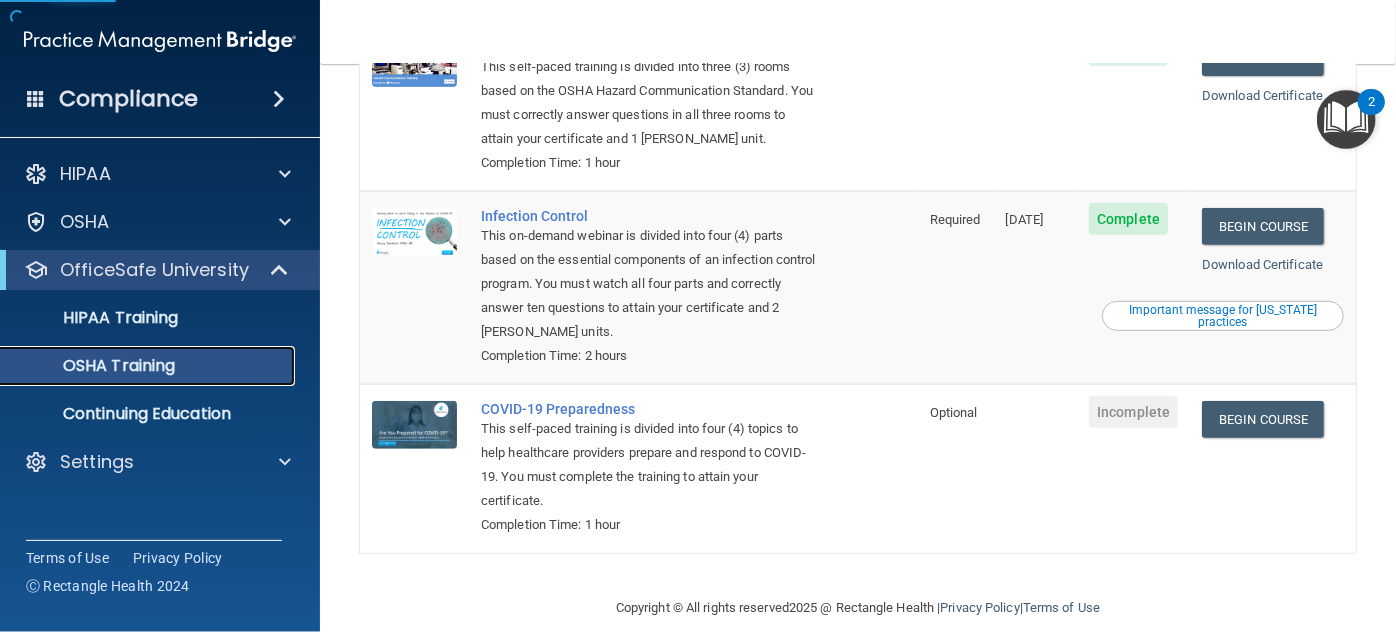 scroll, scrollTop: 420, scrollLeft: 0, axis: vertical 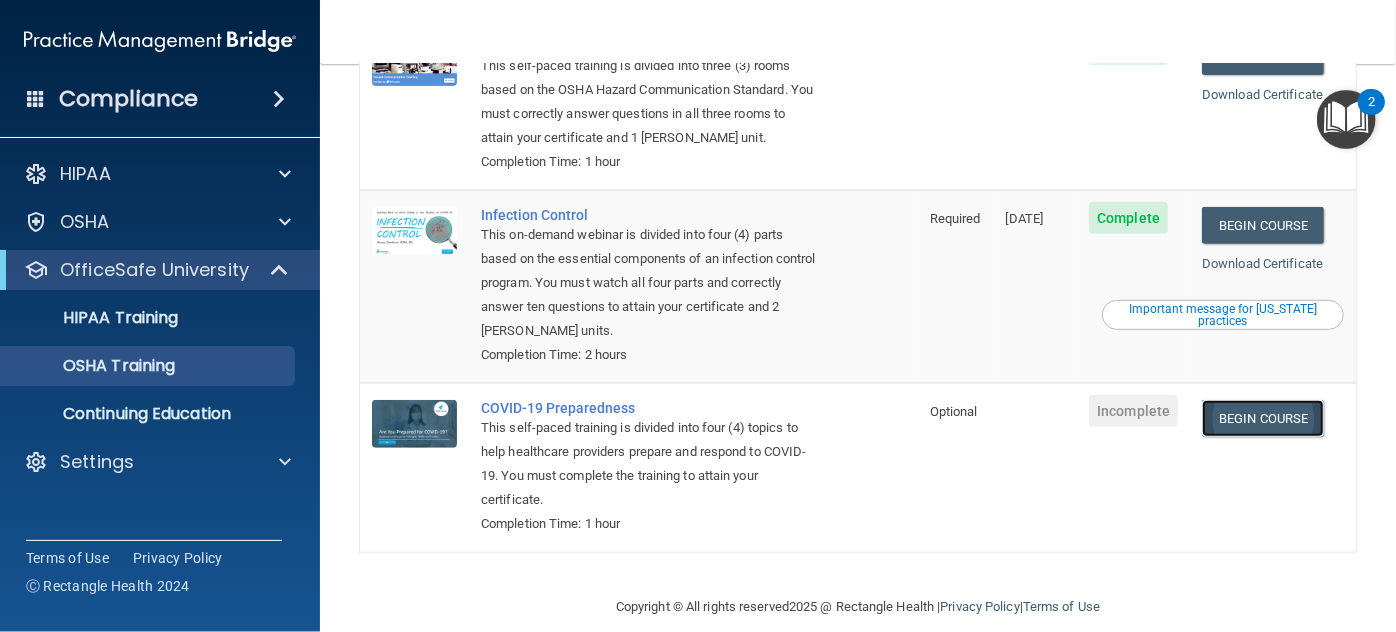 click on "Begin Course" at bounding box center (1263, 418) 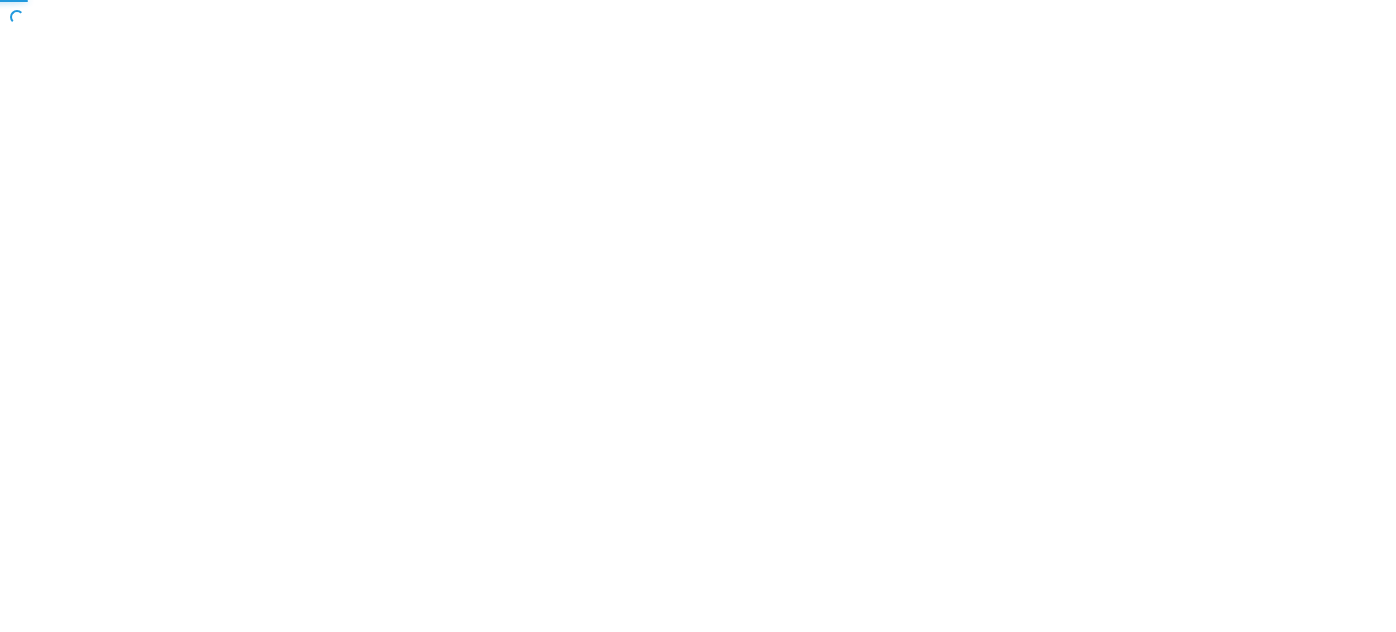 scroll, scrollTop: 0, scrollLeft: 0, axis: both 